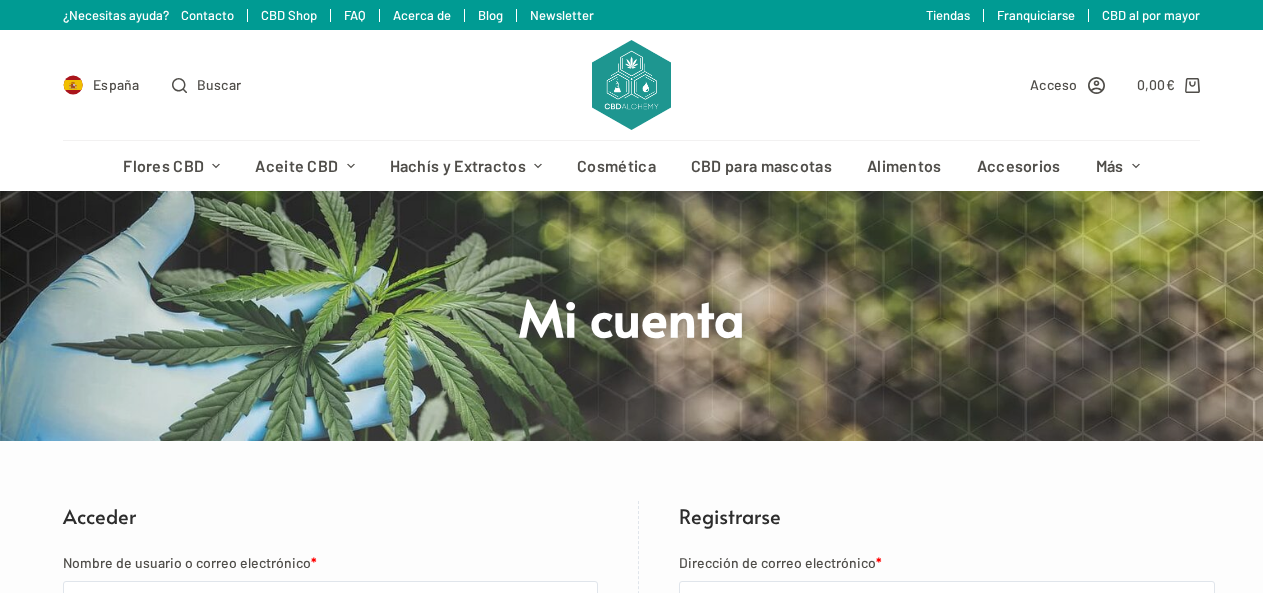 scroll, scrollTop: 0, scrollLeft: 0, axis: both 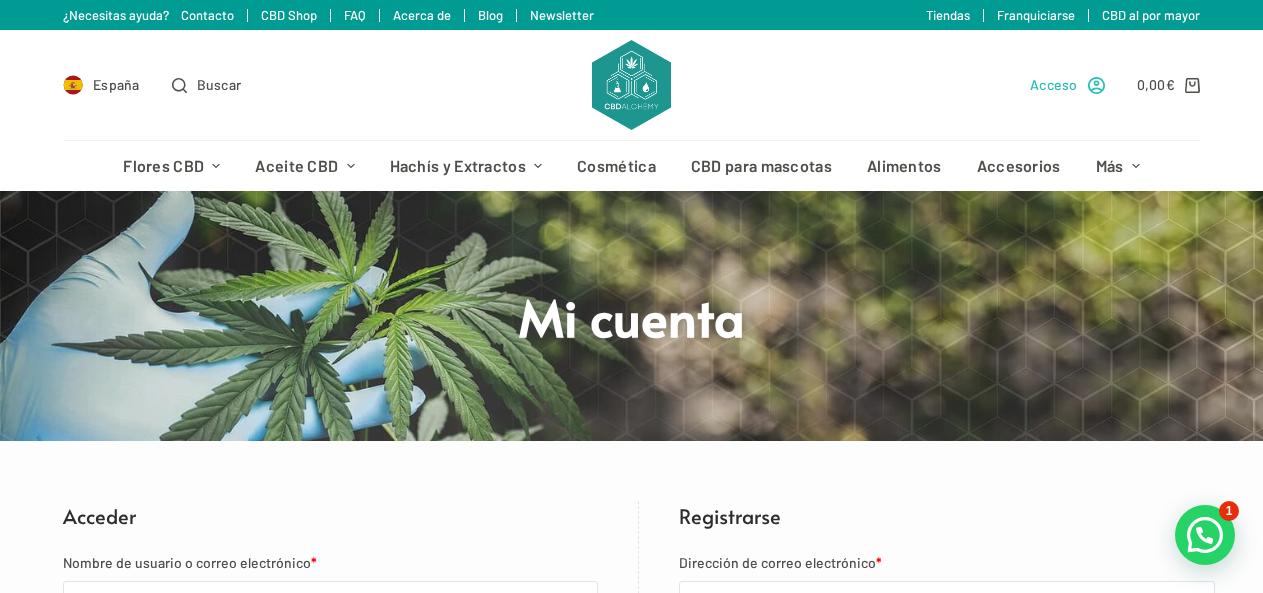 click on "Acceso" at bounding box center [1067, 84] 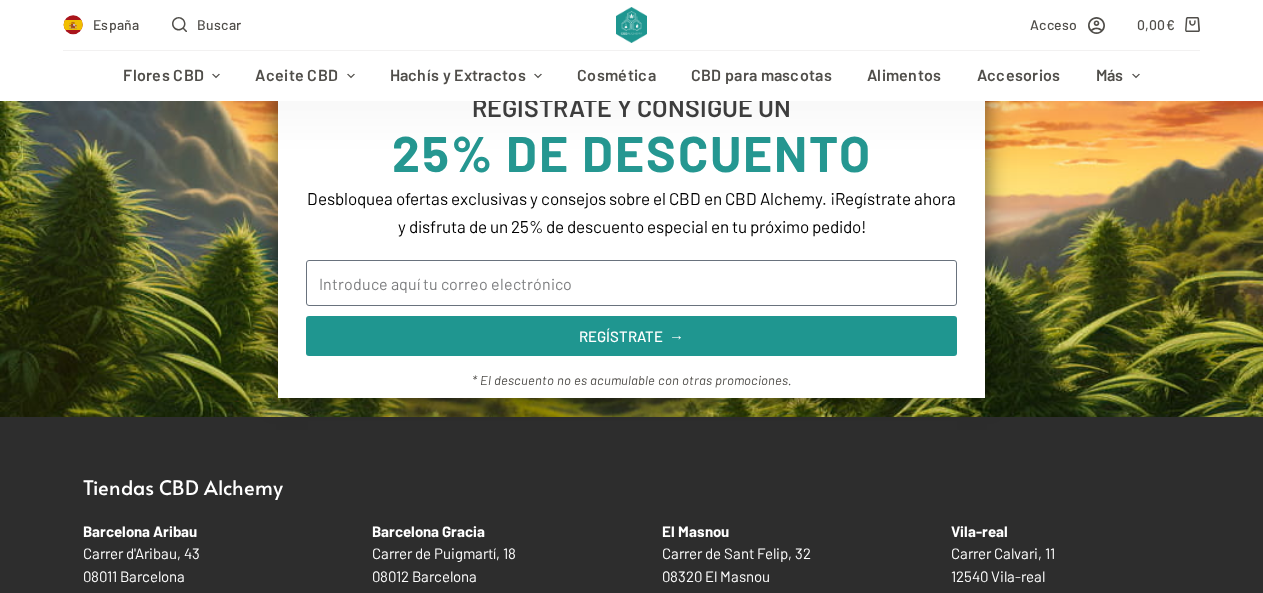scroll, scrollTop: 900, scrollLeft: 0, axis: vertical 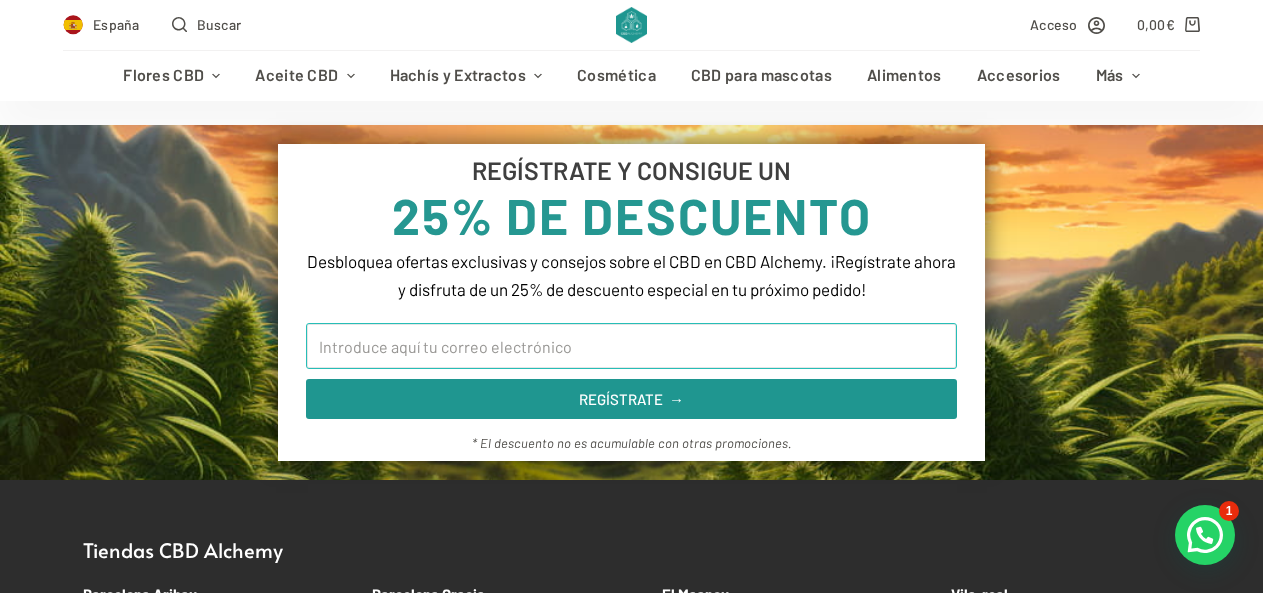 click on "Email" at bounding box center [631, 346] 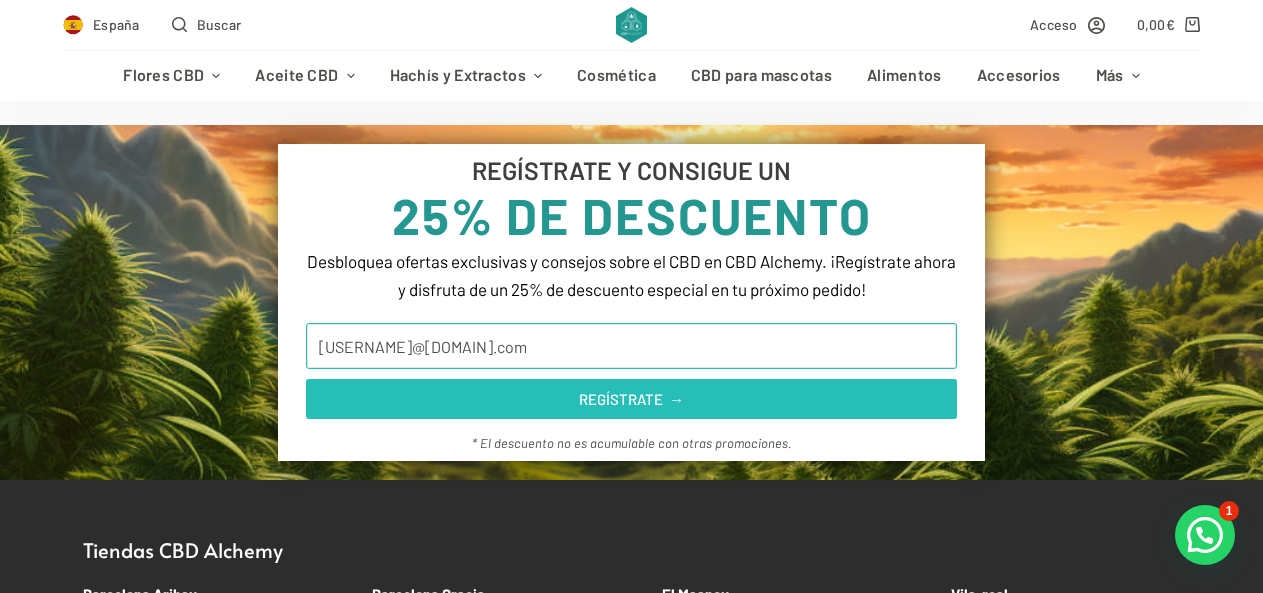 type on "[EMAIL]" 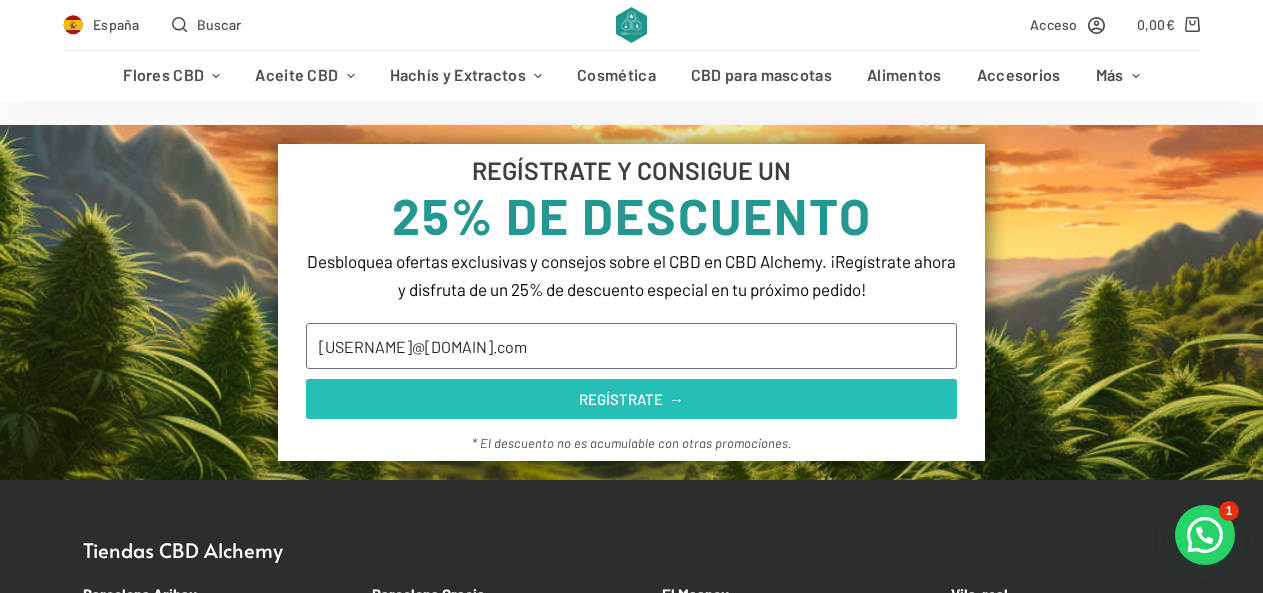 click on "REGÍSTRATE  →" at bounding box center [631, 399] 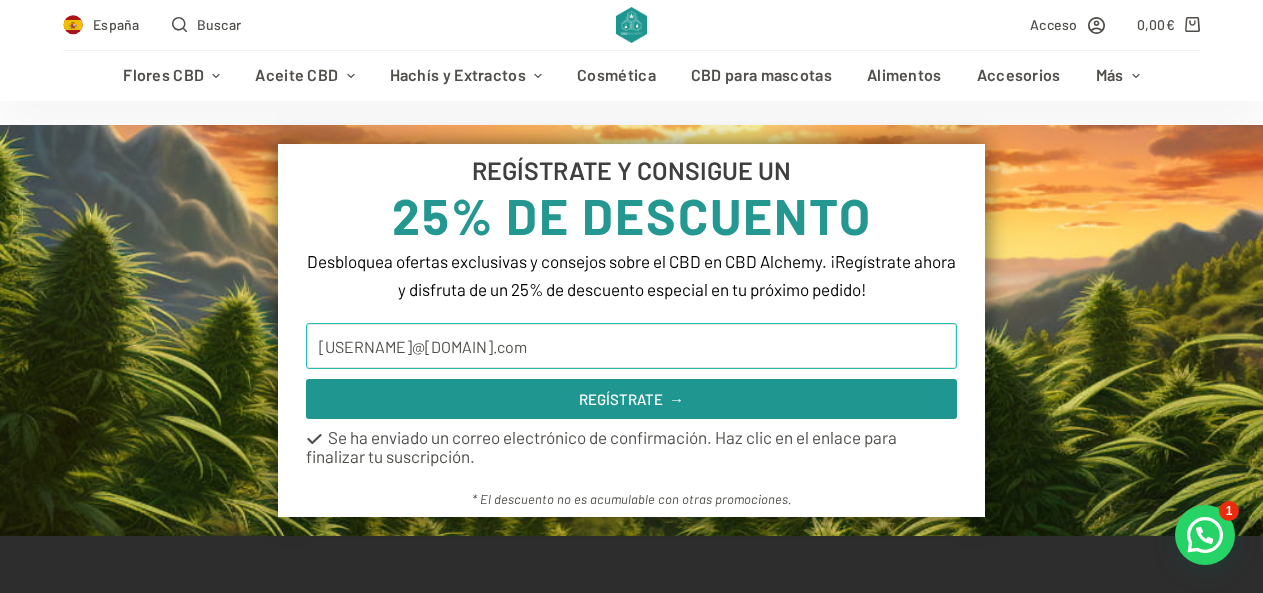 click on "[EMAIL]" at bounding box center (631, 346) 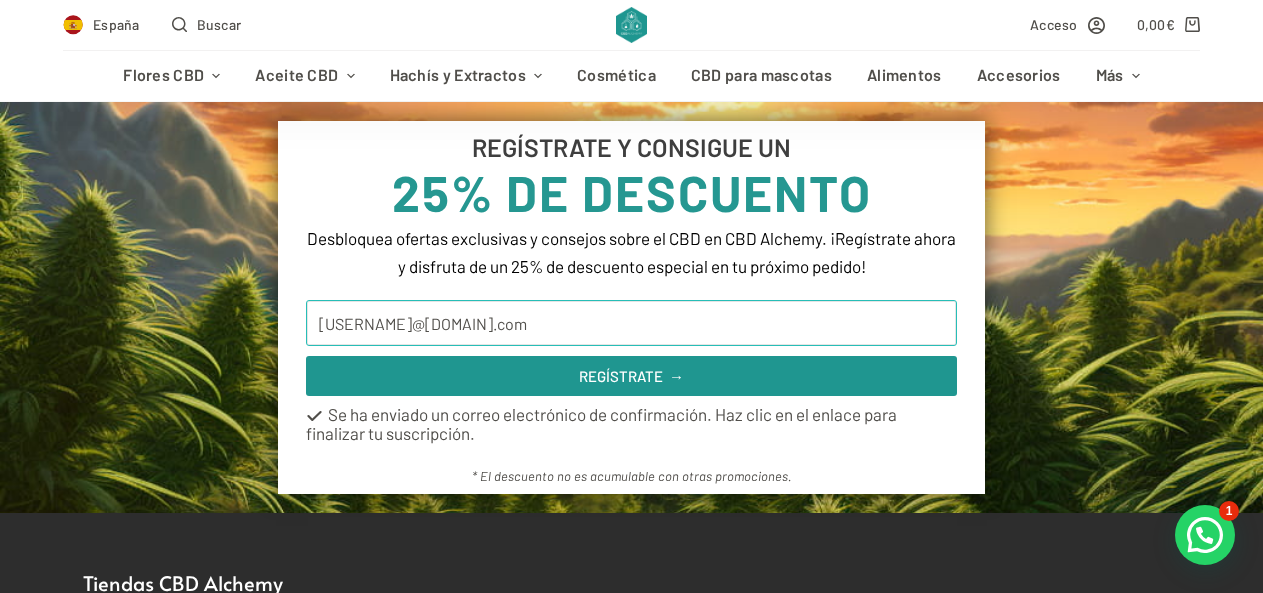 scroll, scrollTop: 900, scrollLeft: 0, axis: vertical 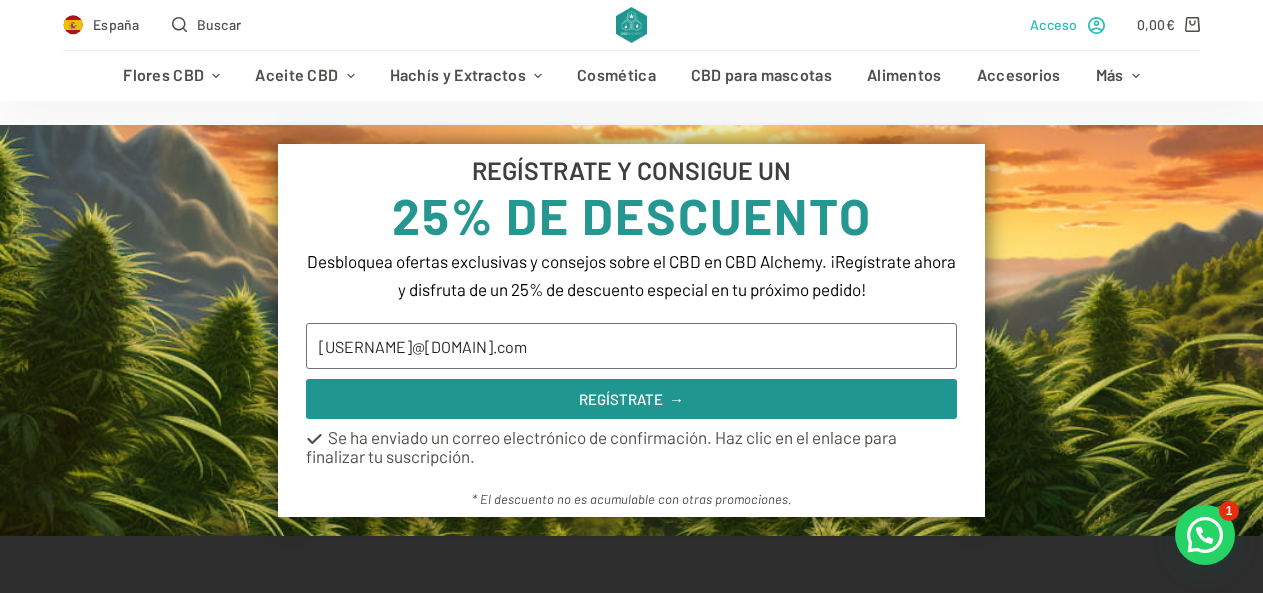 click 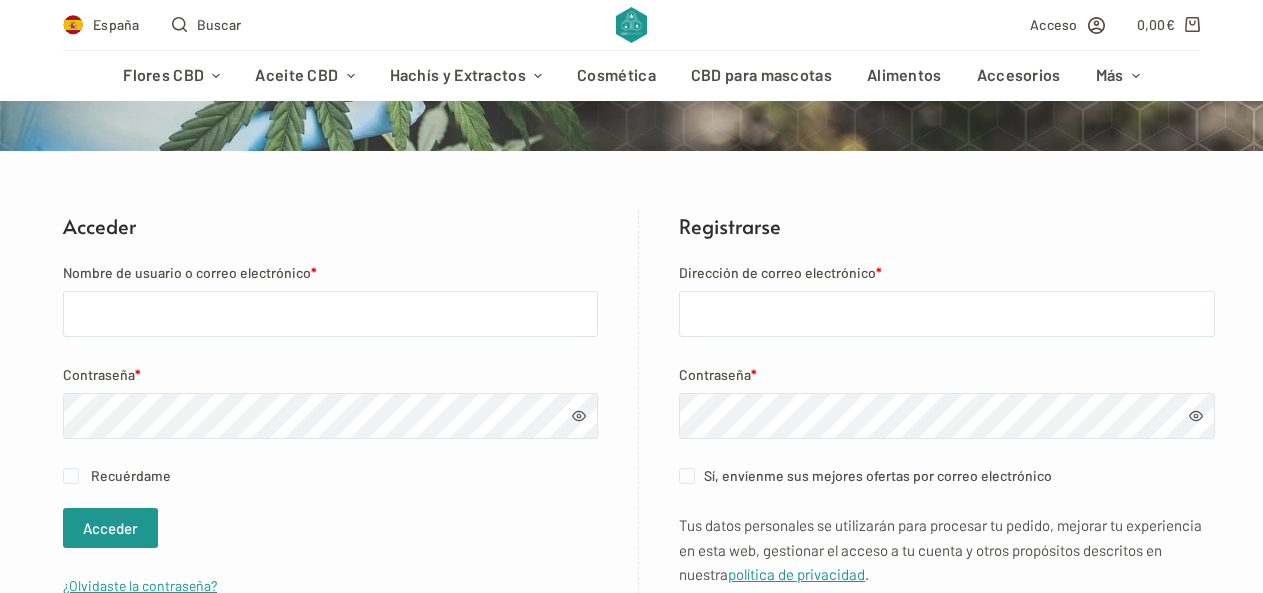 scroll, scrollTop: 300, scrollLeft: 0, axis: vertical 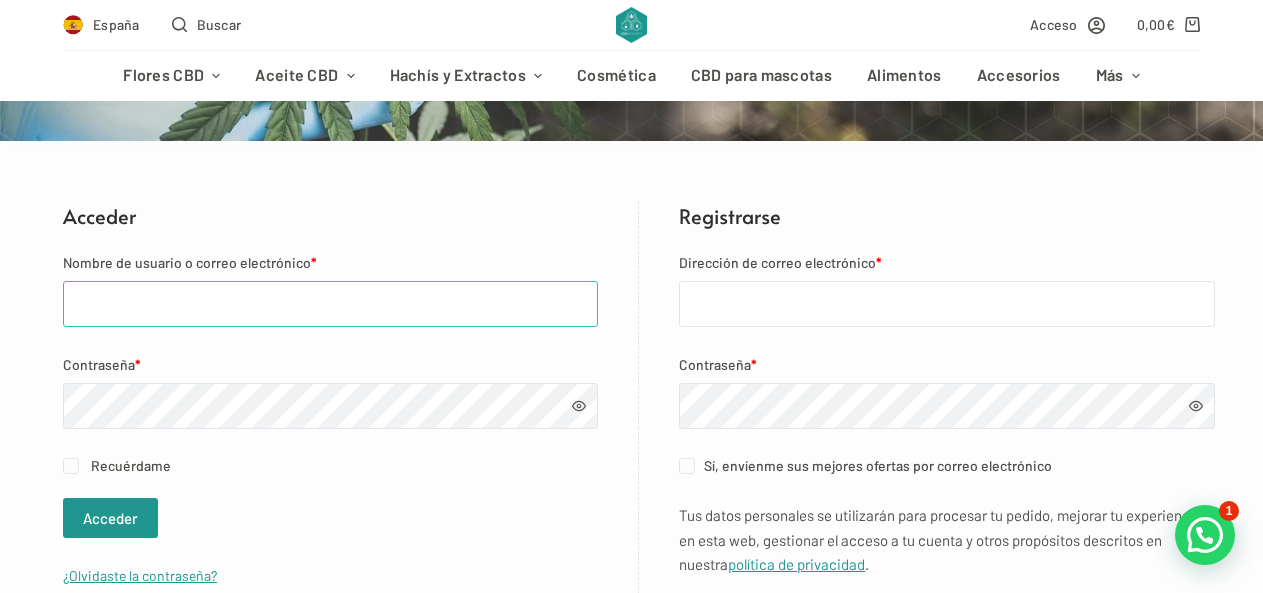 click on "Nombre de usuario o correo electrónico  *" at bounding box center (330, 304) 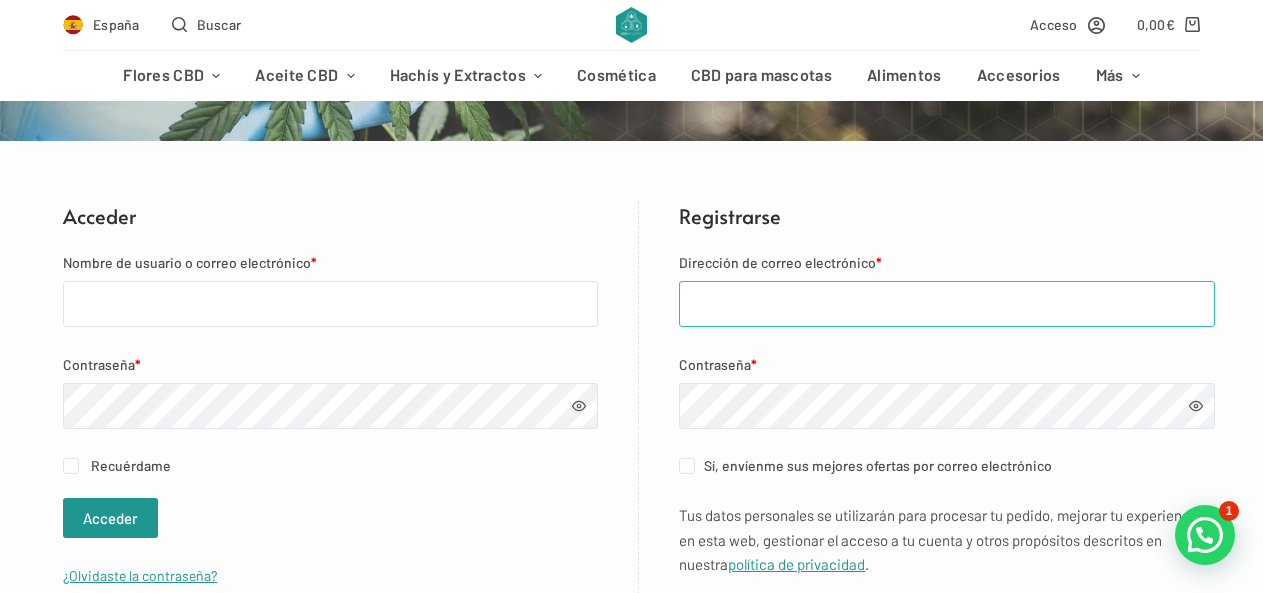 click on "Dirección de correo electrónico  *" at bounding box center [947, 304] 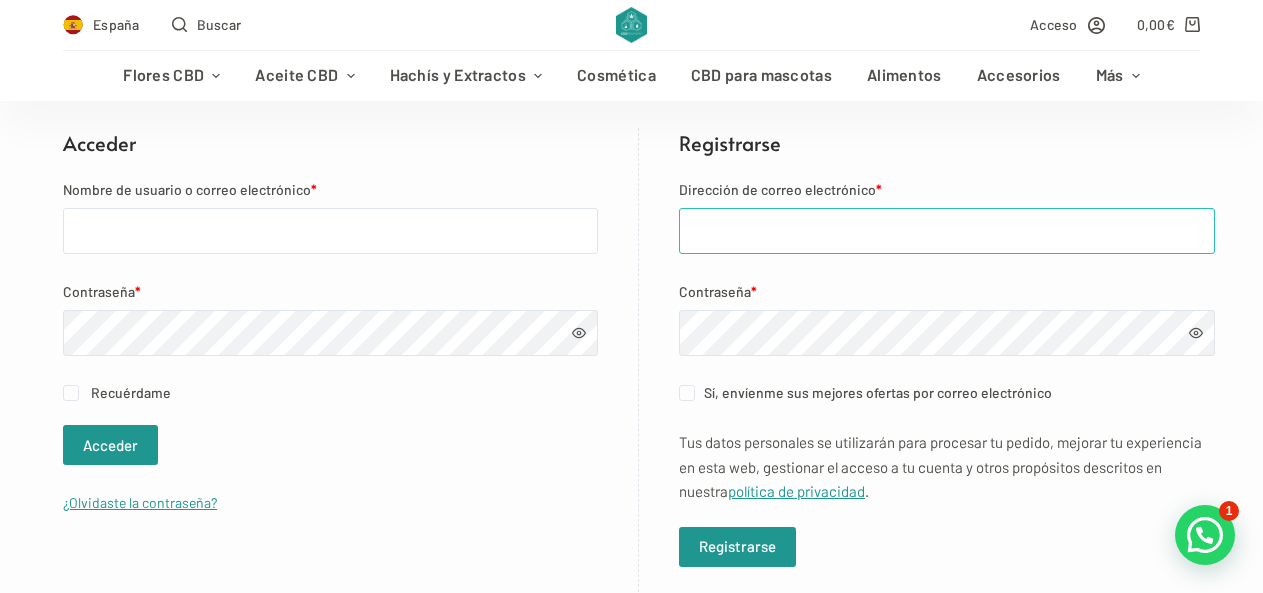 scroll, scrollTop: 300, scrollLeft: 0, axis: vertical 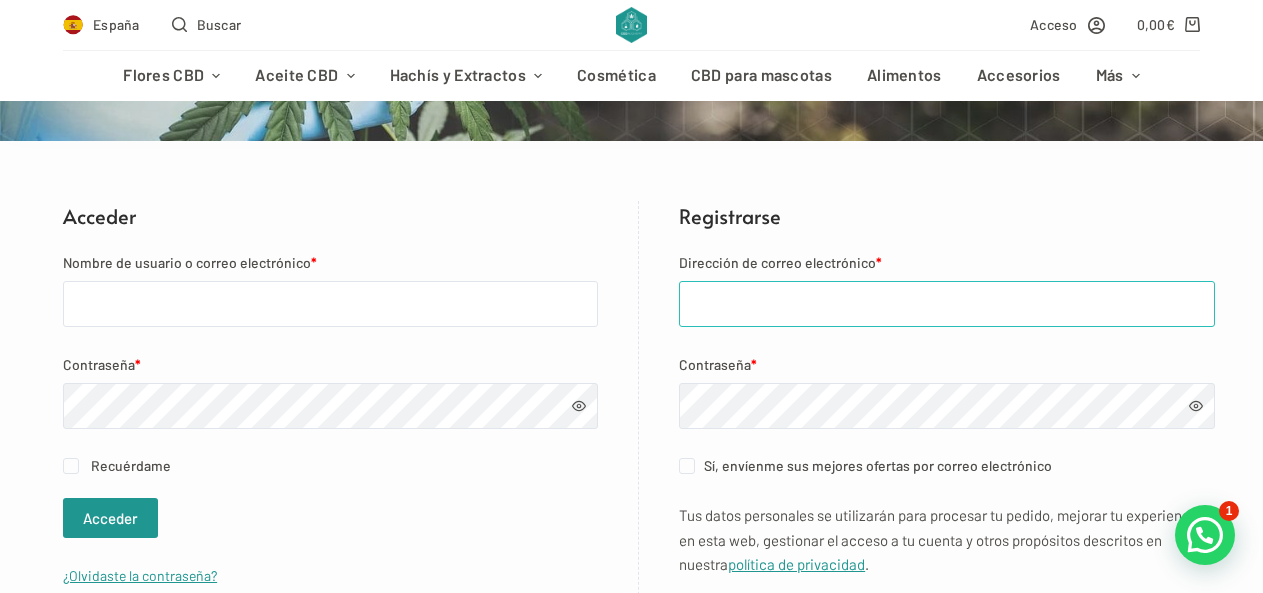 click on "Dirección de correo electrónico  *" at bounding box center [947, 304] 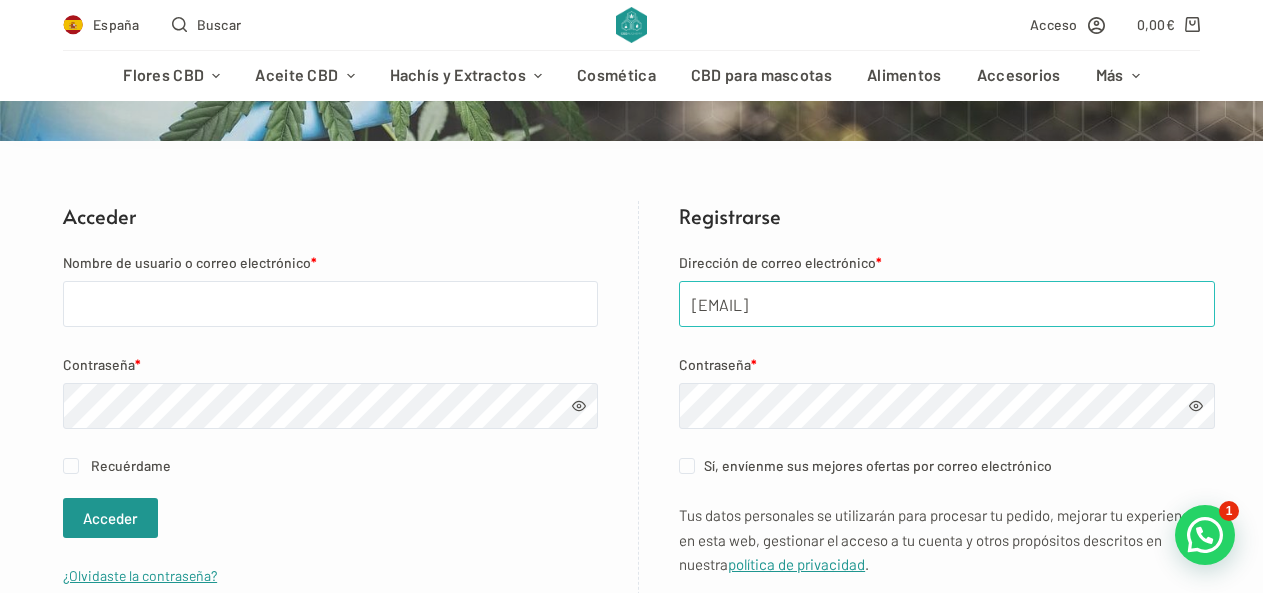 type on "[EMAIL]" 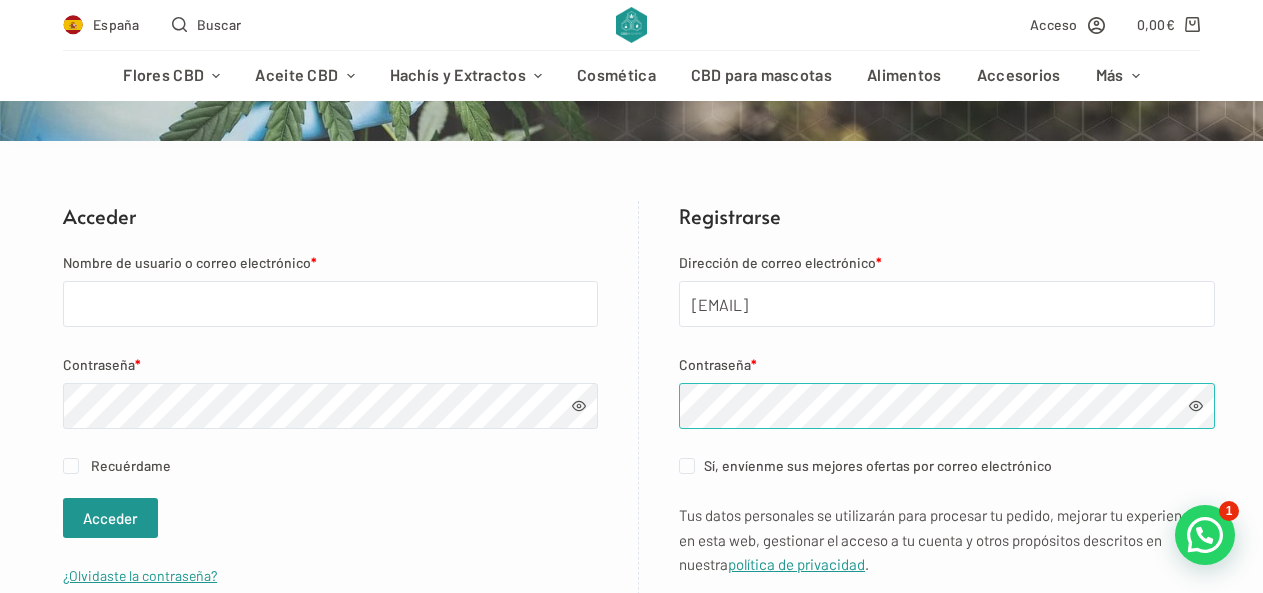 scroll, scrollTop: 400, scrollLeft: 0, axis: vertical 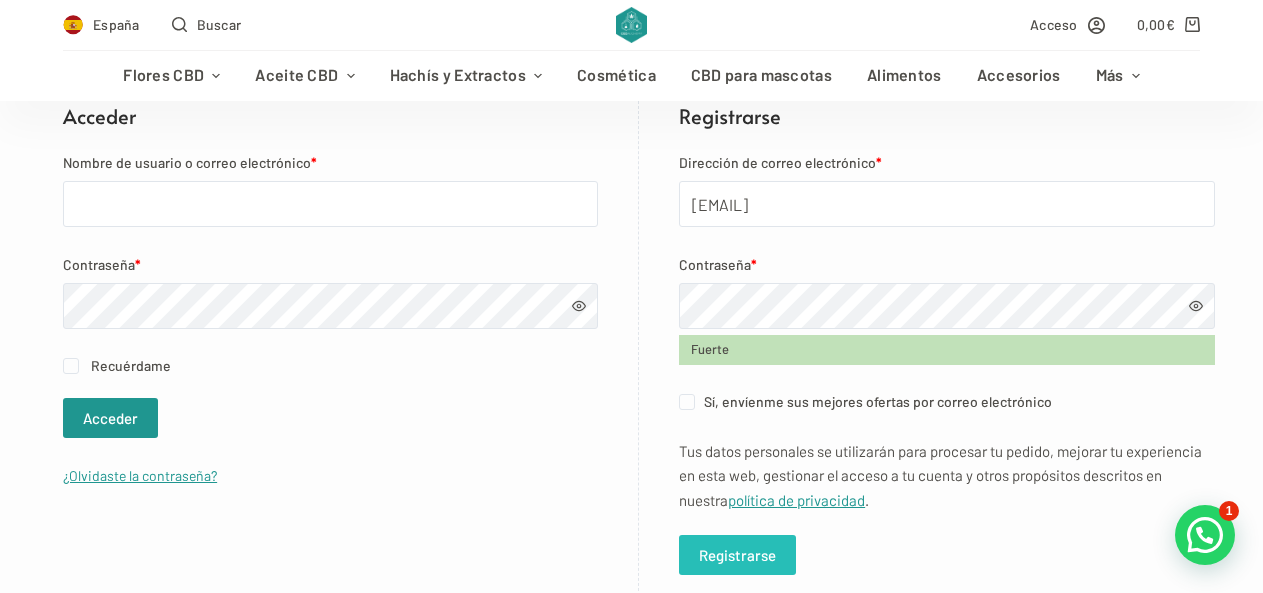 click on "Registrarse" at bounding box center (737, 555) 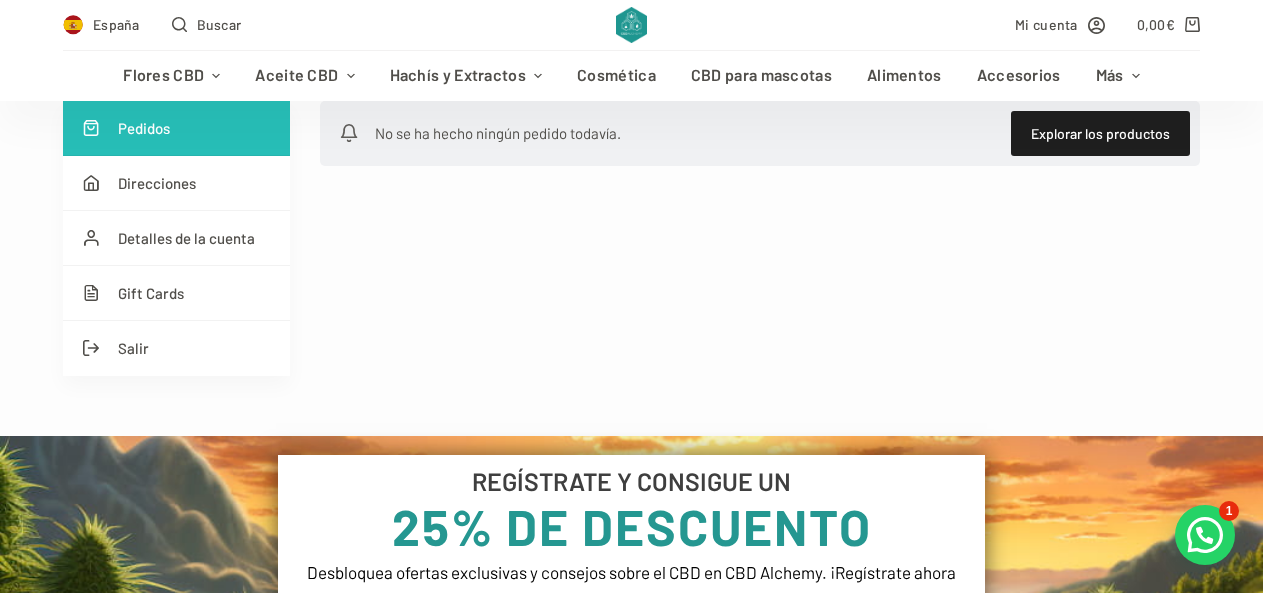 scroll, scrollTop: 300, scrollLeft: 0, axis: vertical 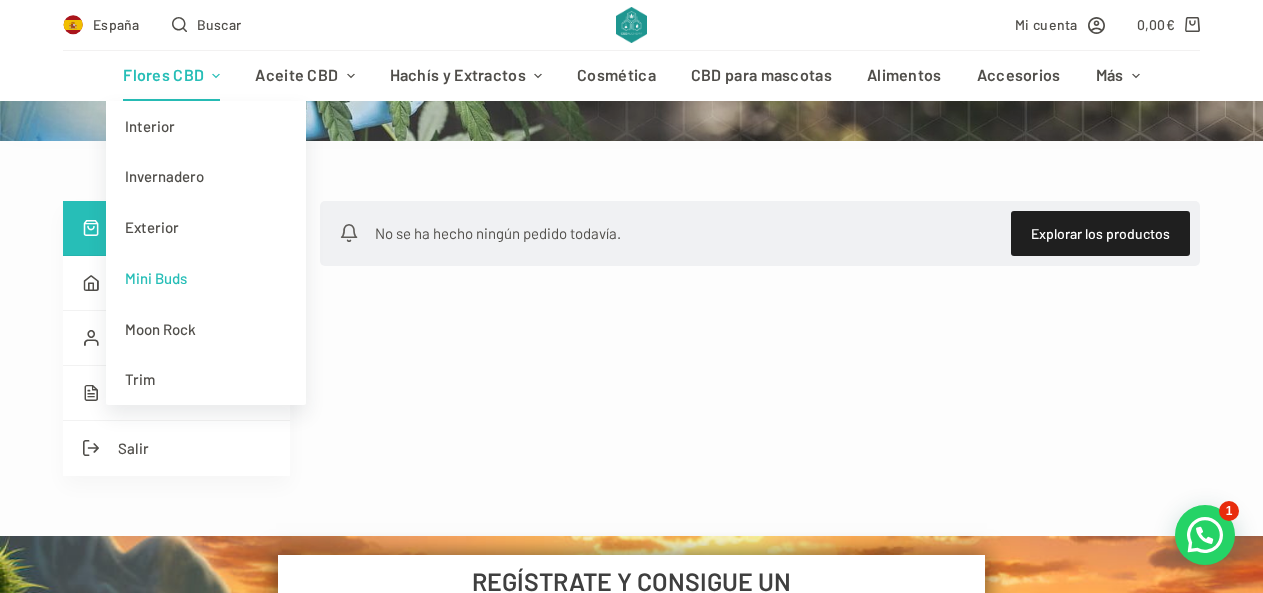 type on "[EMAIL]" 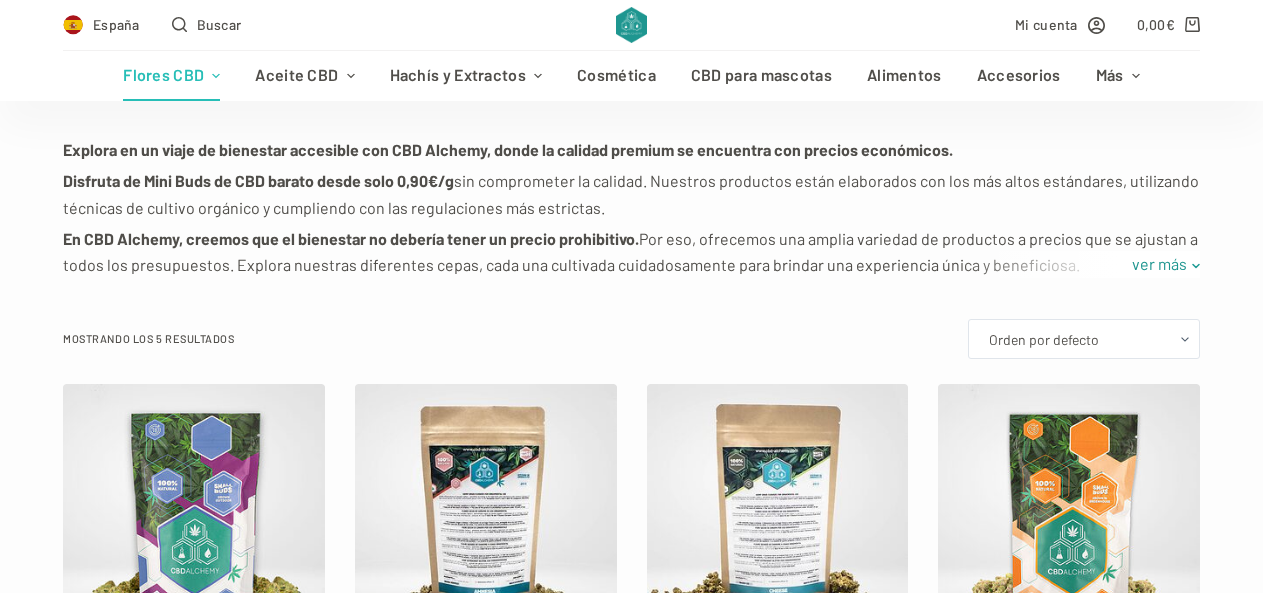 scroll, scrollTop: 300, scrollLeft: 0, axis: vertical 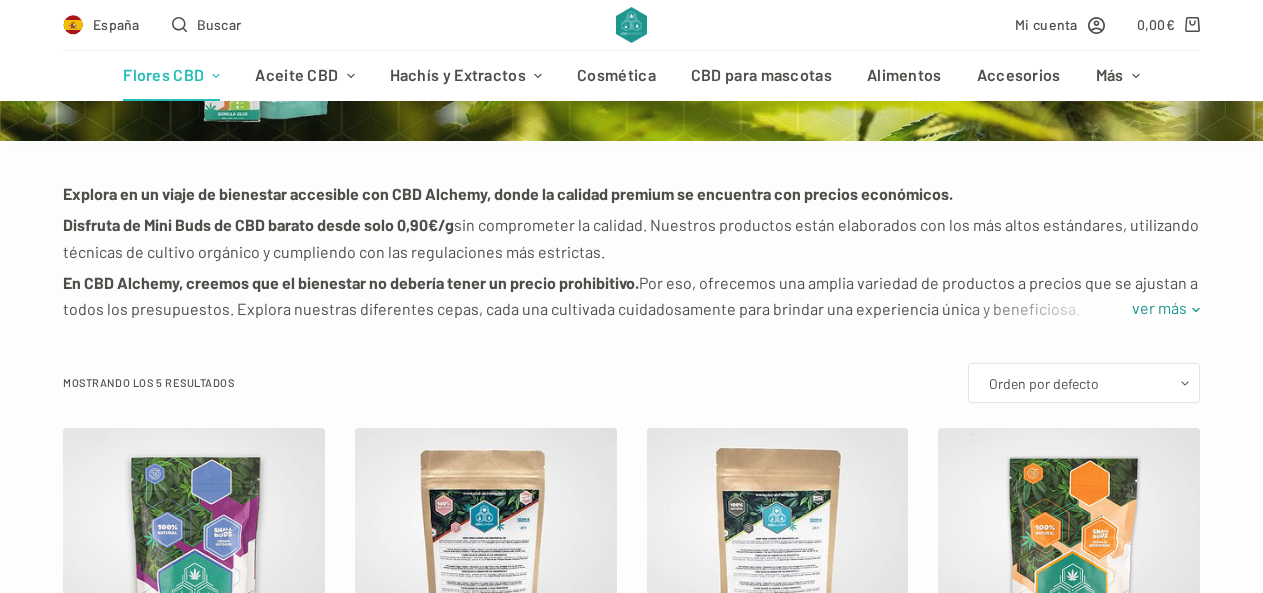 type on "[EMAIL]" 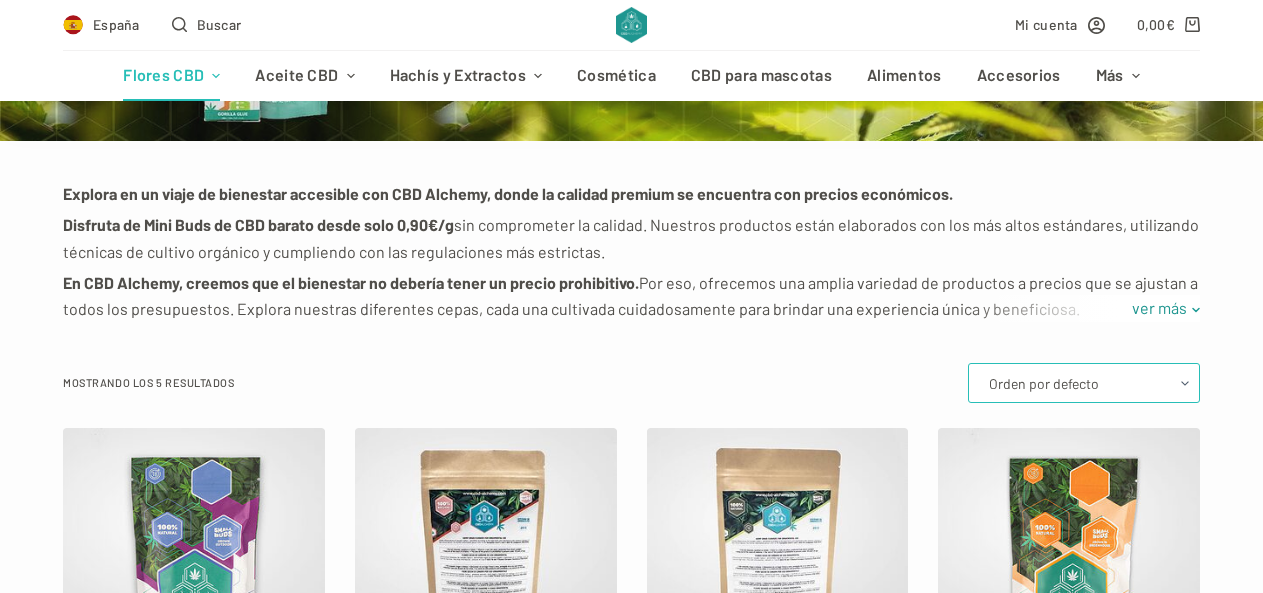 click on "Orden por defecto
Ordenar por popularidad
Ordenar por los últimos
Ordenar por precio: bajo a alto
Ordenar por precio: alto a bajo" at bounding box center (1084, 383) 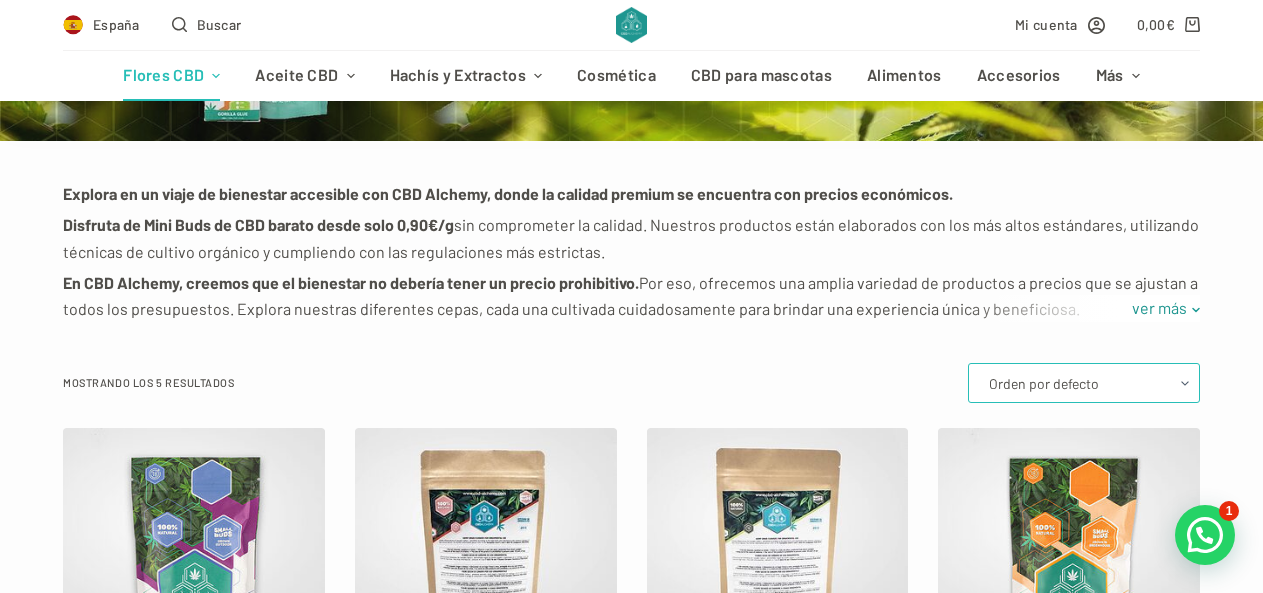 select on "price" 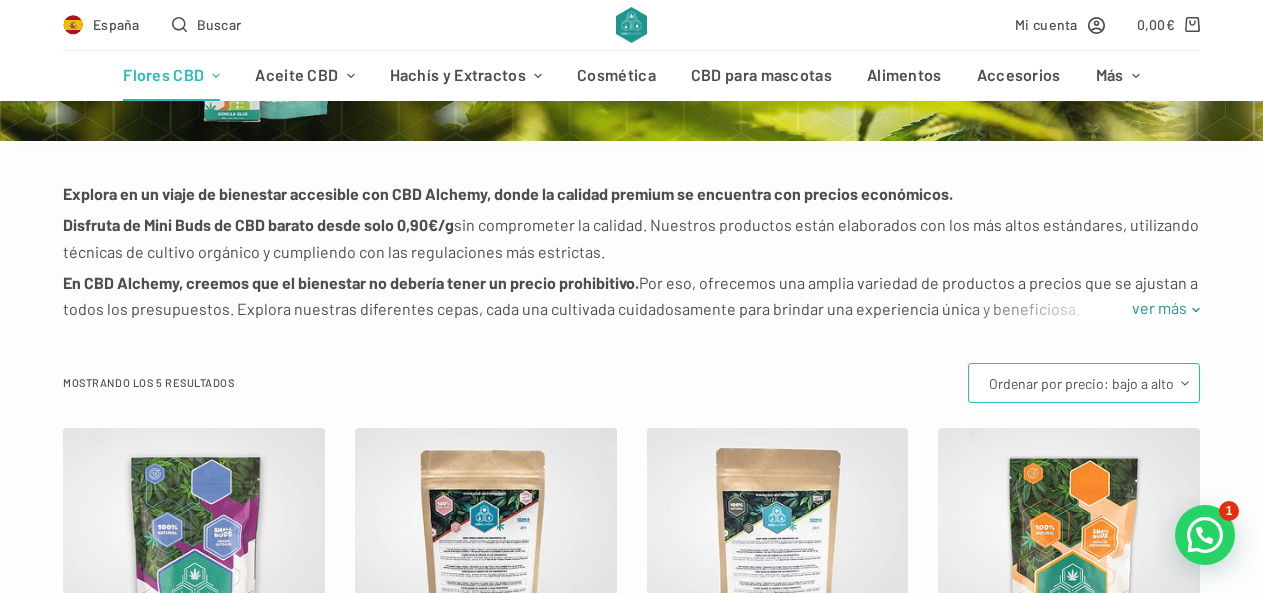 click on "Orden por defecto
Ordenar por popularidad
Ordenar por los últimos
Ordenar por precio: bajo a alto
Ordenar por precio: alto a bajo" at bounding box center [1084, 383] 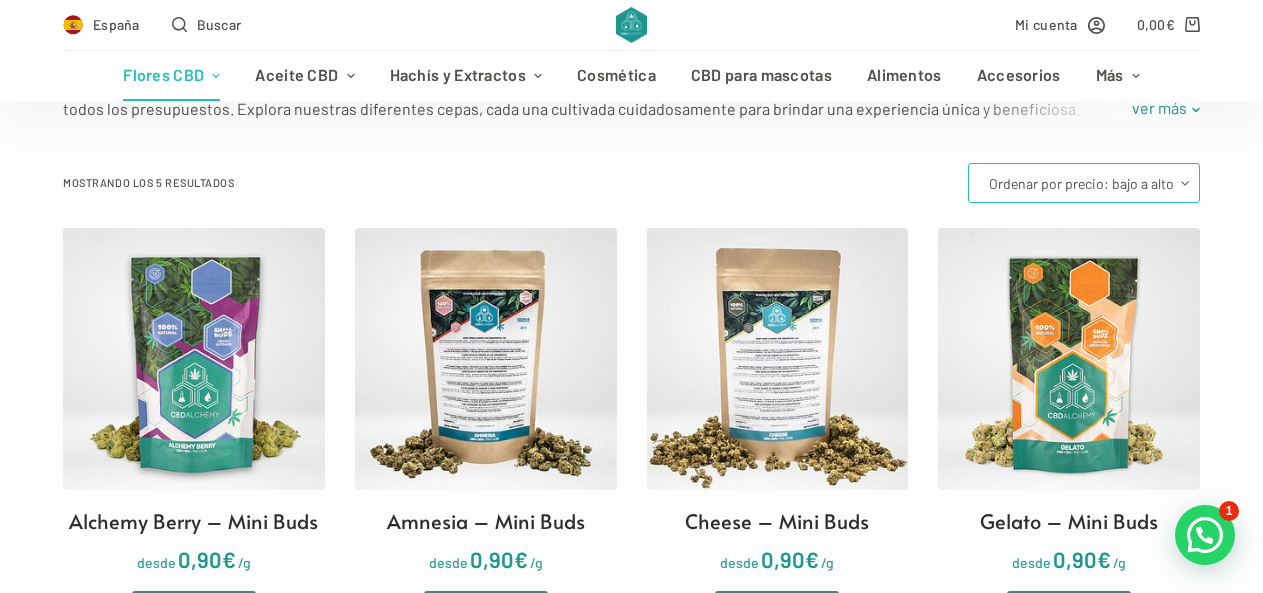scroll, scrollTop: 700, scrollLeft: 0, axis: vertical 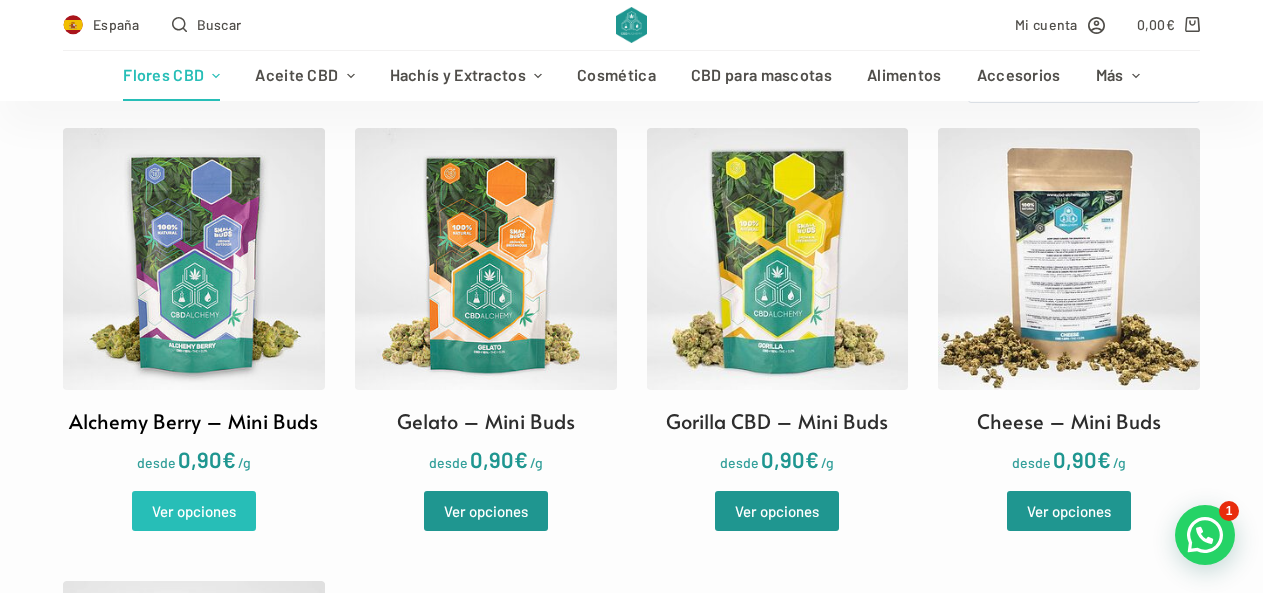 type on "[EMAIL]" 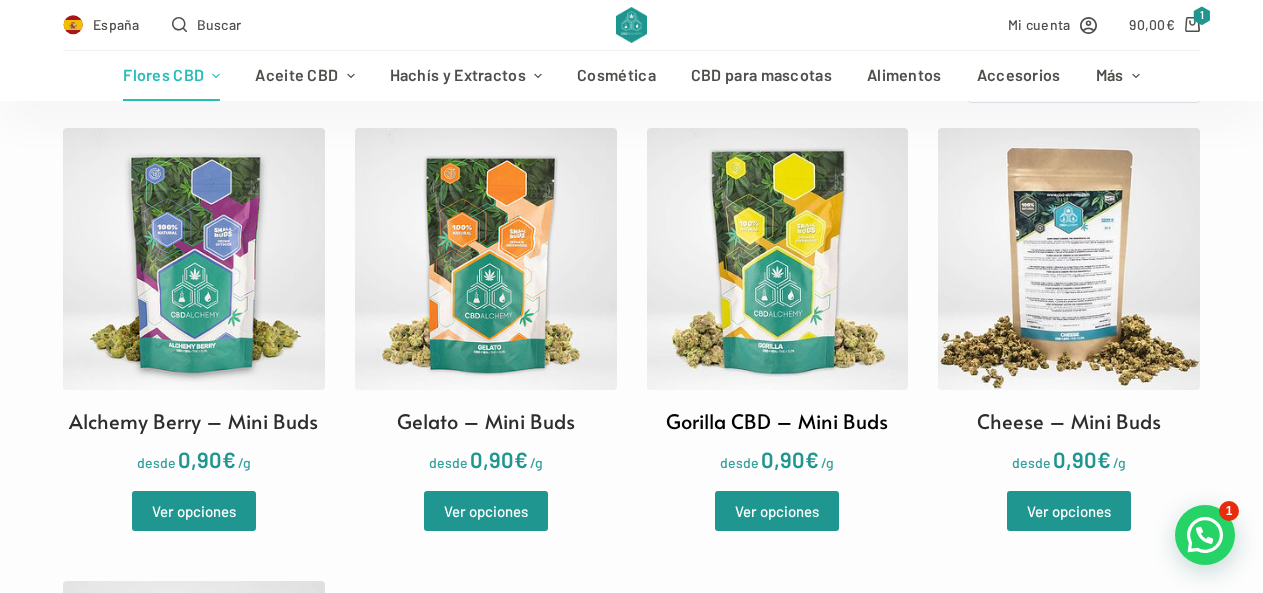 click at bounding box center [778, 259] 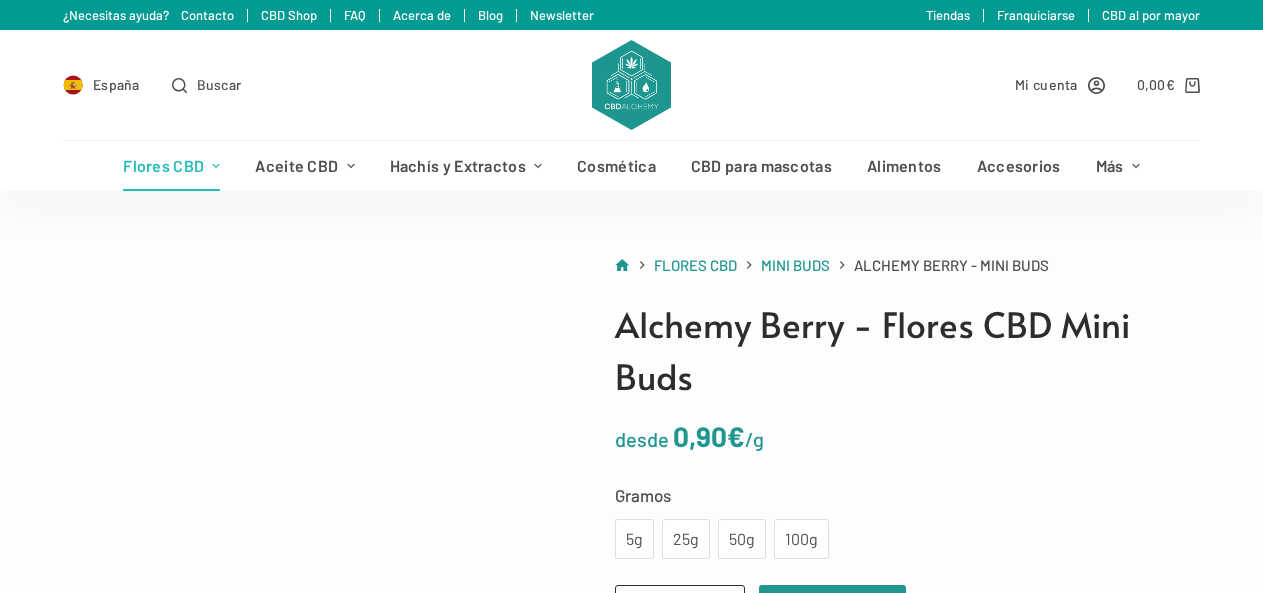 scroll, scrollTop: 0, scrollLeft: 0, axis: both 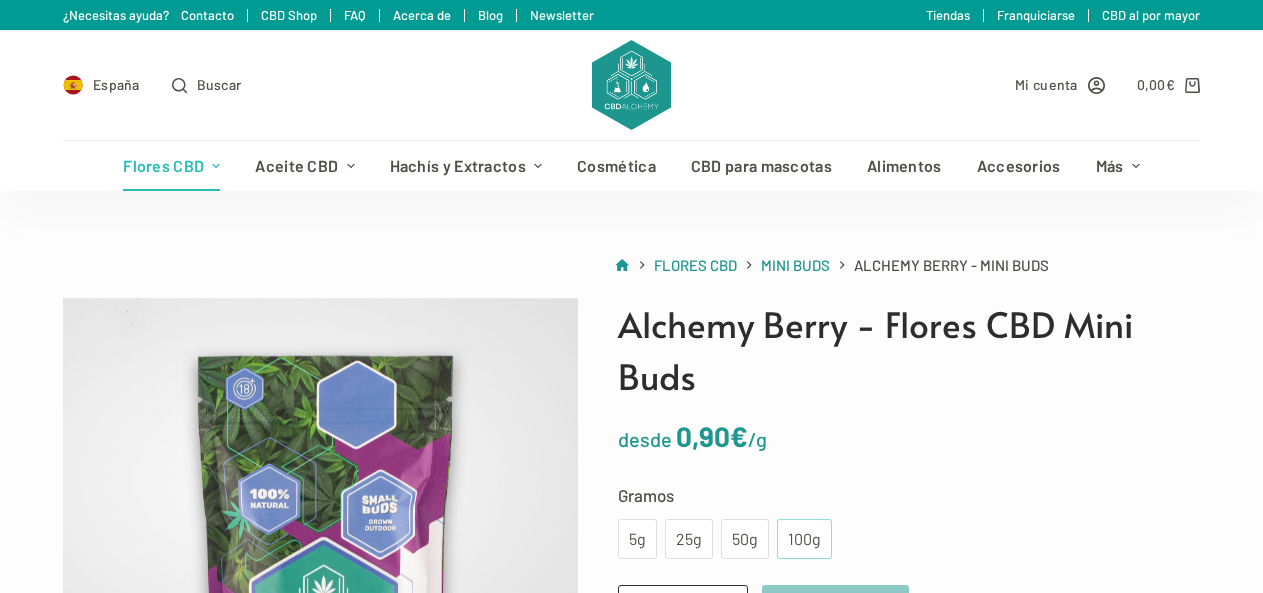 type on "[EMAIL]" 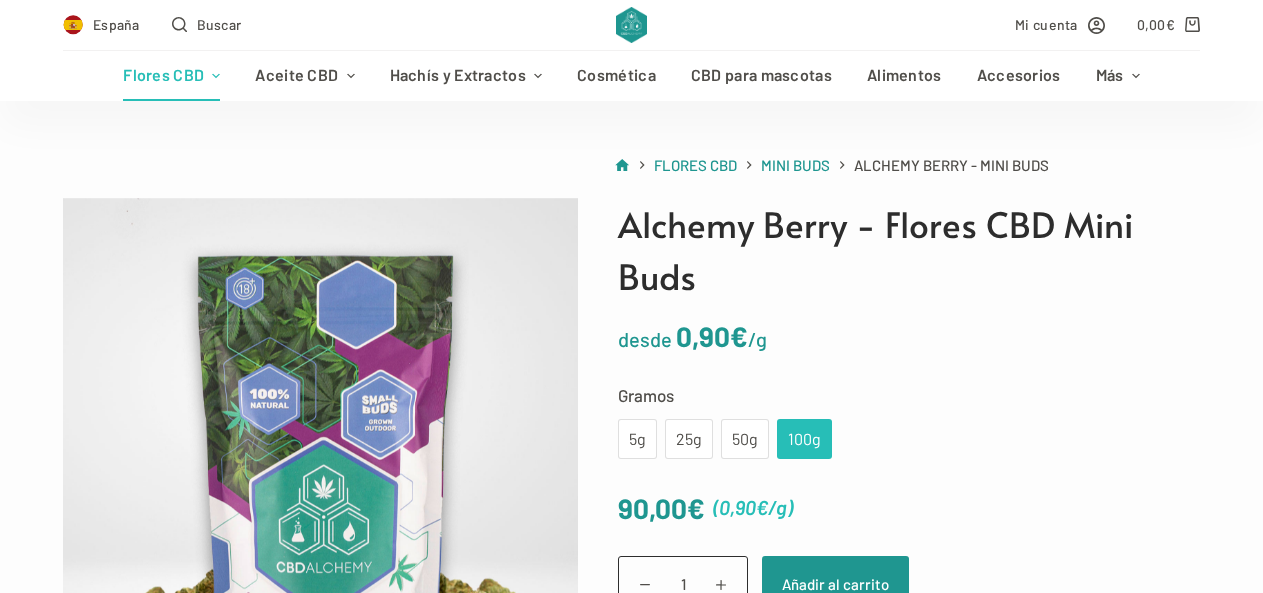 scroll, scrollTop: 200, scrollLeft: 0, axis: vertical 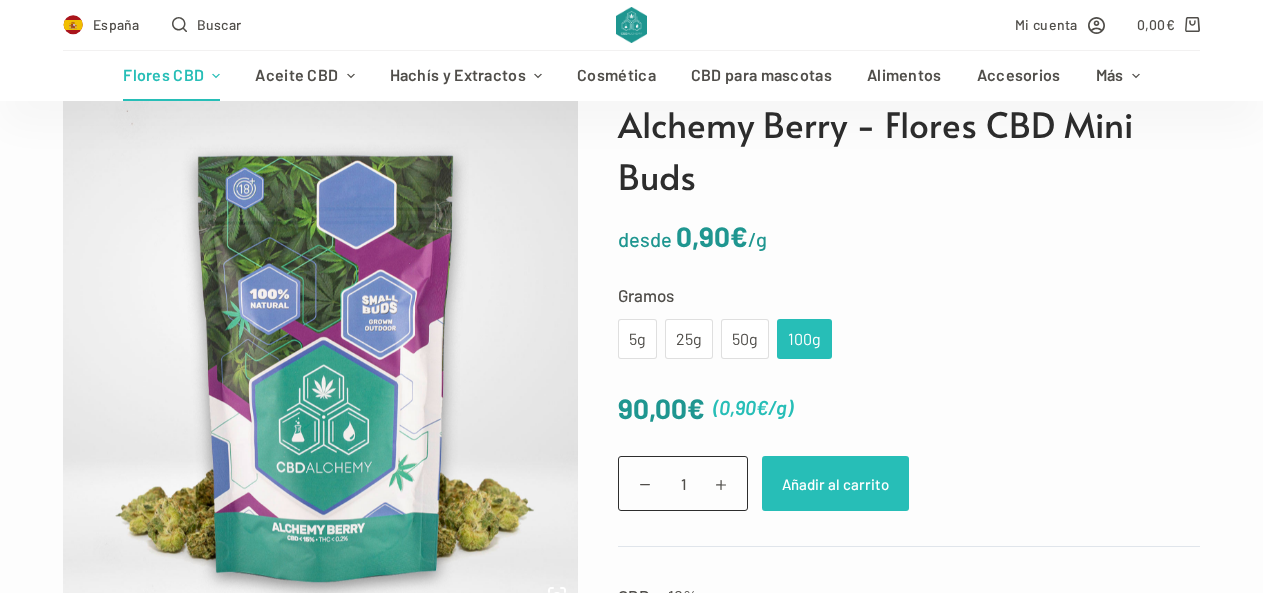 click on "Añadir al carrito" 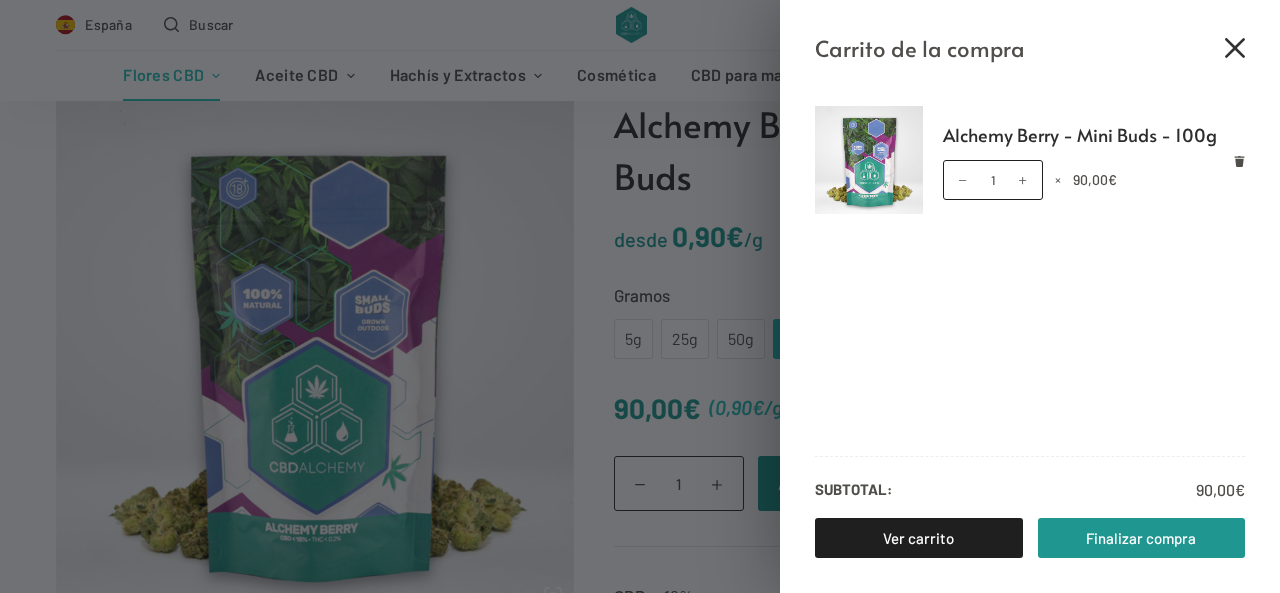 click 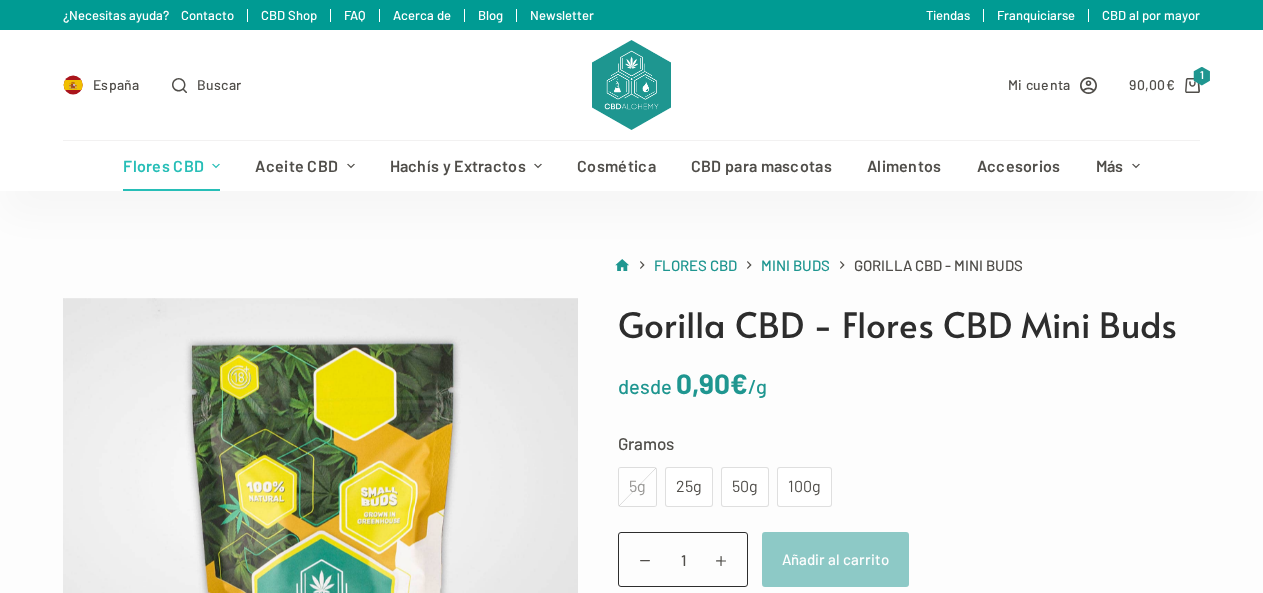 scroll, scrollTop: 0, scrollLeft: 0, axis: both 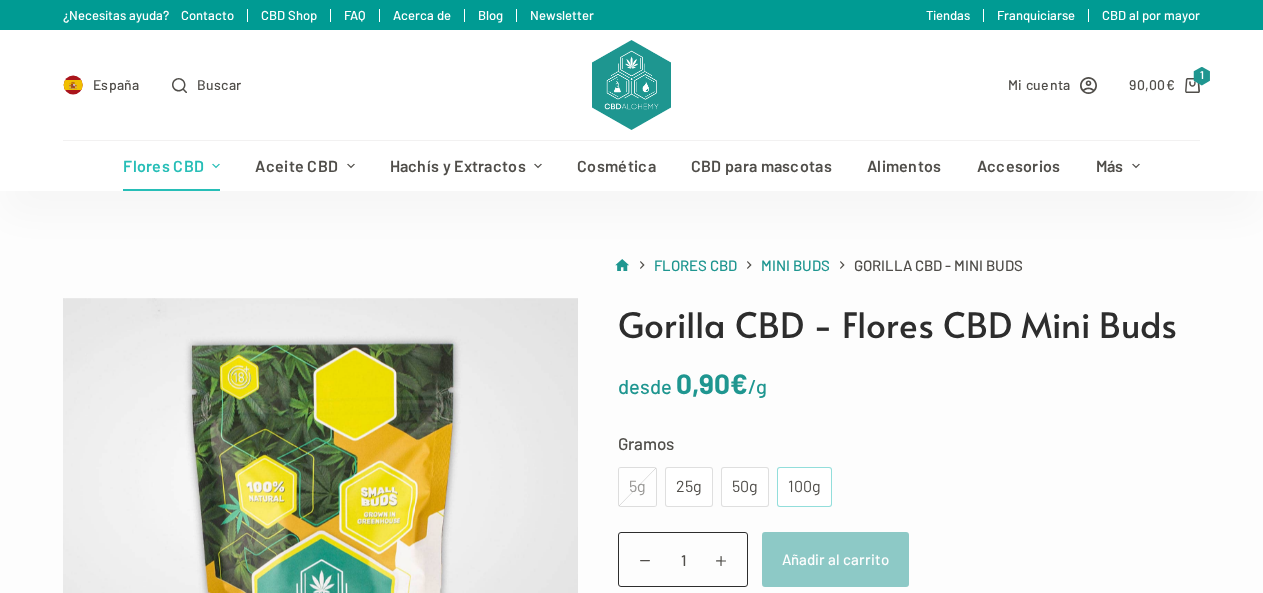 type on "[EMAIL]" 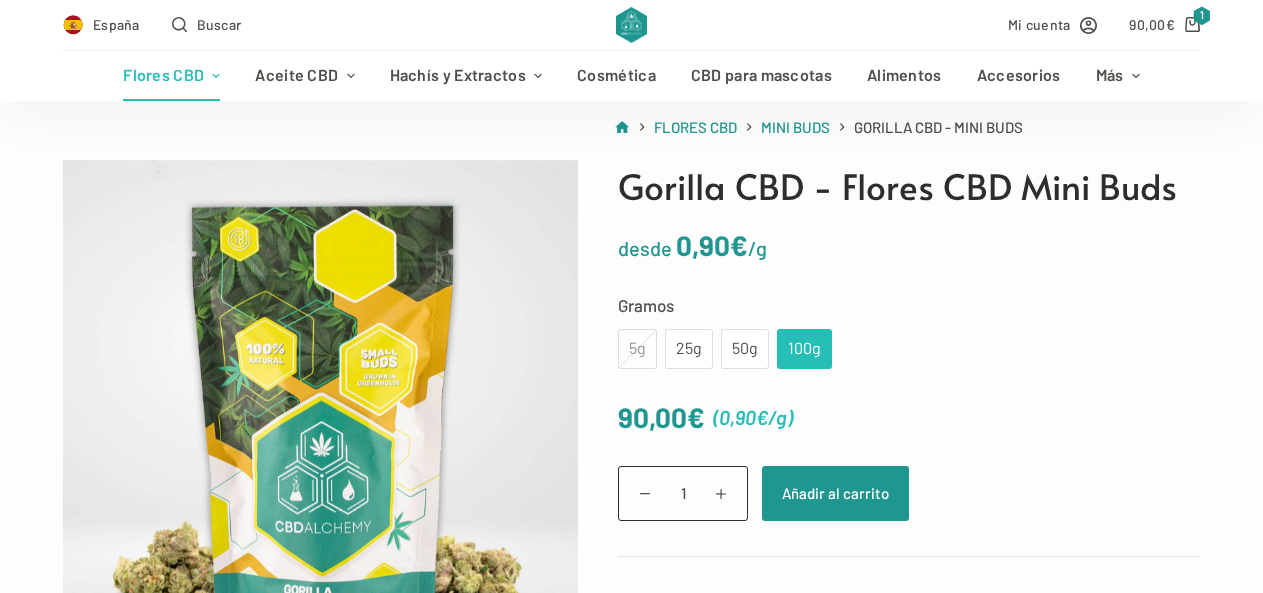 scroll, scrollTop: 200, scrollLeft: 0, axis: vertical 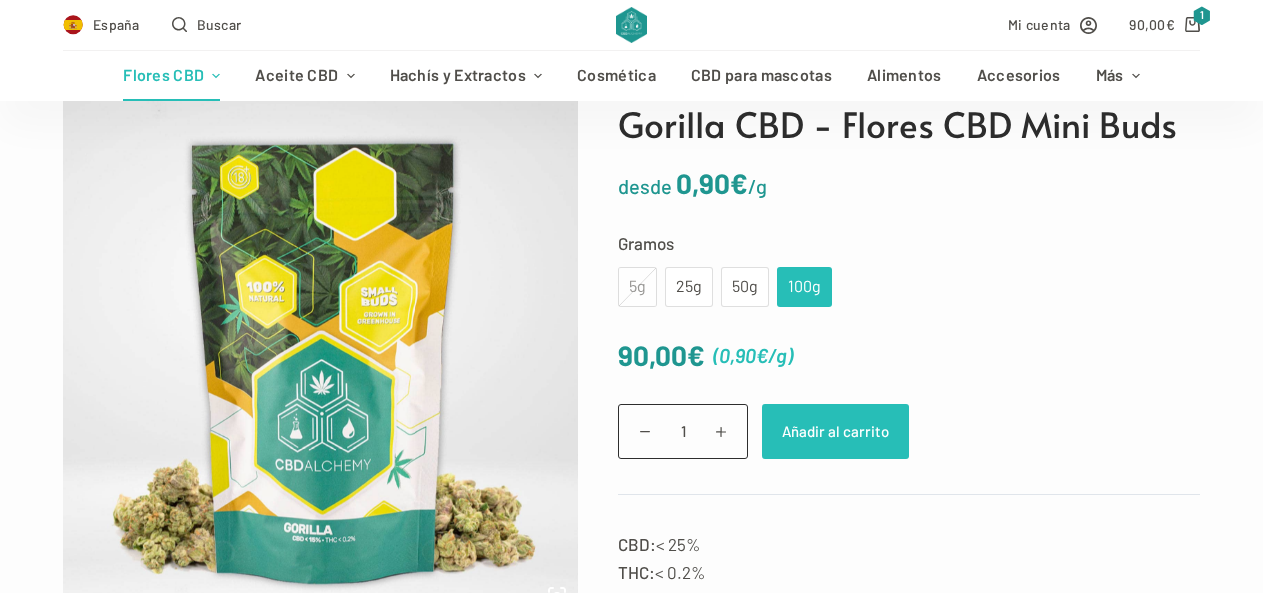 click on "Añadir al carrito" 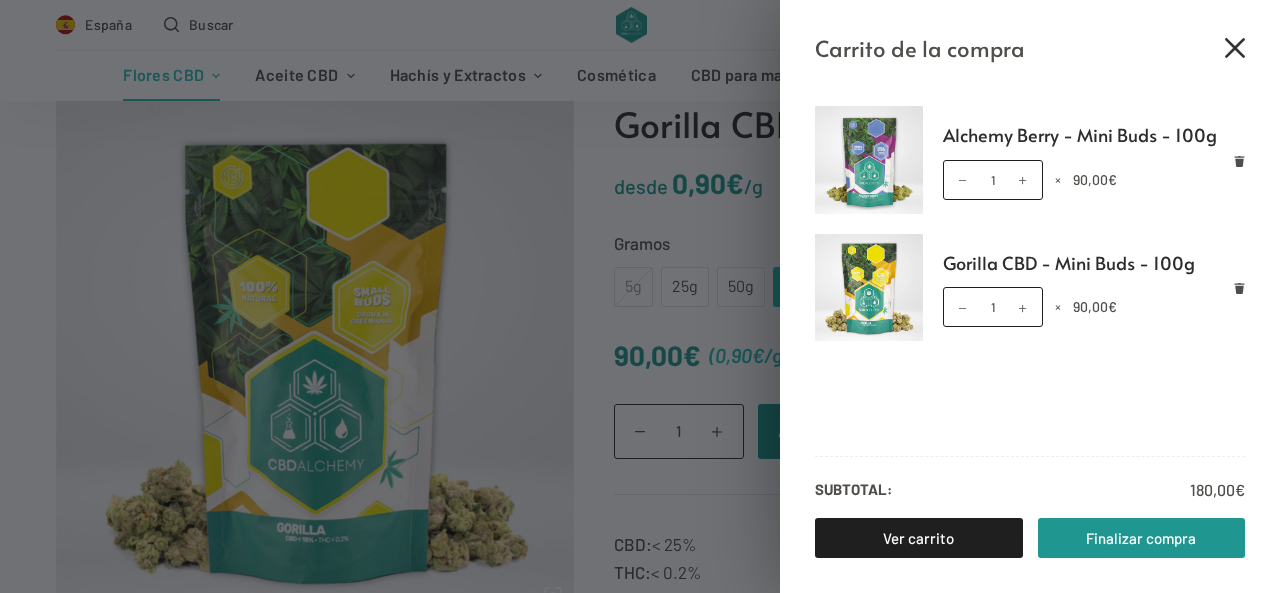 click 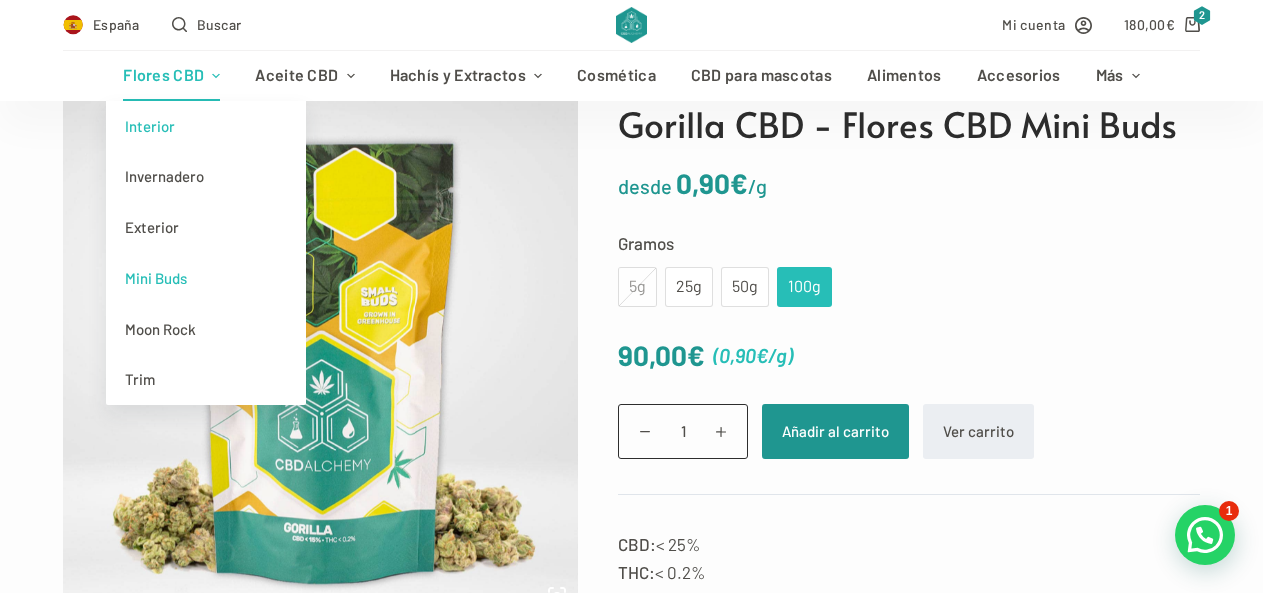 click on "Interior" at bounding box center [206, 126] 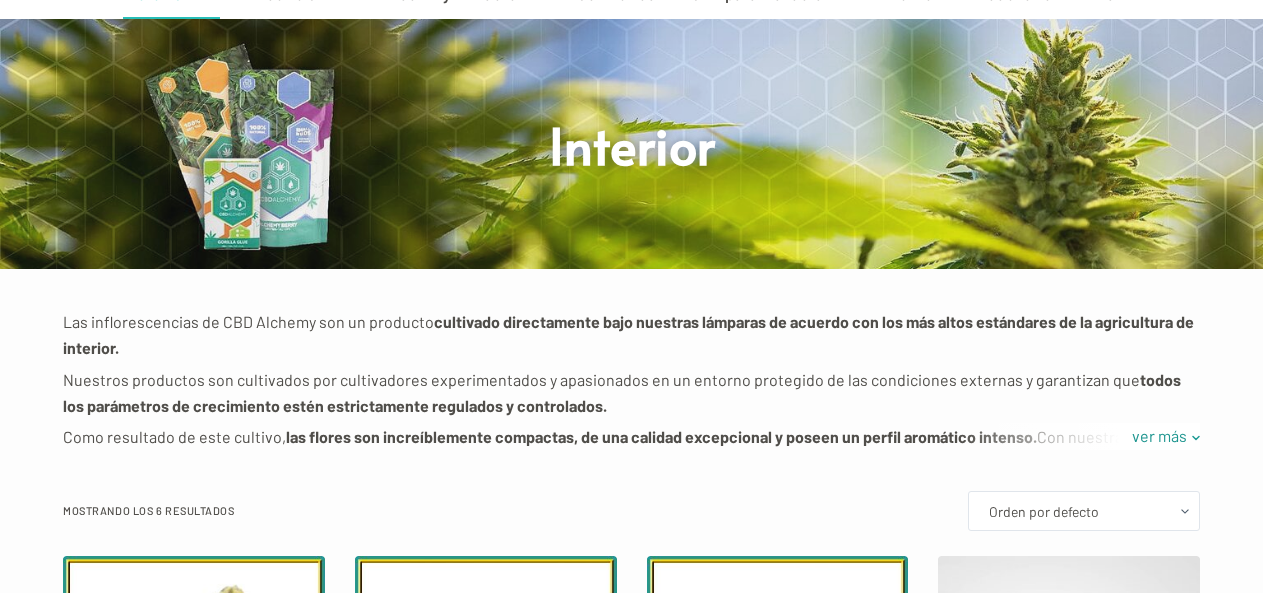 scroll, scrollTop: 200, scrollLeft: 0, axis: vertical 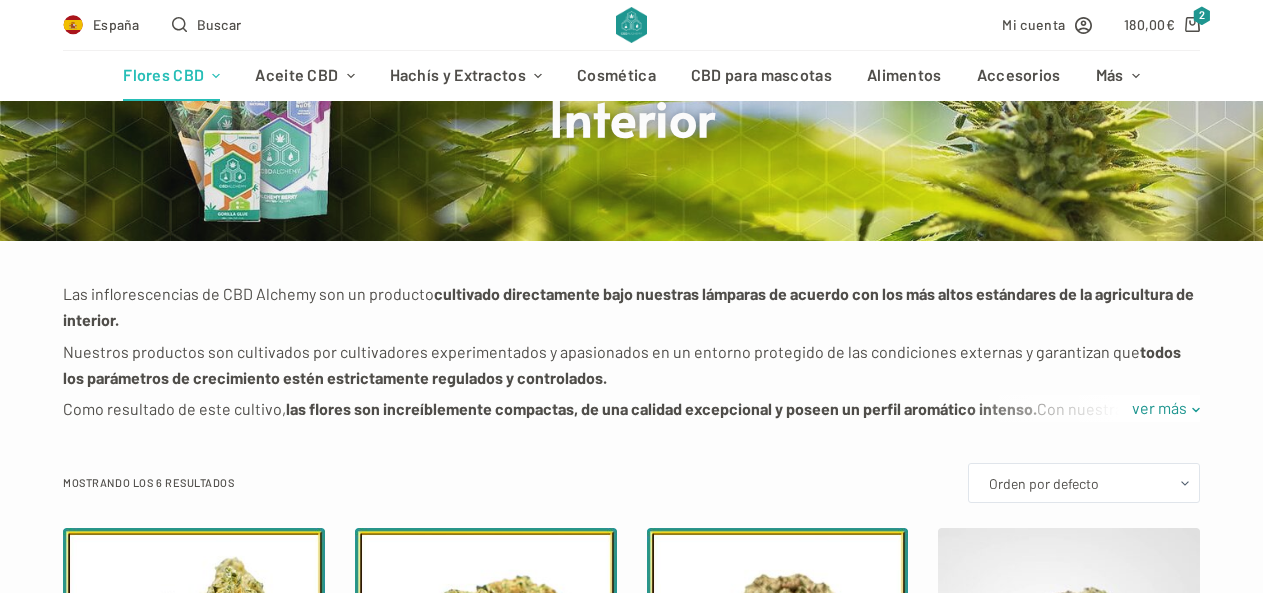 type on "[USERNAME]@[EXAMPLE.COM]" 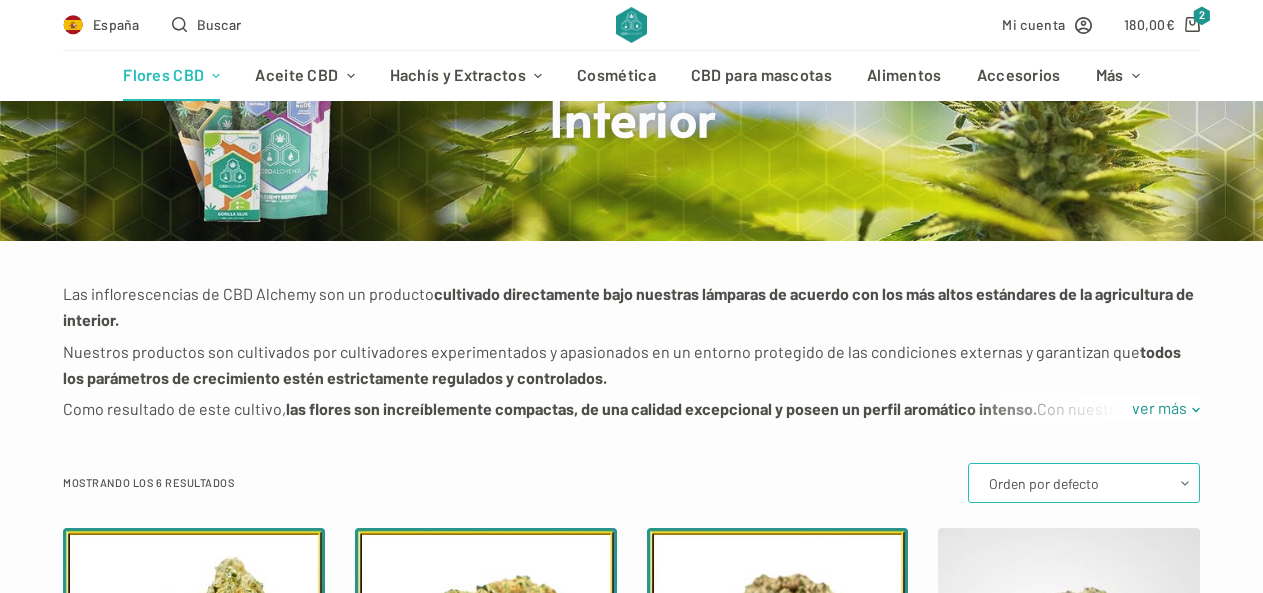 click on "Orden por defecto
Ordenar por popularidad
Ordenar por los últimos
Ordenar por precio: bajo a alto
Ordenar por precio: alto a bajo" at bounding box center (1084, 483) 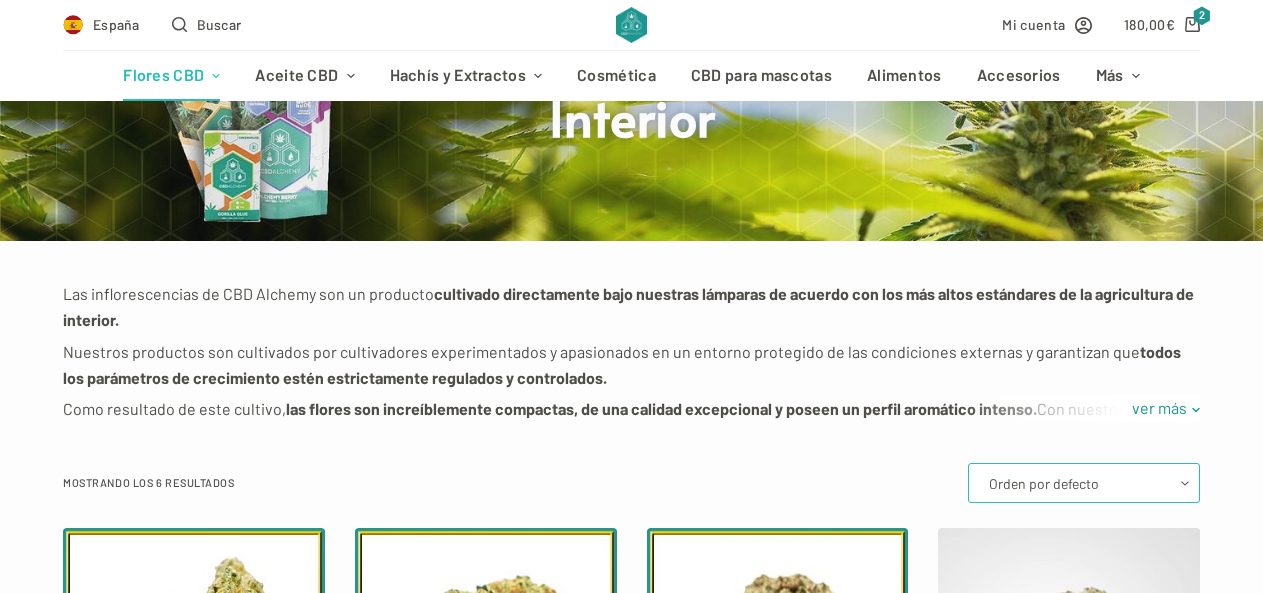 select on "price" 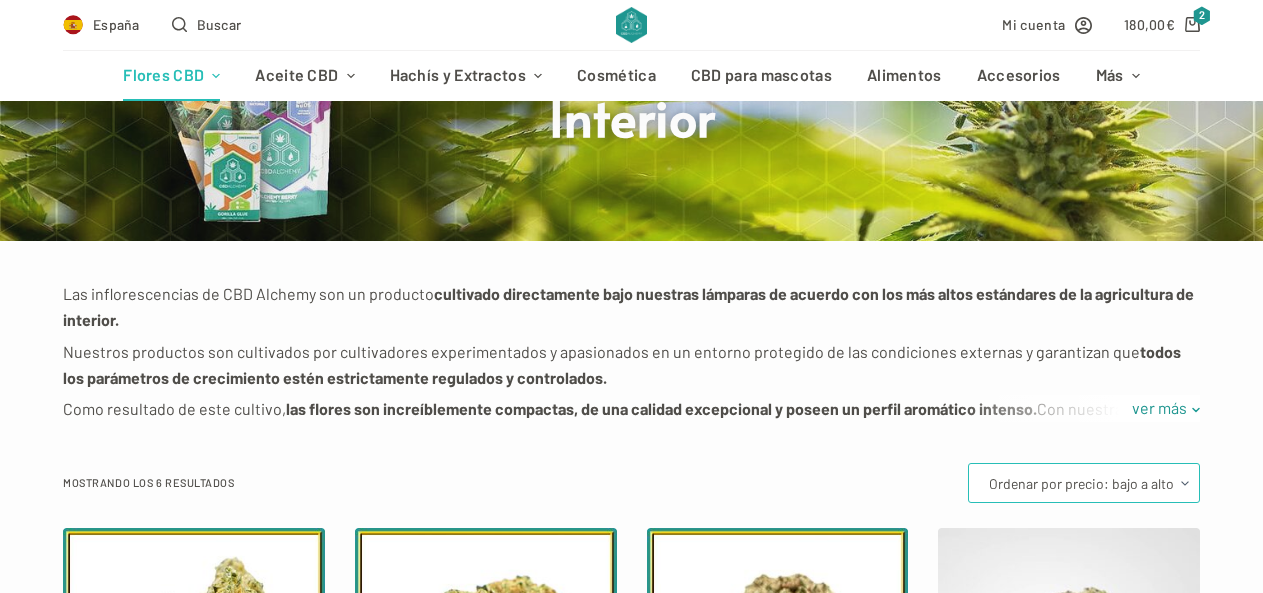 click on "Orden por defecto
Ordenar por popularidad
Ordenar por los últimos
Ordenar por precio: bajo a alto
Ordenar por precio: alto a bajo" at bounding box center (1084, 483) 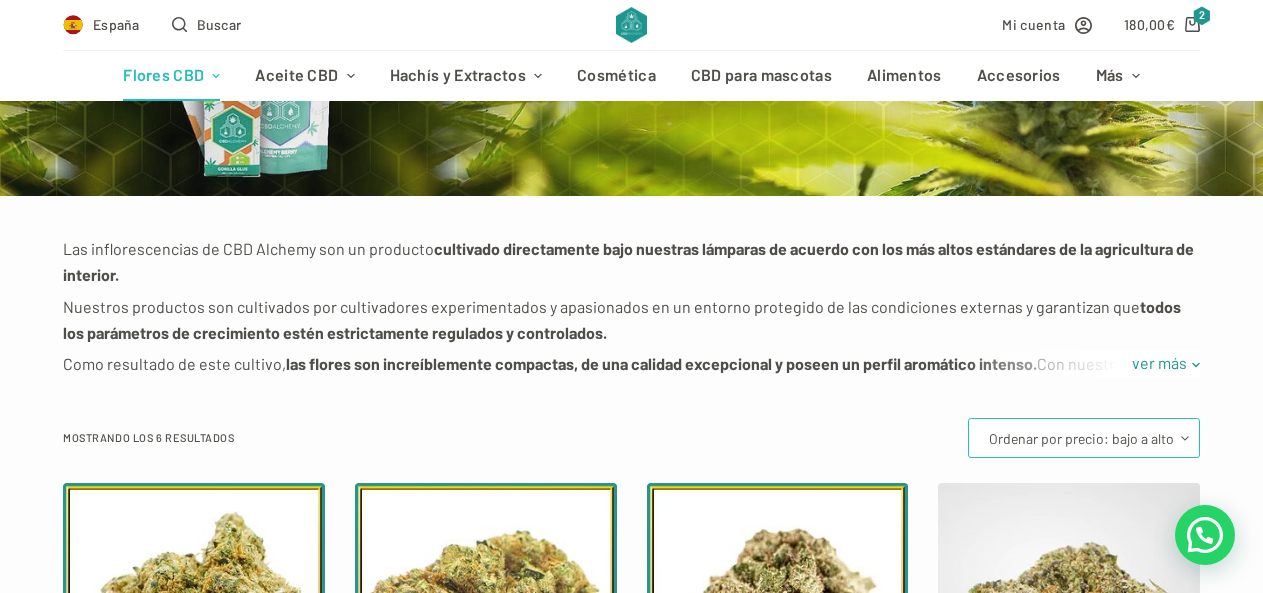 scroll, scrollTop: 500, scrollLeft: 0, axis: vertical 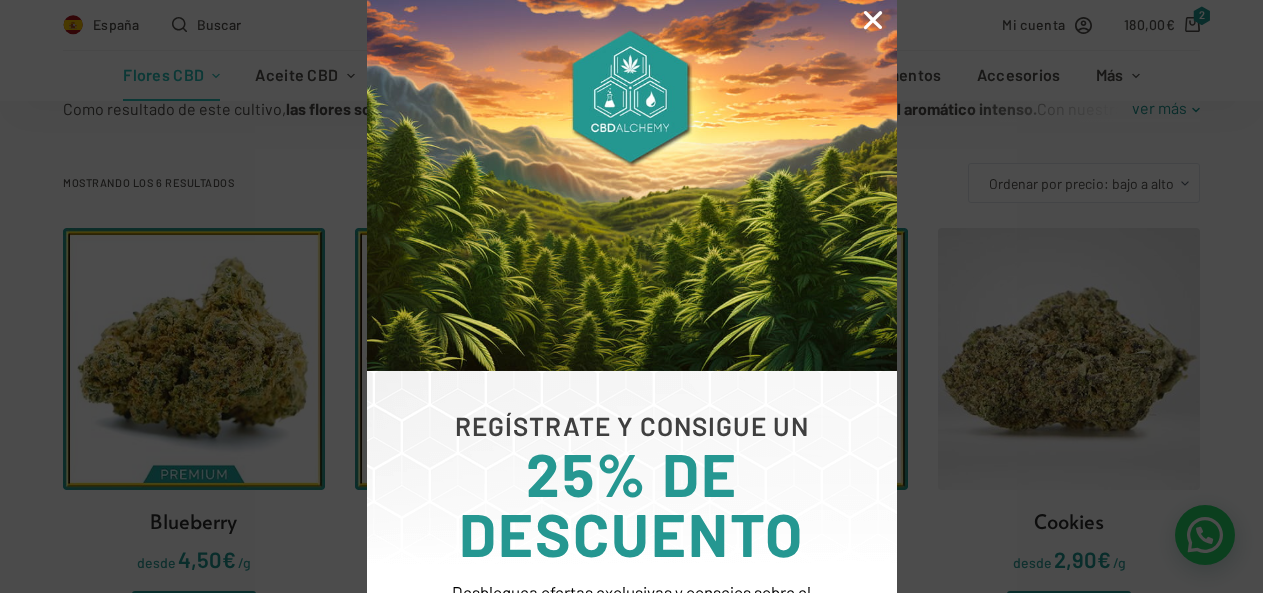 type on "[EMAIL]" 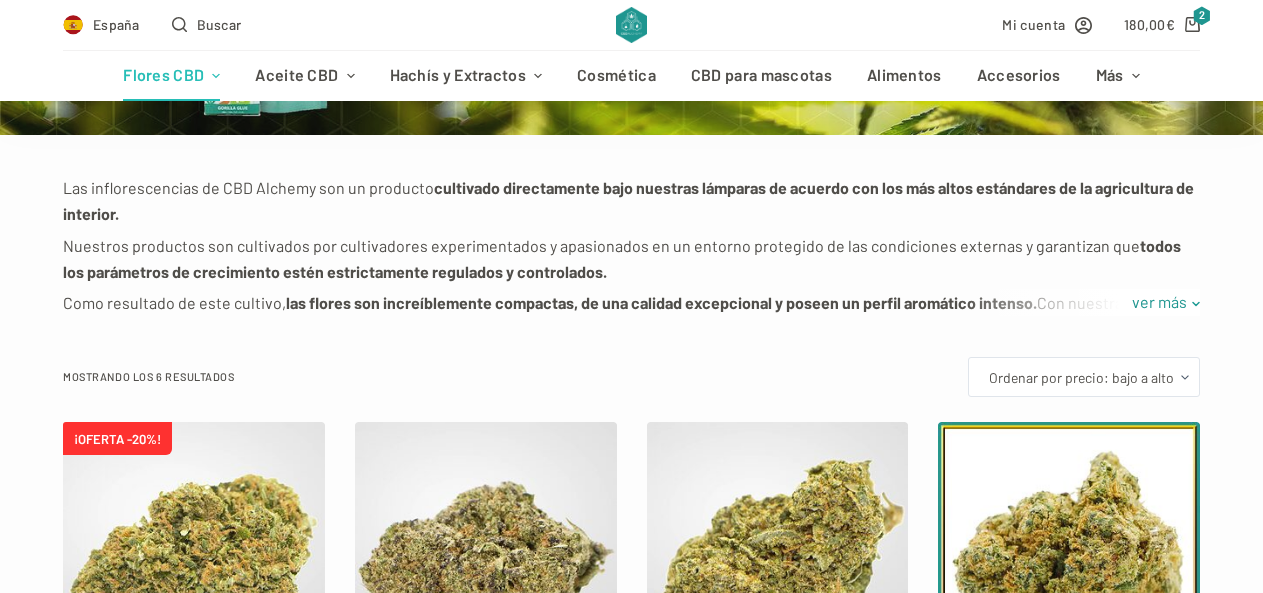 scroll, scrollTop: 400, scrollLeft: 0, axis: vertical 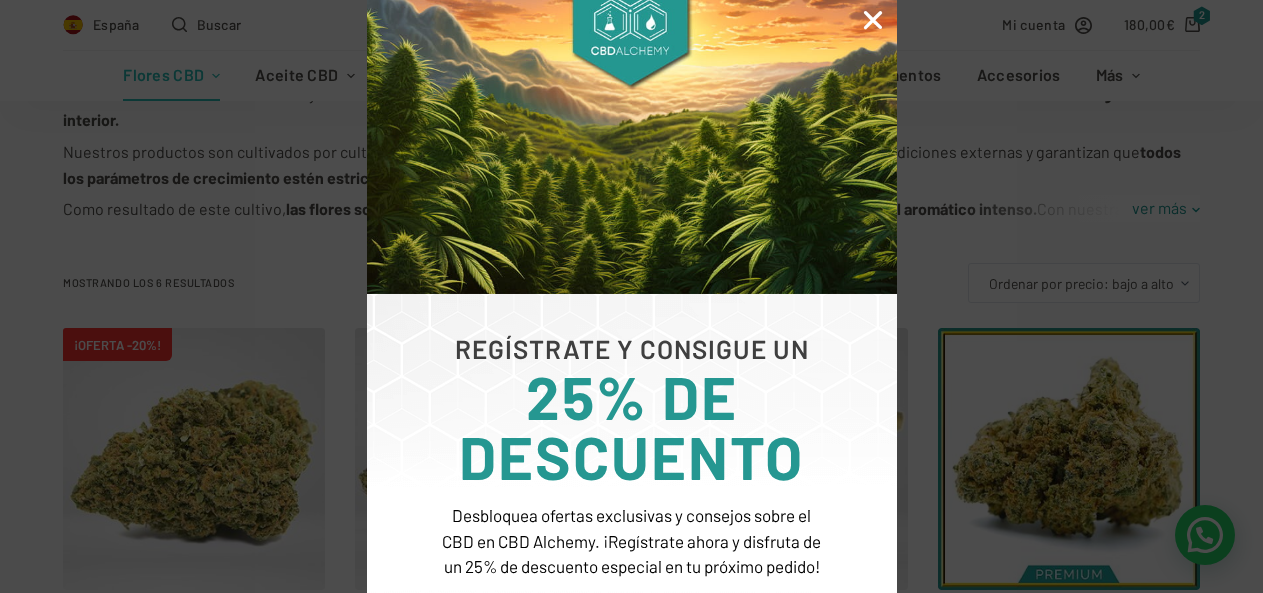 type on "[EMAIL]" 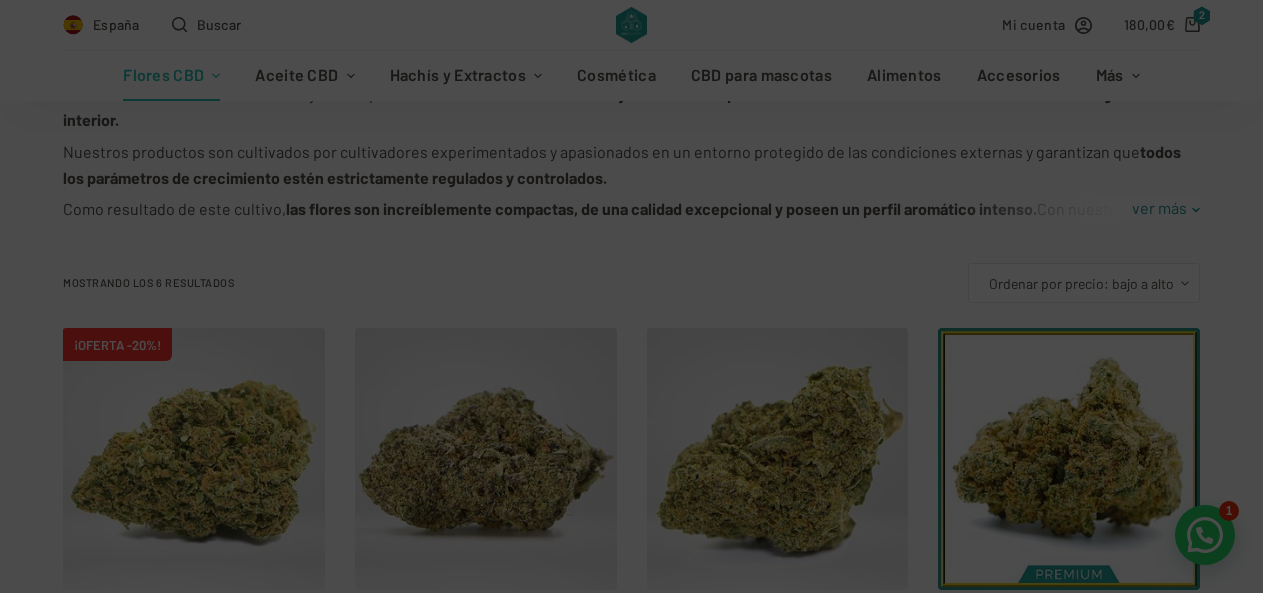 scroll, scrollTop: 277, scrollLeft: 0, axis: vertical 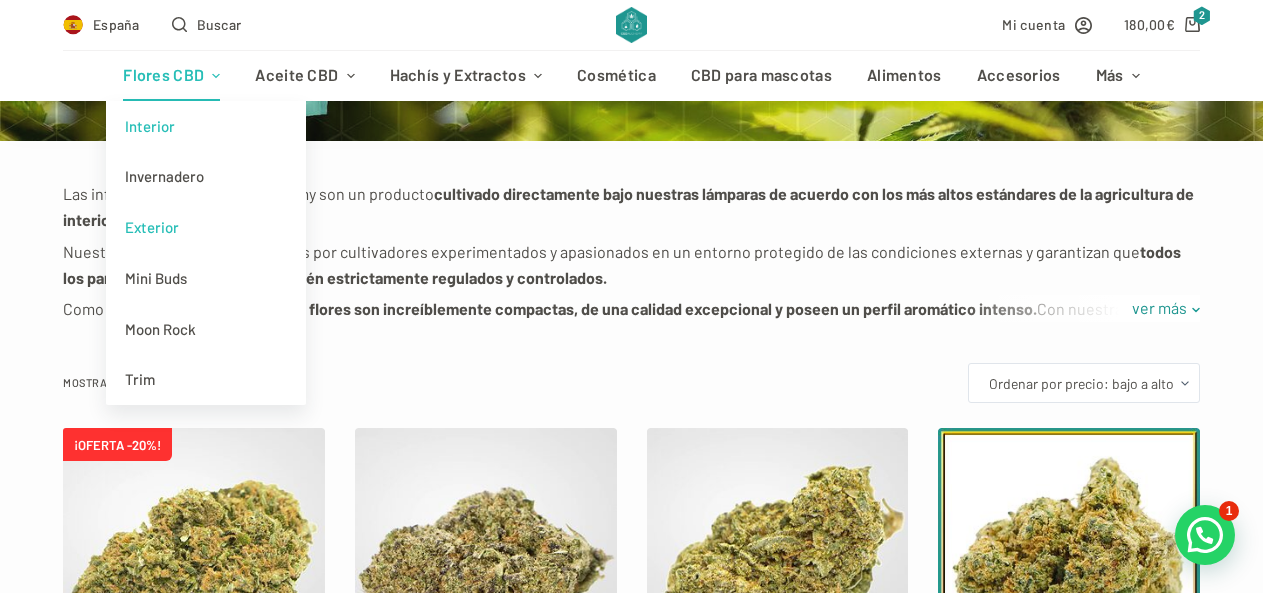 click on "Exterior" at bounding box center (206, 227) 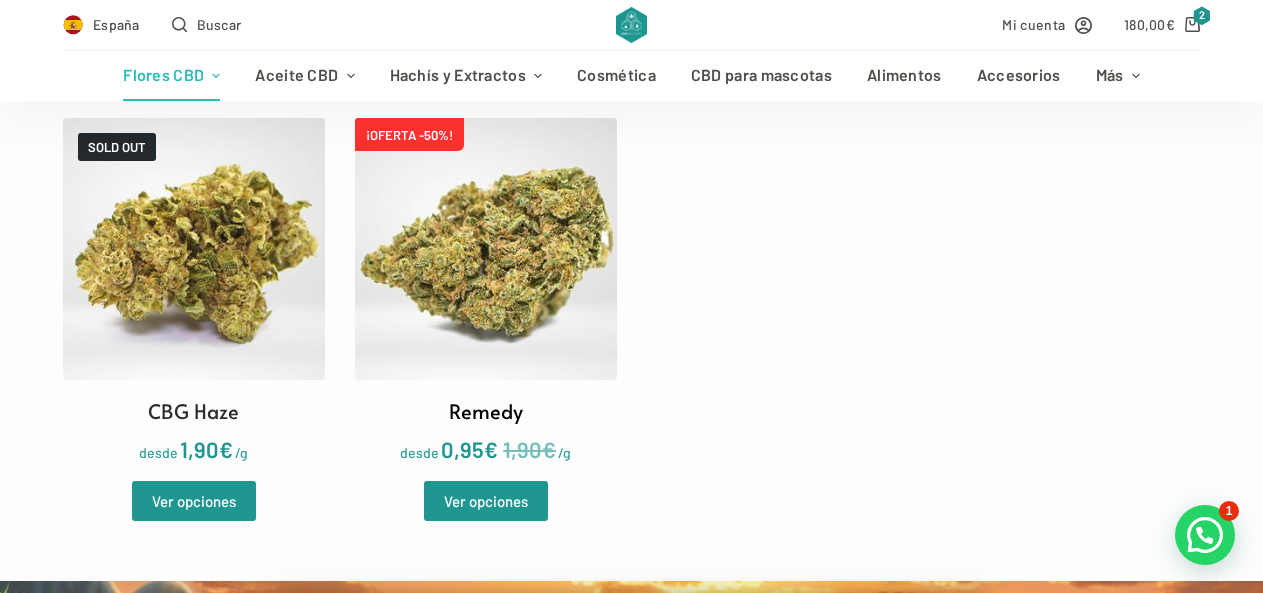 scroll, scrollTop: 600, scrollLeft: 0, axis: vertical 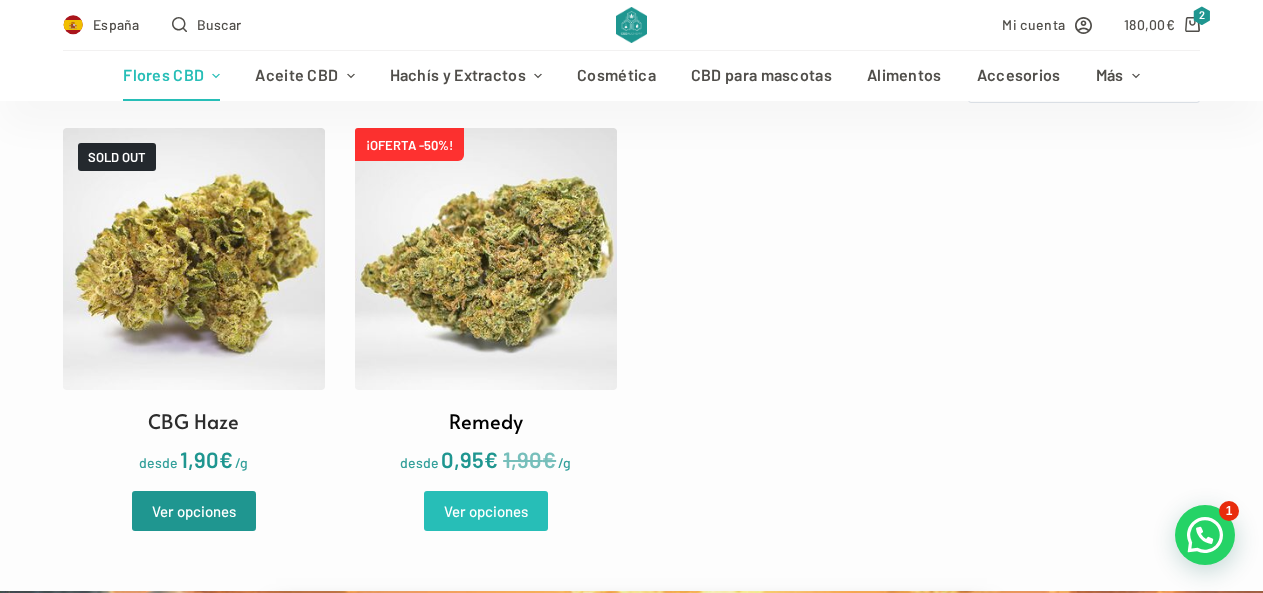 type on "[EMAIL]" 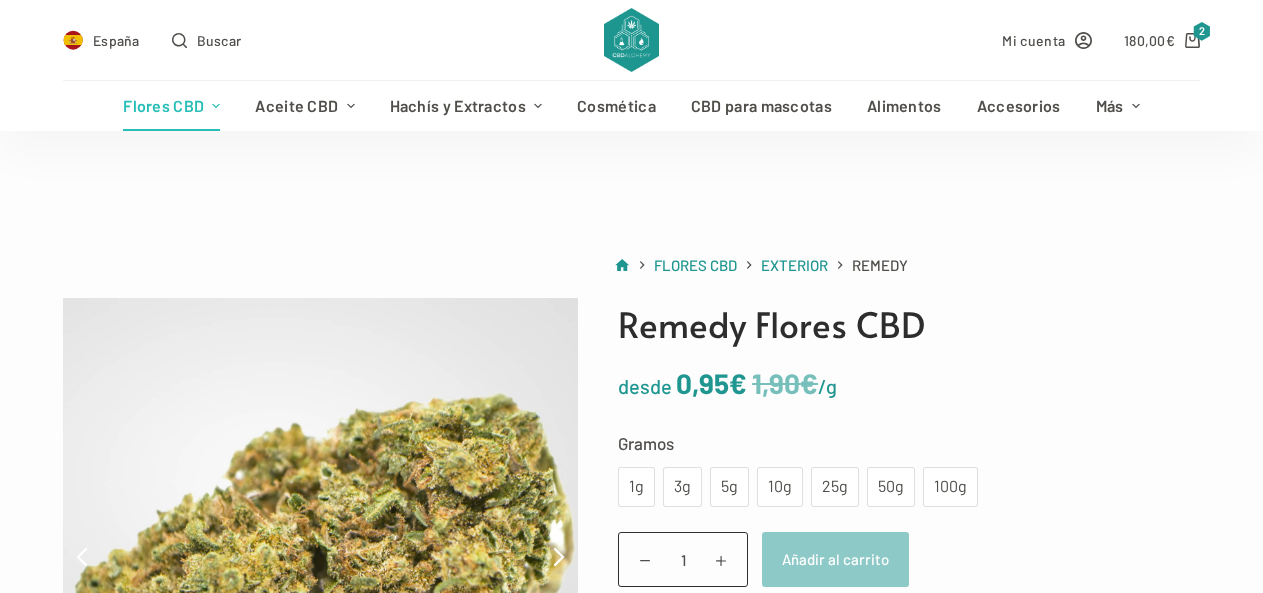scroll, scrollTop: 100, scrollLeft: 0, axis: vertical 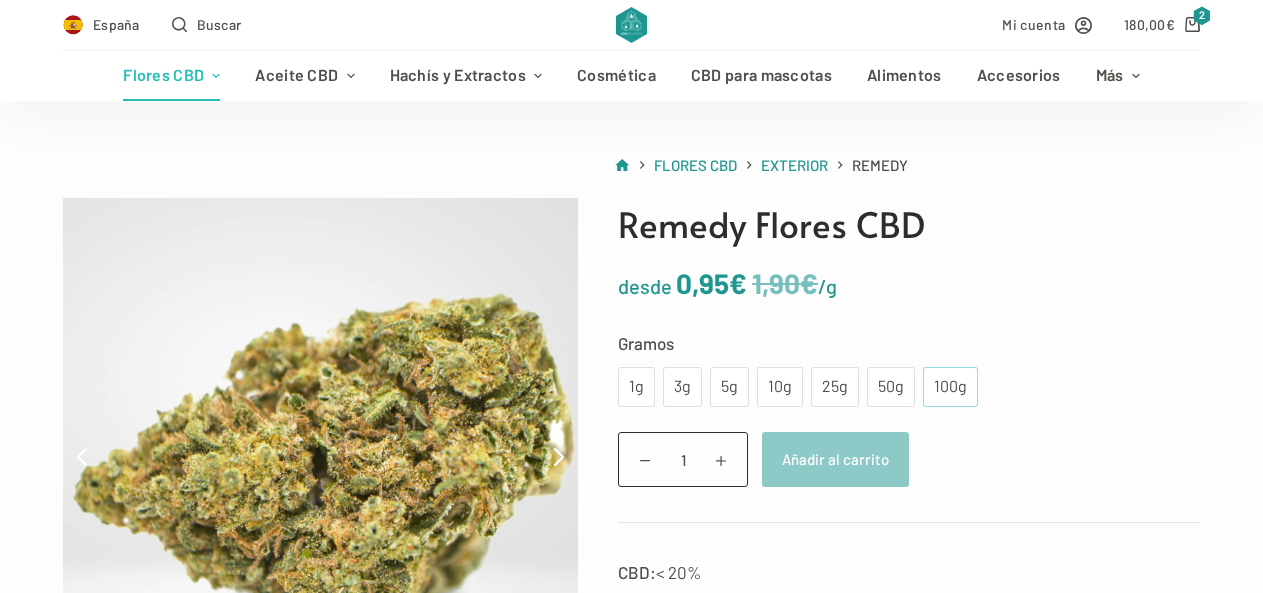 type on "[EMAIL]" 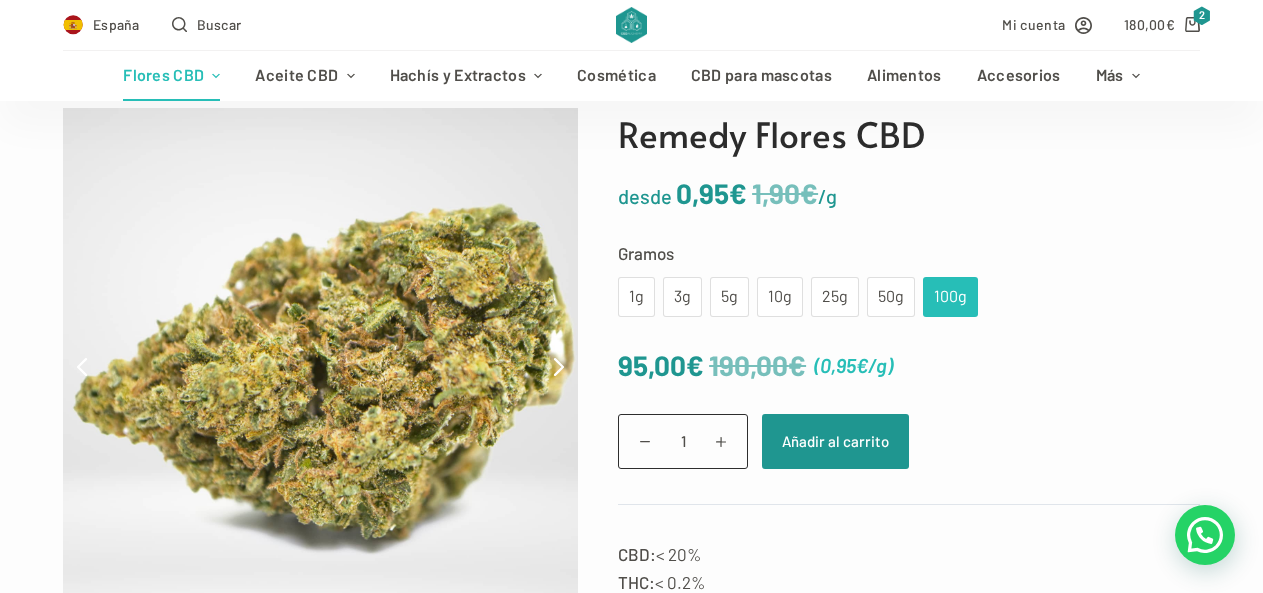 scroll, scrollTop: 200, scrollLeft: 0, axis: vertical 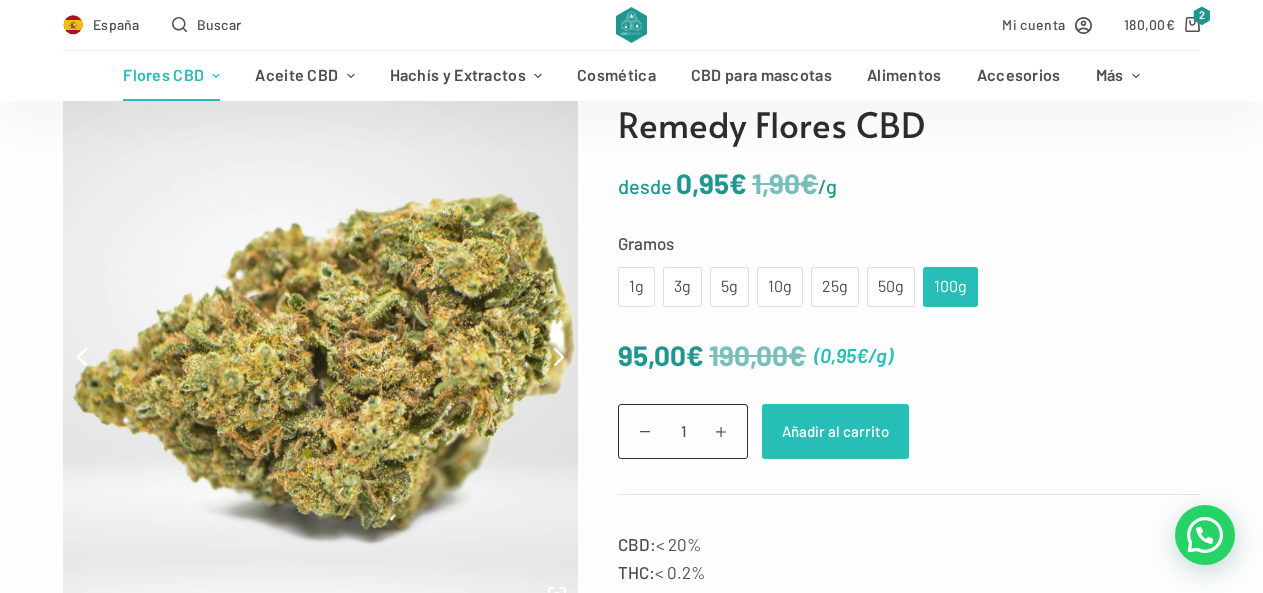click on "Añadir al carrito" 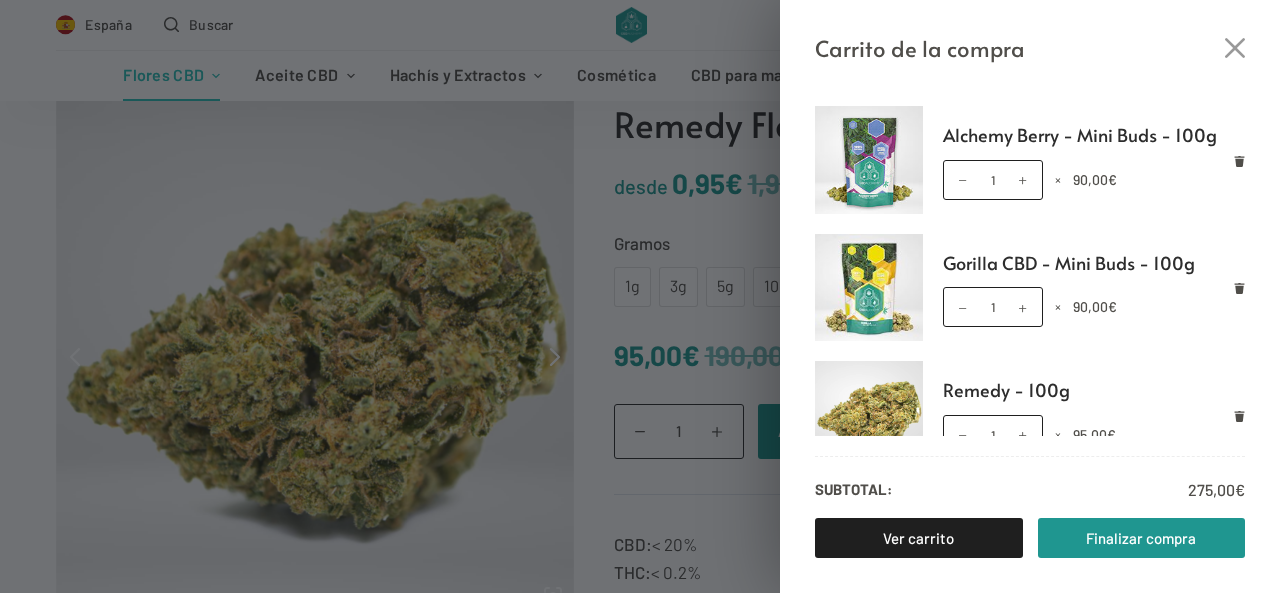 click on "Alchemy Berry - Mini Buds - 100g
Alchemy Berry - Mini Buds - 100g cantidad
1
× 90,00 €
Gorilla CBD - Mini Buds - 100g
Gorilla CBD - Mini Buds - 100g cantidad
1
× 90,00 €
Remedy - 100g
Remedy - 100g cantidad
1
× 95,00 €" at bounding box center (1030, 270) 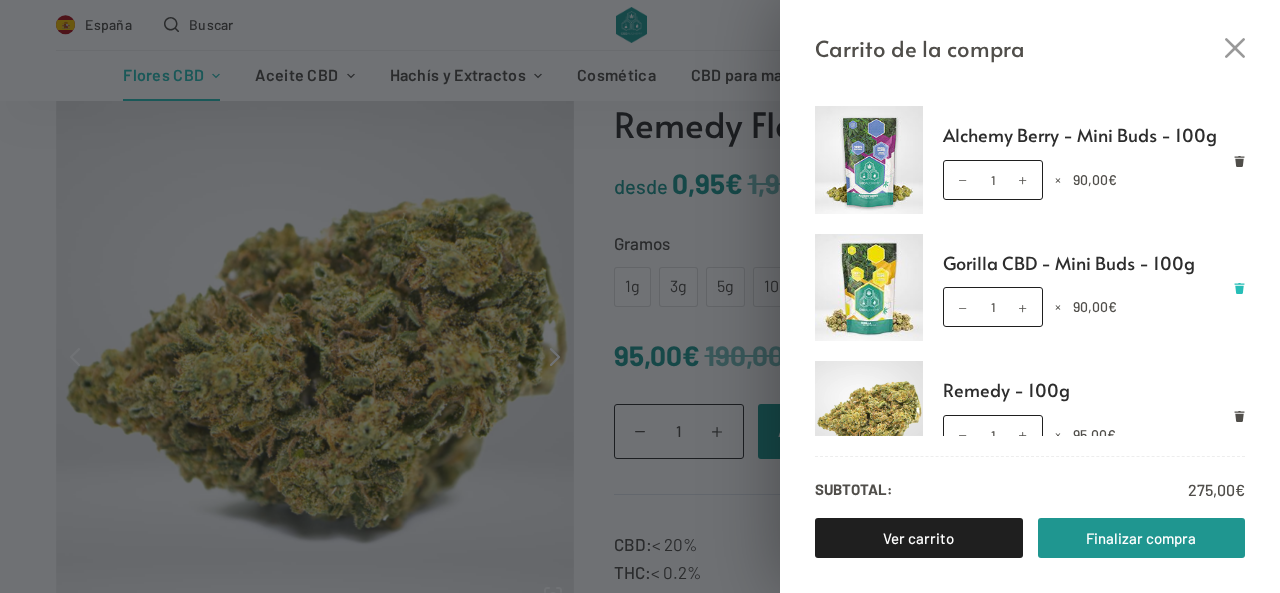 click 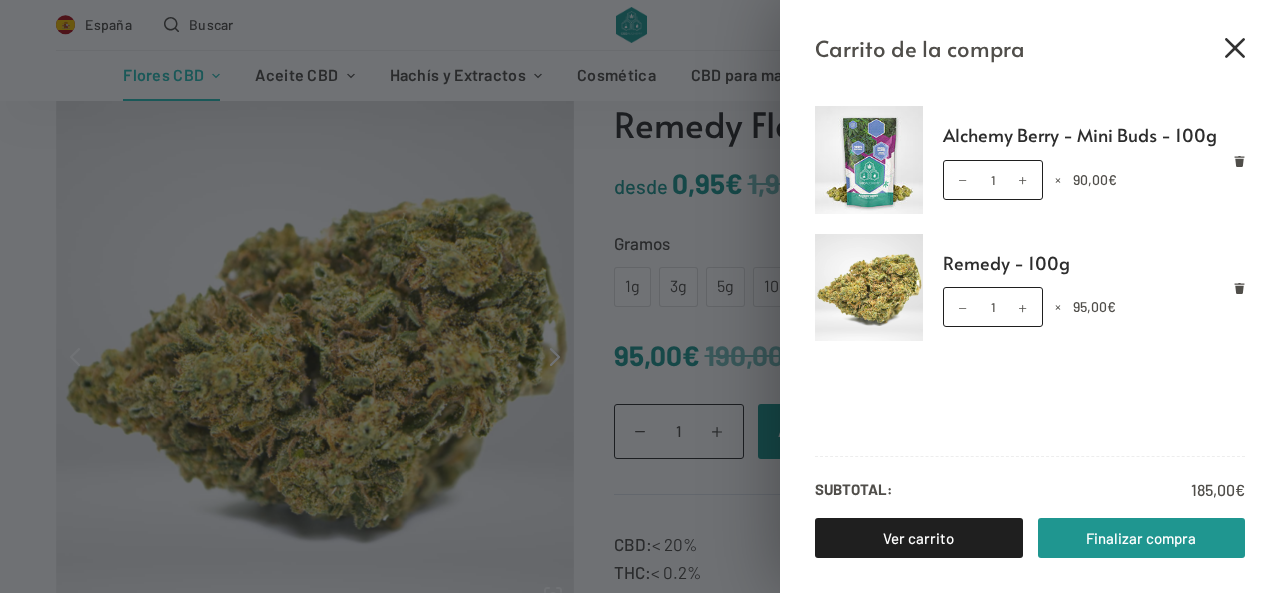 click 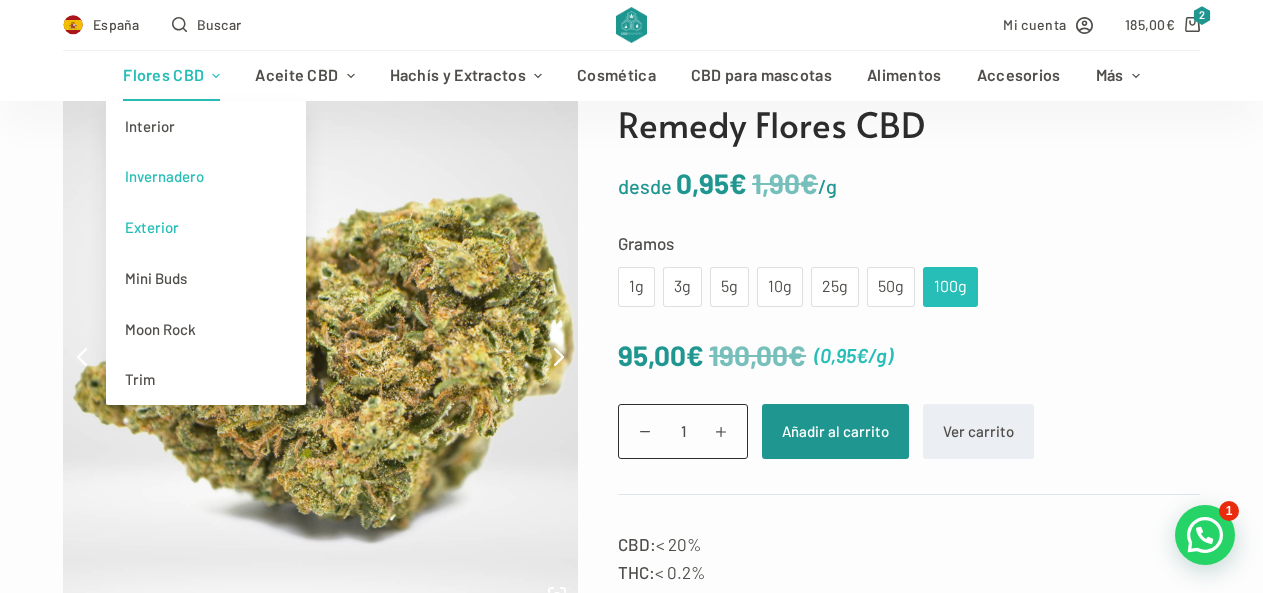 click on "Invernadero" at bounding box center (206, 176) 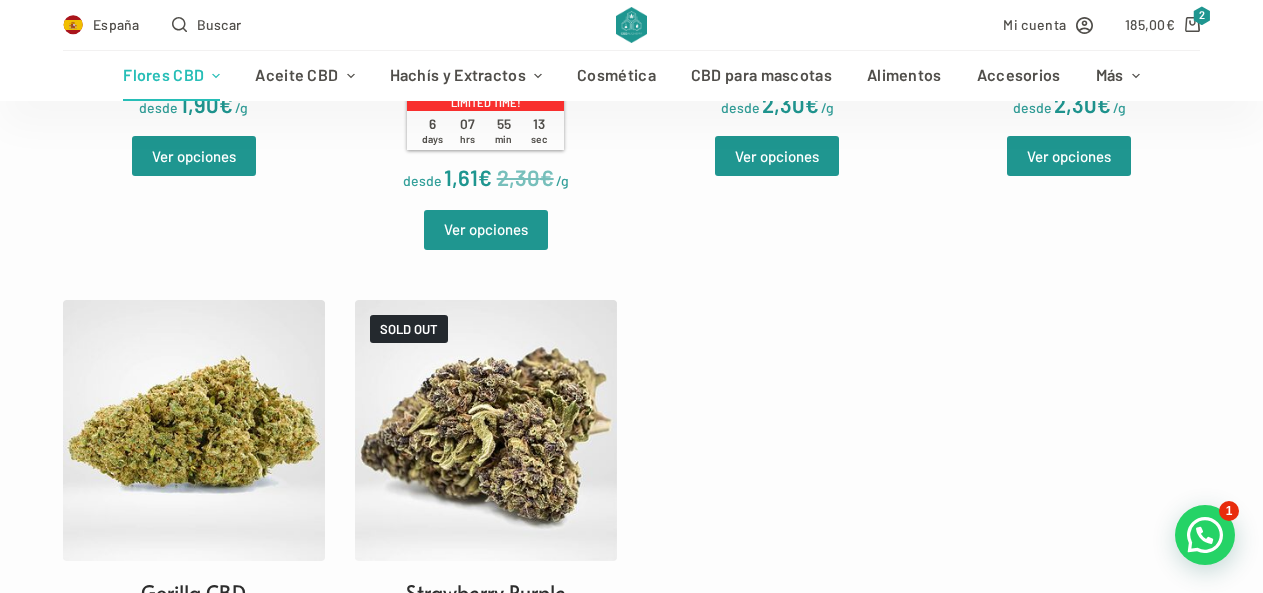 scroll, scrollTop: 700, scrollLeft: 0, axis: vertical 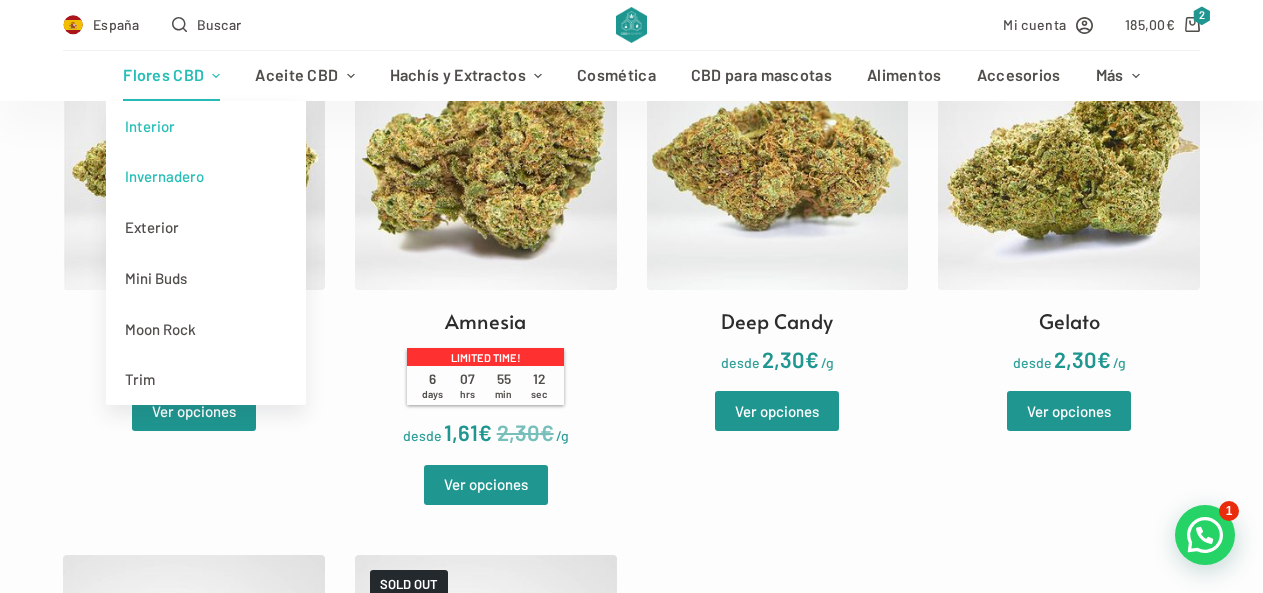 type on "[EMAIL]" 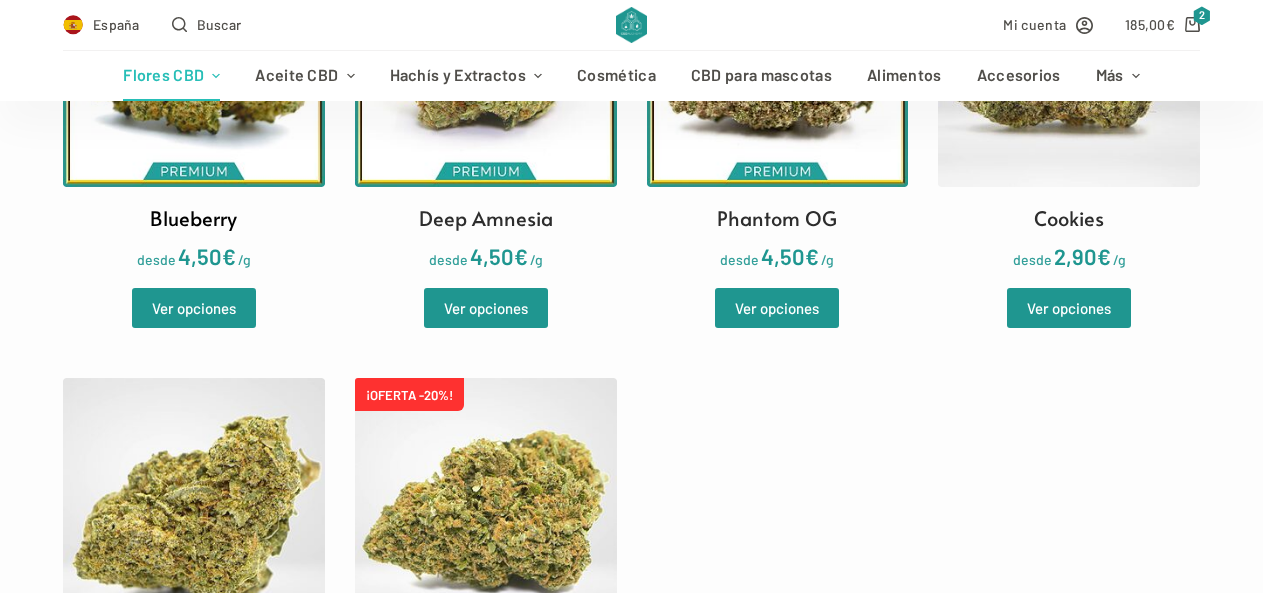 scroll, scrollTop: 800, scrollLeft: 0, axis: vertical 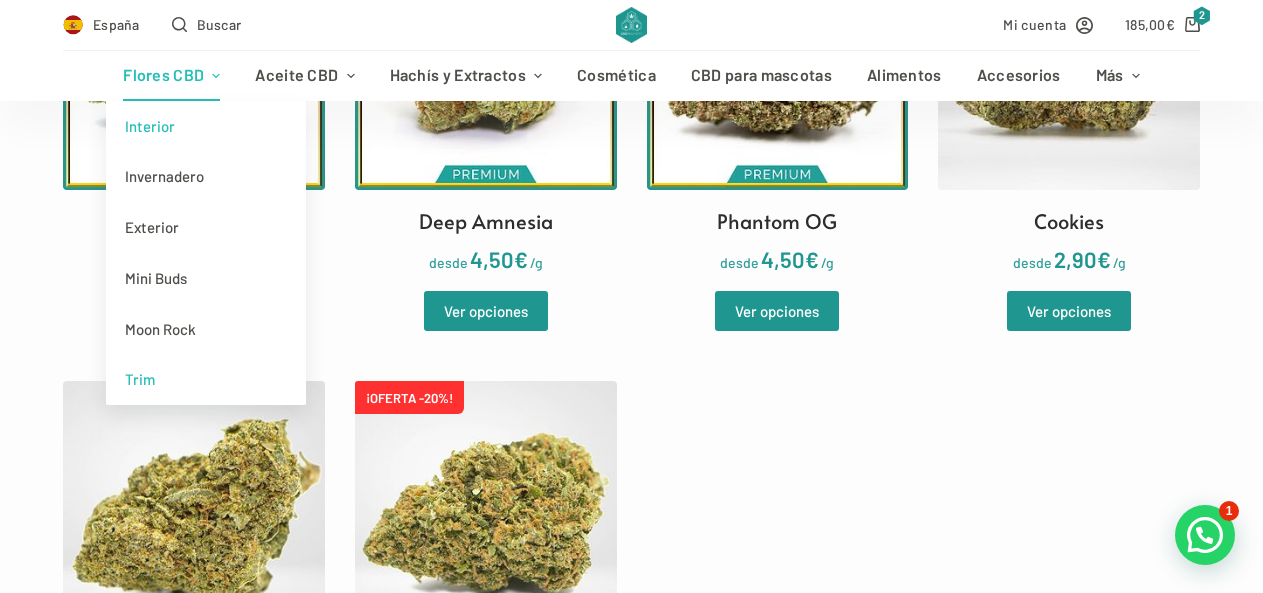 type on "[EMAIL]" 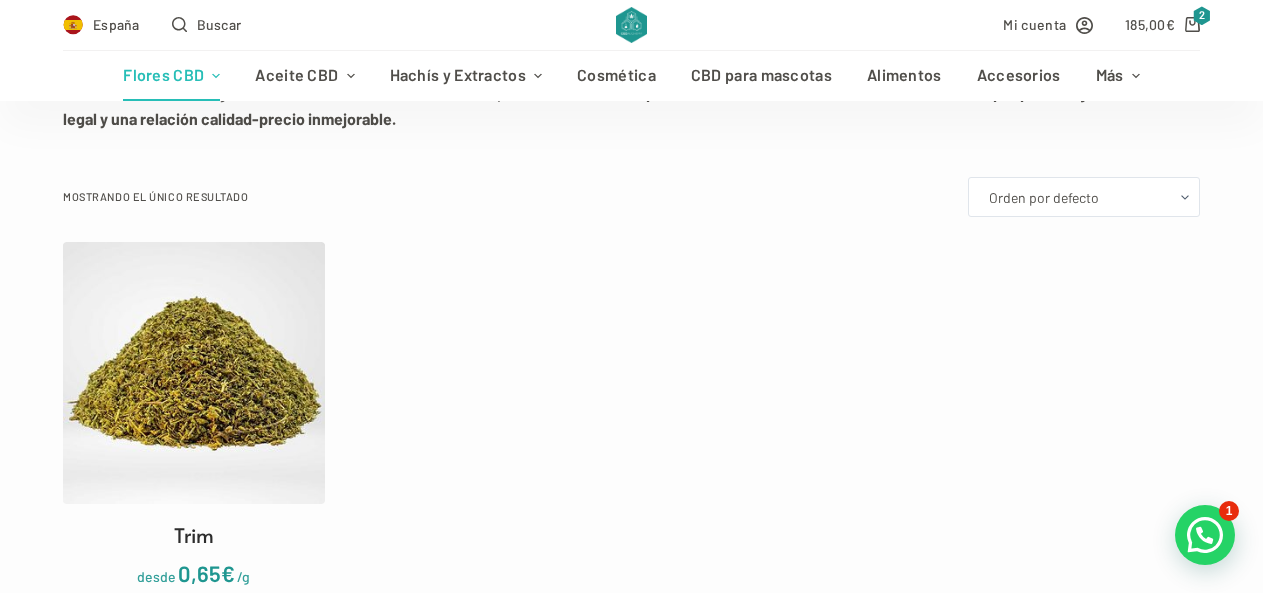scroll, scrollTop: 400, scrollLeft: 0, axis: vertical 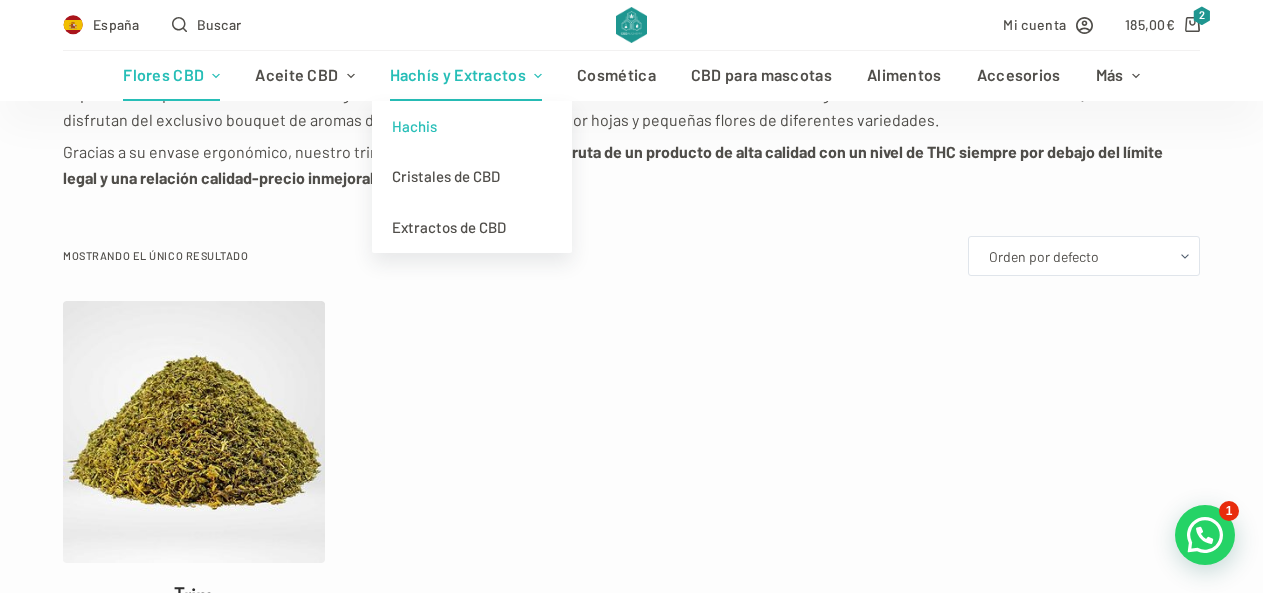 type on "[USERNAME]@example.com" 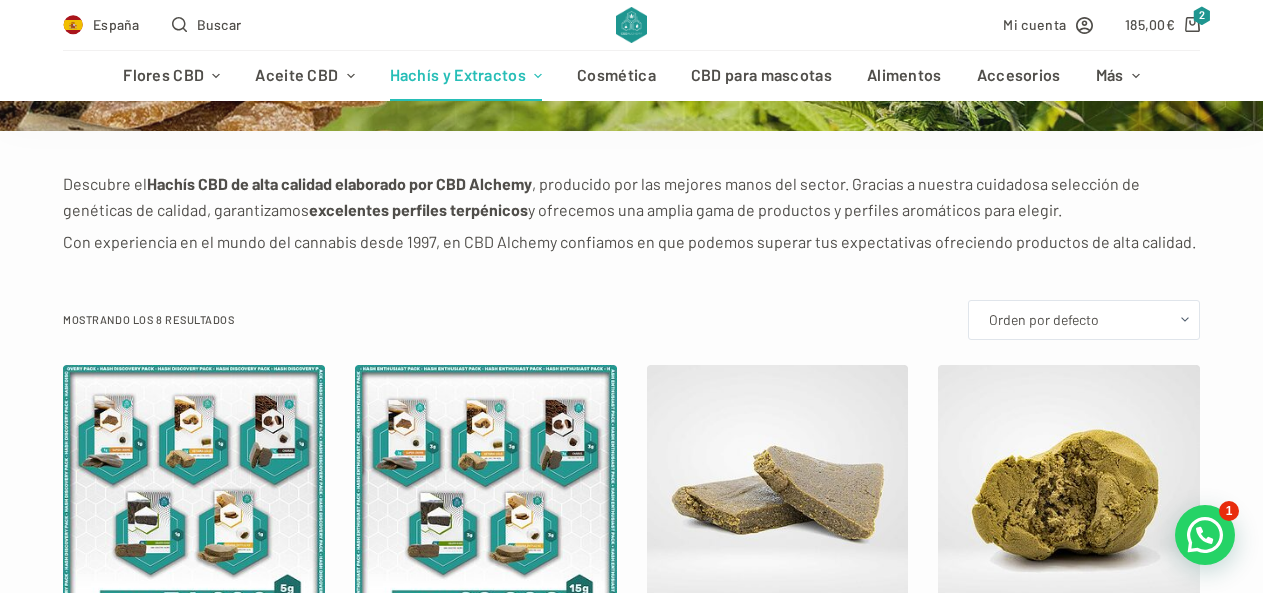 scroll, scrollTop: 300, scrollLeft: 0, axis: vertical 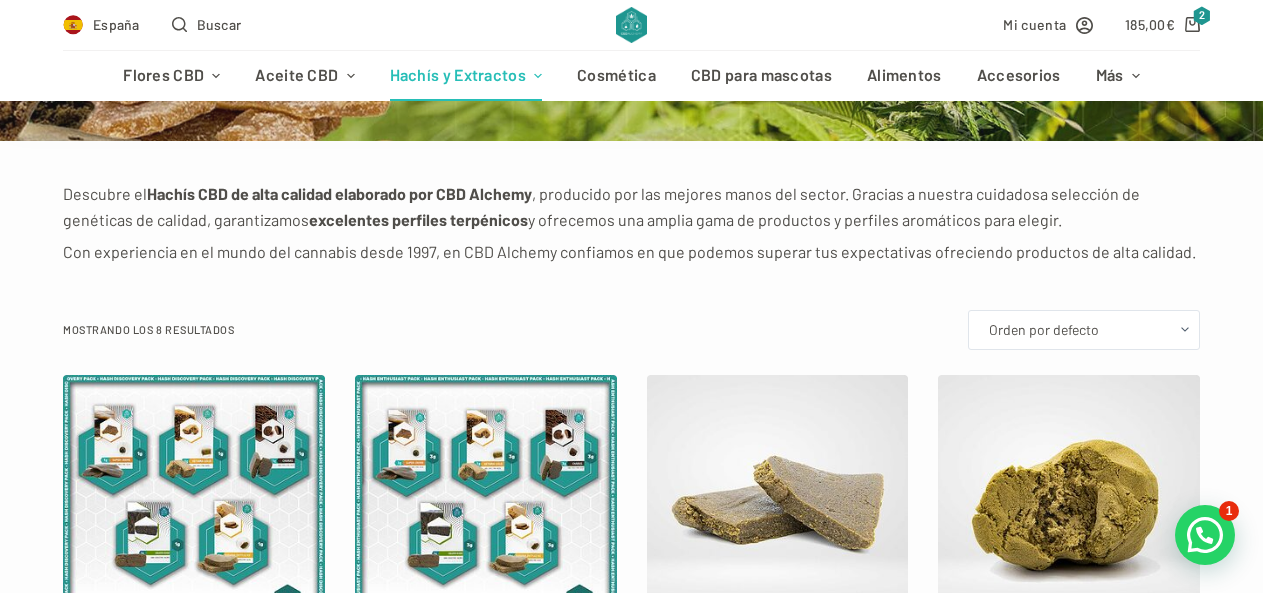 type on "royermayer@gmail.com" 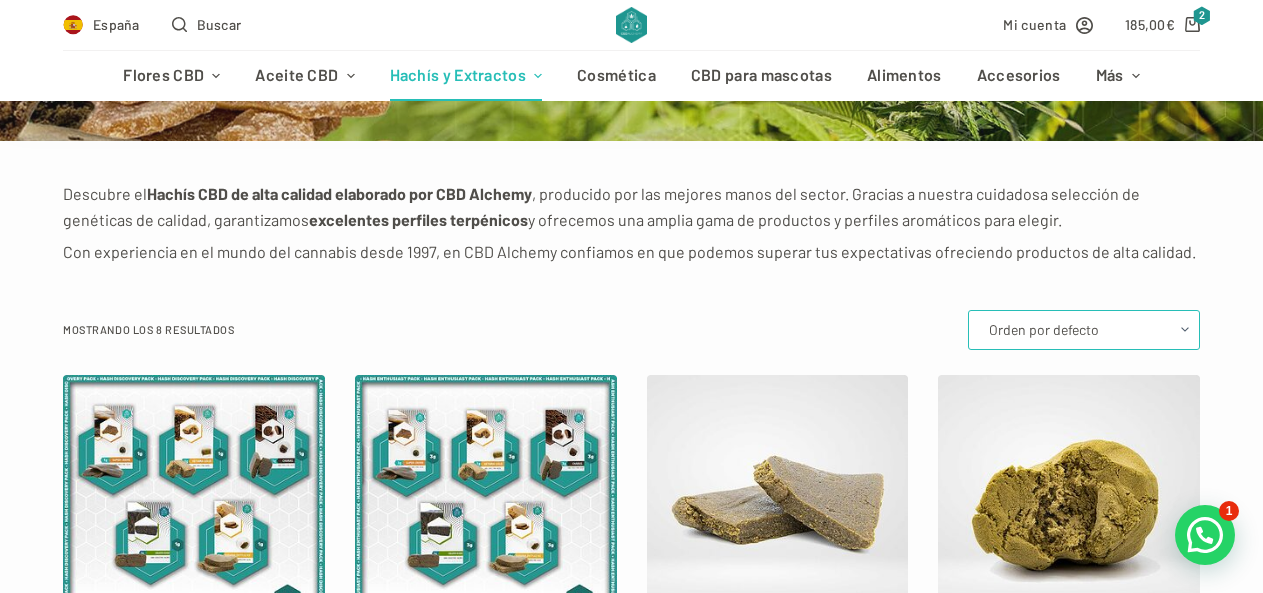 click on "Orden por defecto
Ordenar por popularidad
Ordenar por los últimos
Ordenar por precio: bajo a alto
Ordenar por precio: alto a bajo" at bounding box center [1084, 330] 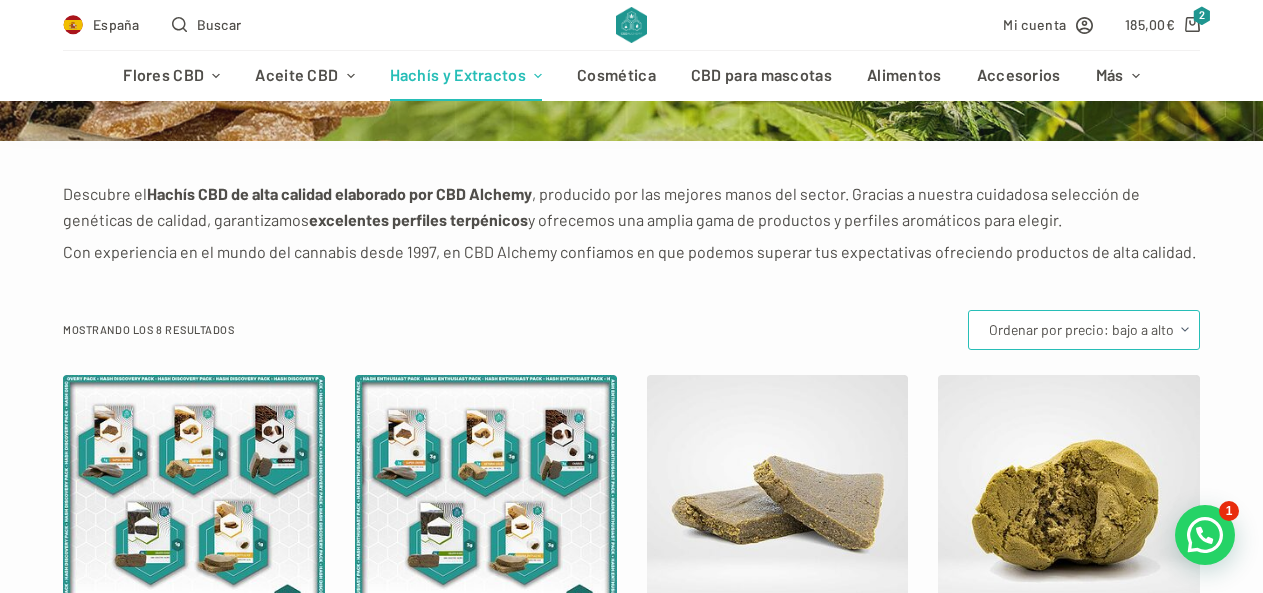 click on "Orden por defecto
Ordenar por popularidad
Ordenar por los últimos
Ordenar por precio: bajo a alto
Ordenar por precio: alto a bajo" at bounding box center (1084, 330) 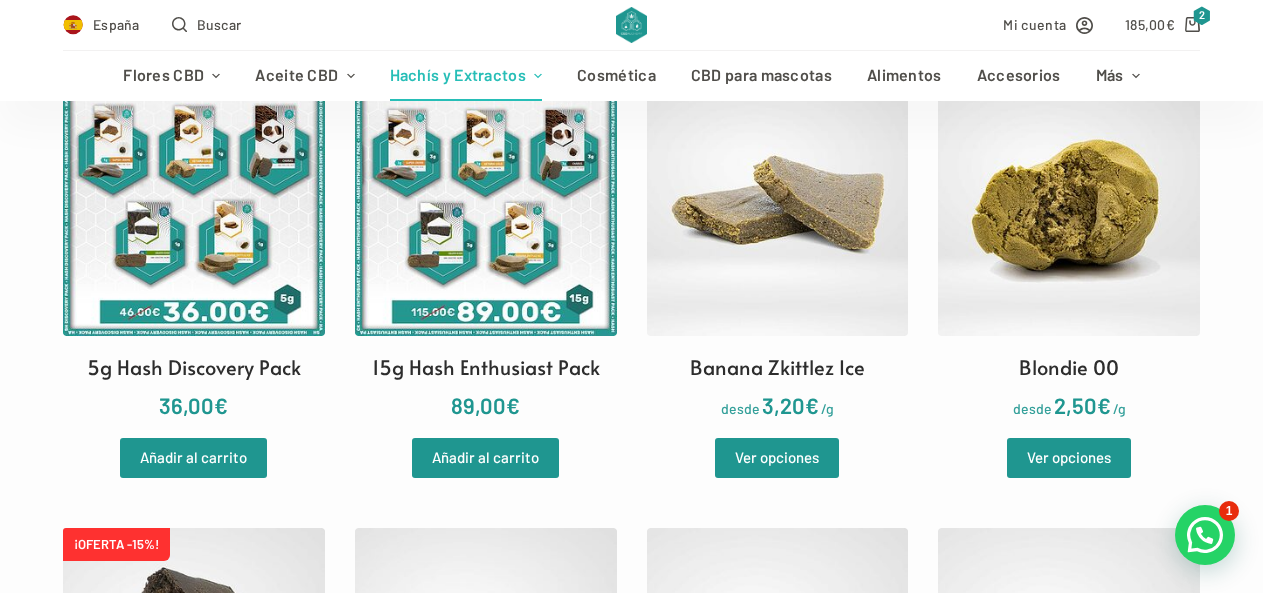 scroll, scrollTop: 810, scrollLeft: 0, axis: vertical 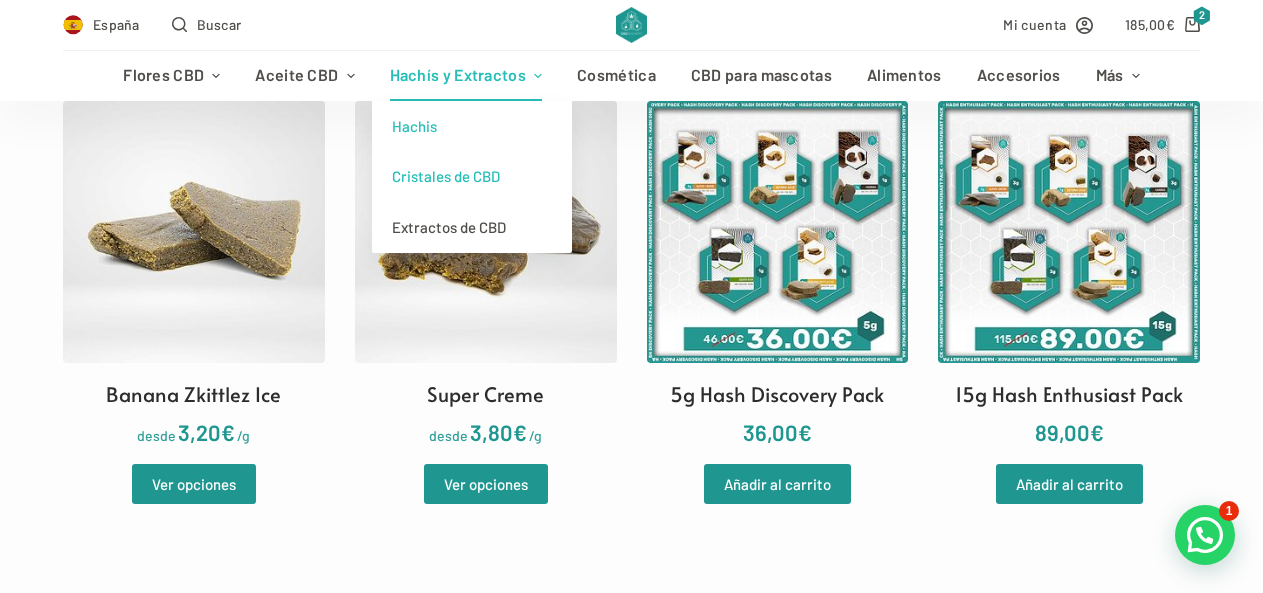 type on "royermayer@gmail.com" 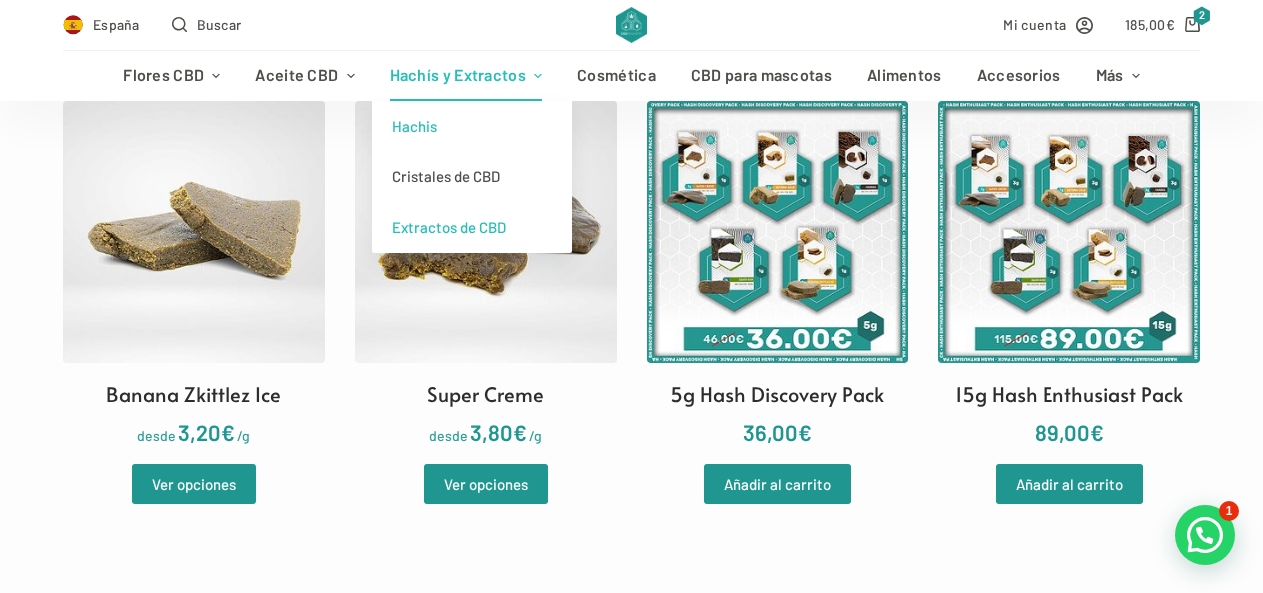 click on "Extractos de CBD" at bounding box center [472, 227] 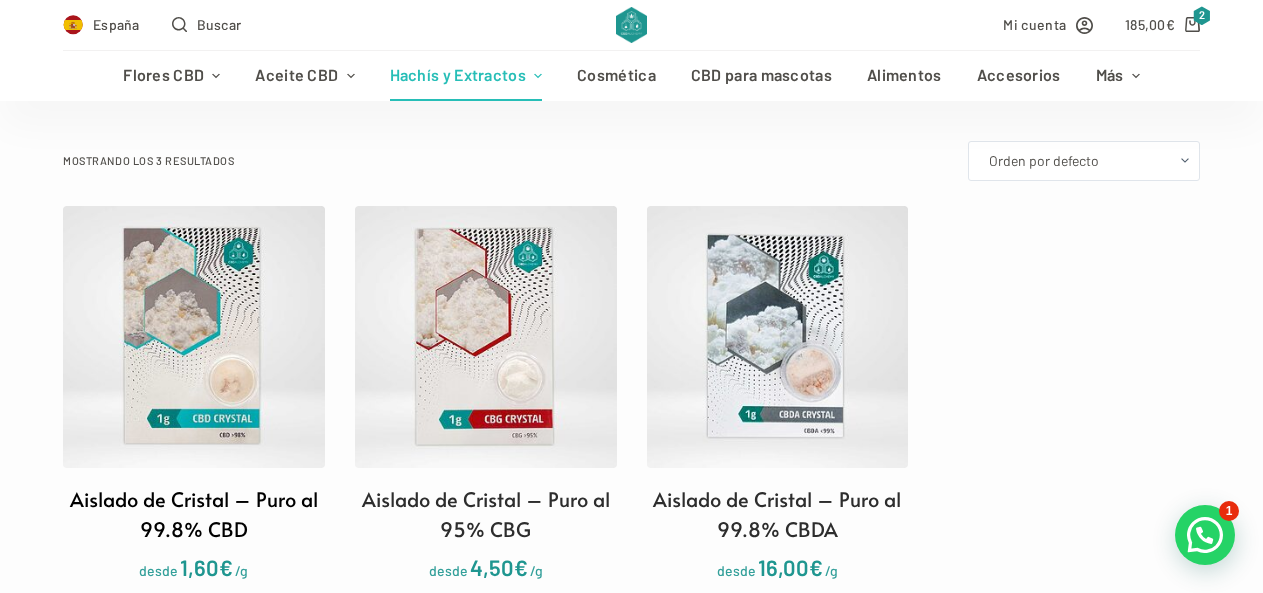 scroll, scrollTop: 600, scrollLeft: 0, axis: vertical 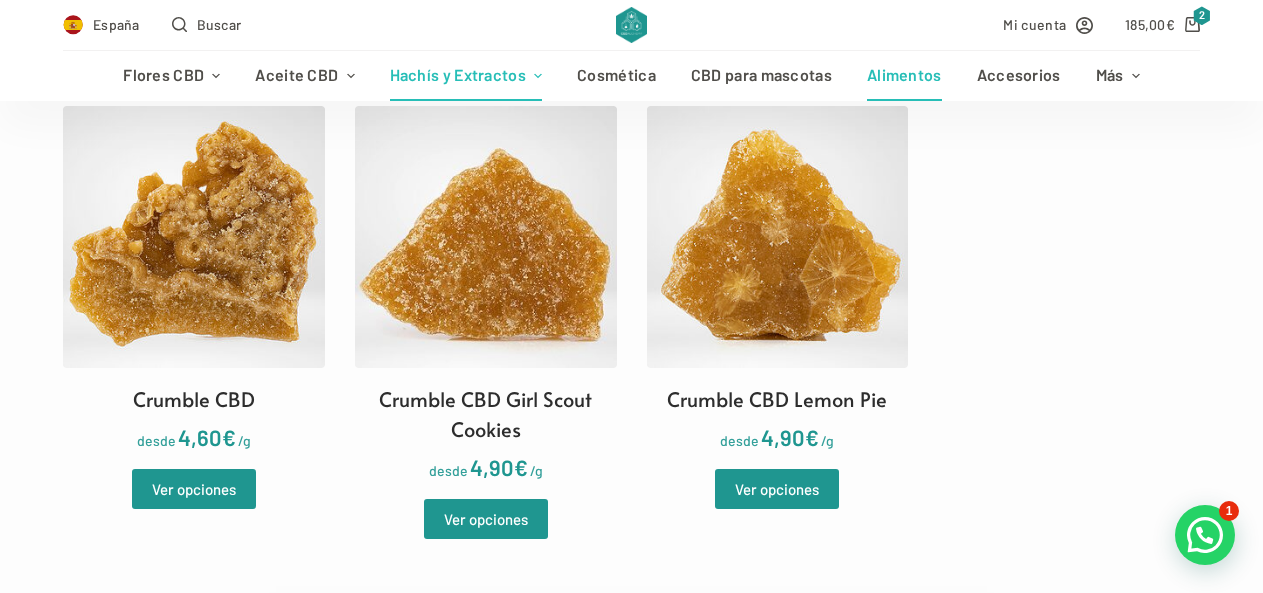 type on "[USERNAME]@[EXAMPLE.COM]" 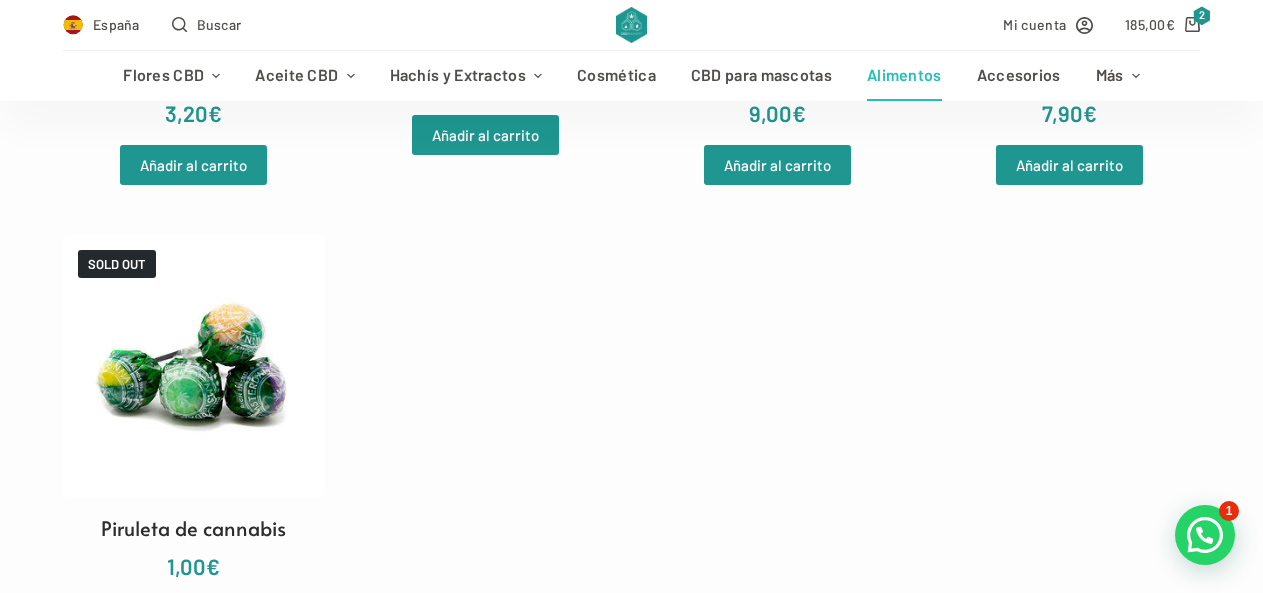 scroll, scrollTop: 2000, scrollLeft: 0, axis: vertical 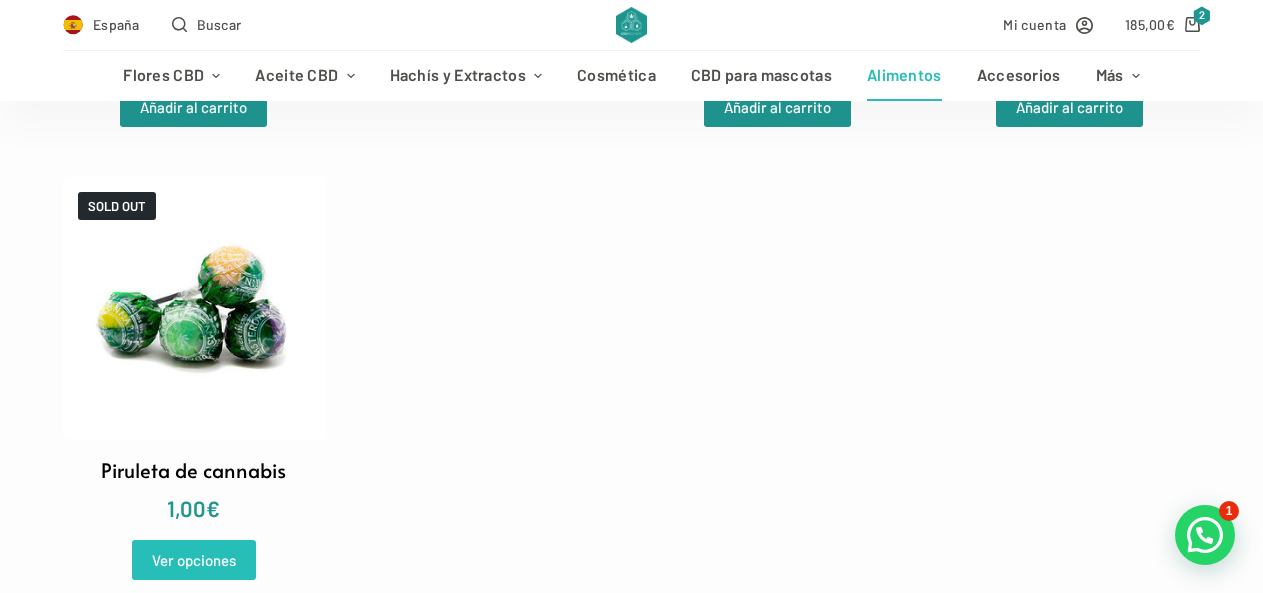 type on "[USERNAME]@[EXAMPLE.COM]" 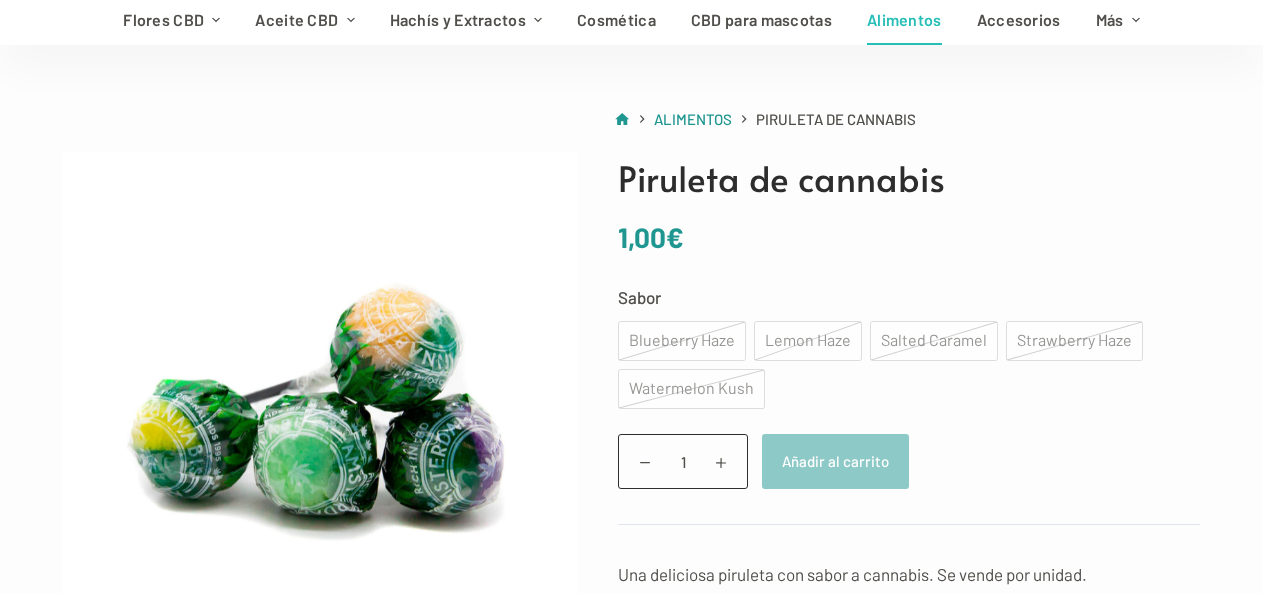 scroll, scrollTop: 200, scrollLeft: 0, axis: vertical 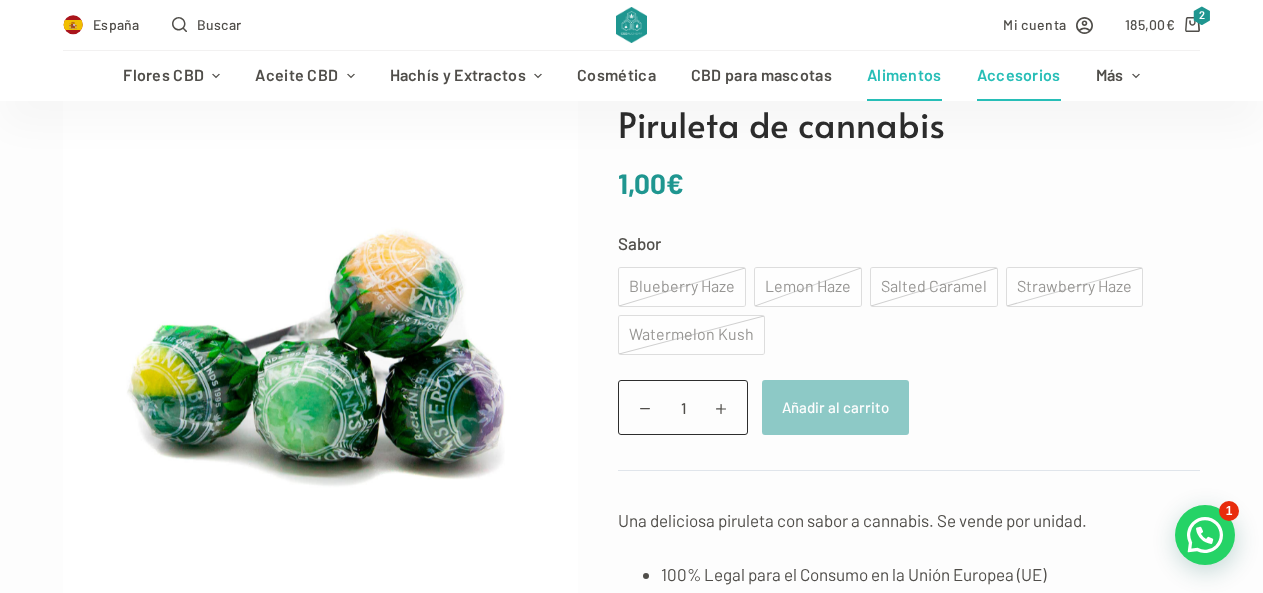 type on "[EMAIL]" 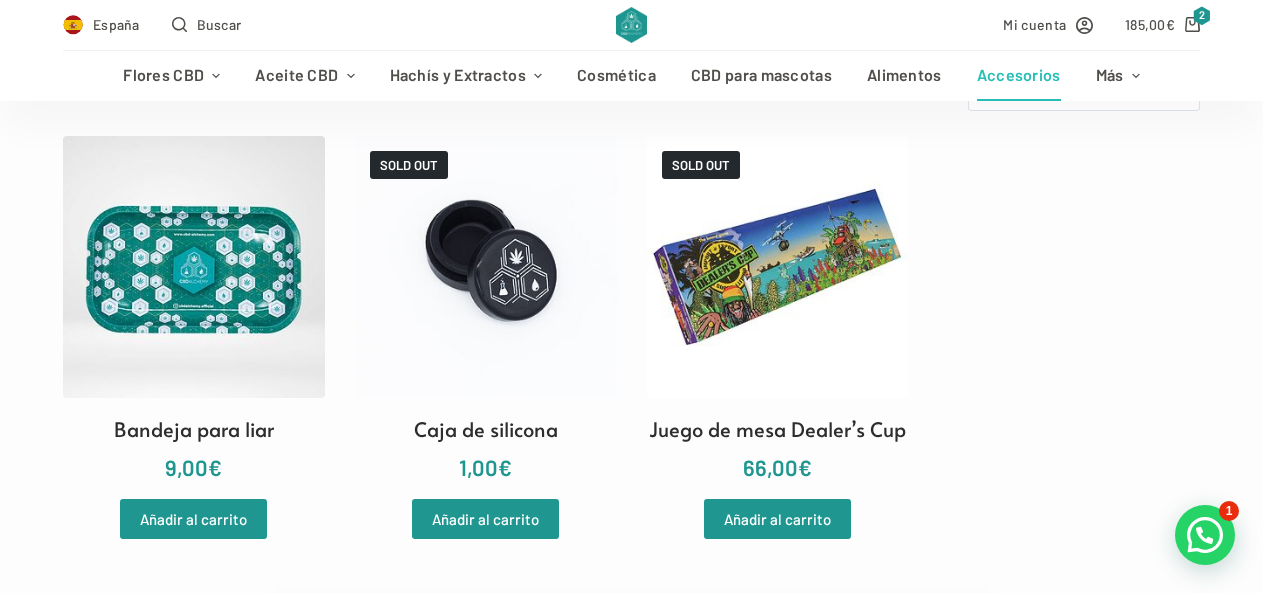scroll, scrollTop: 400, scrollLeft: 0, axis: vertical 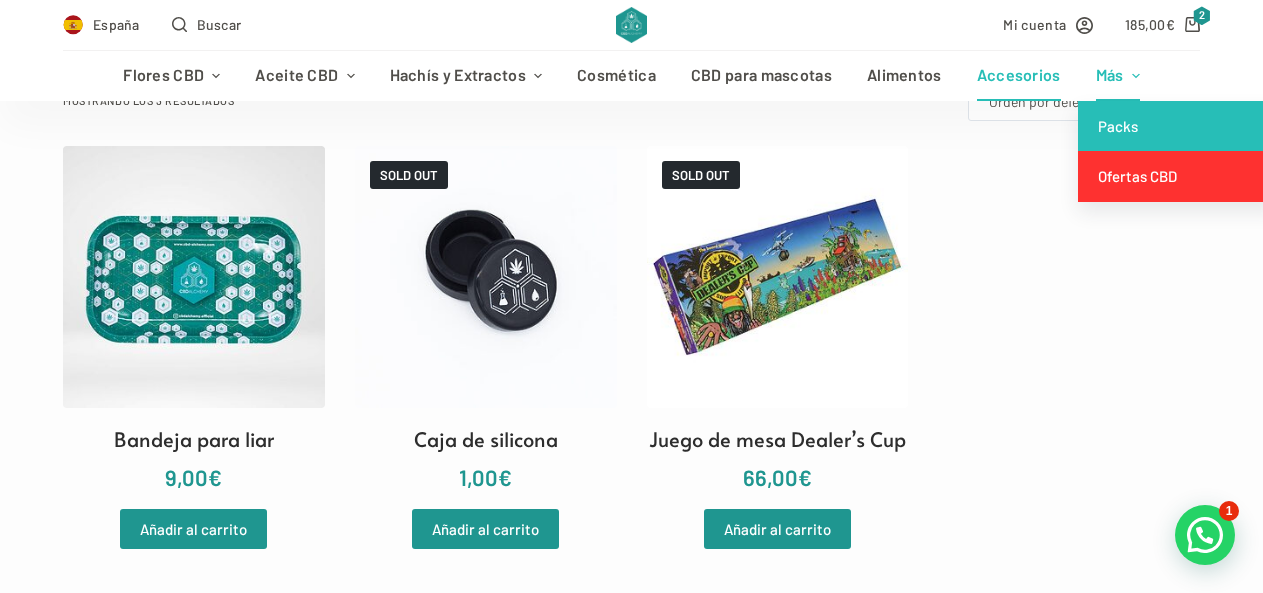 type on "[EMAIL]" 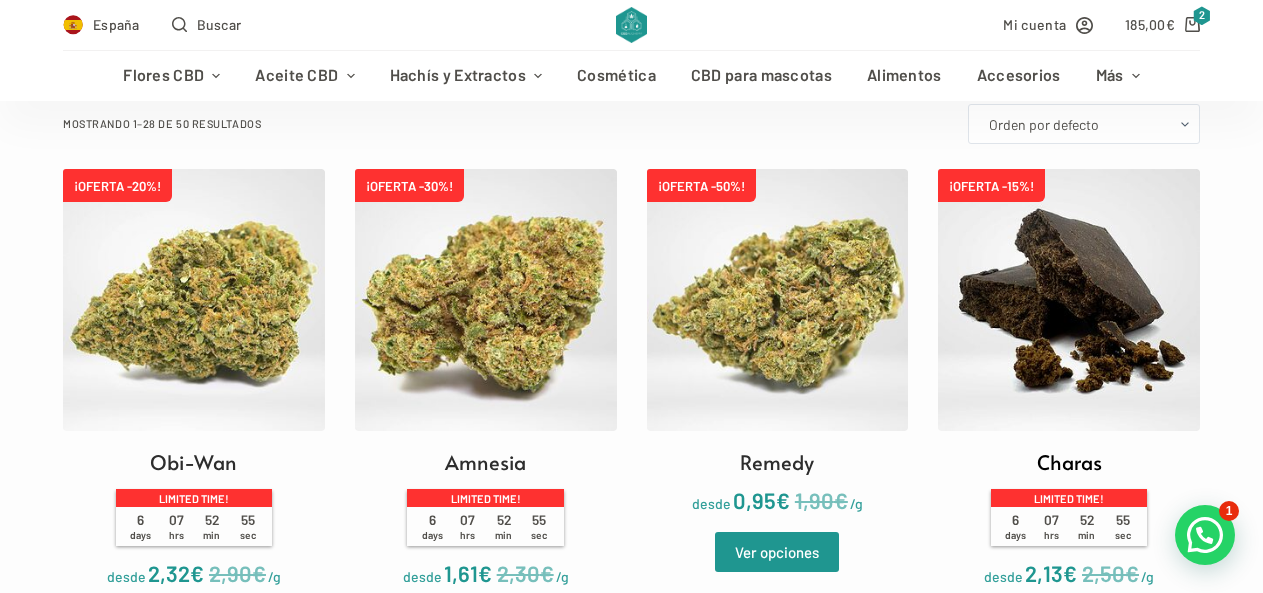 scroll, scrollTop: 400, scrollLeft: 0, axis: vertical 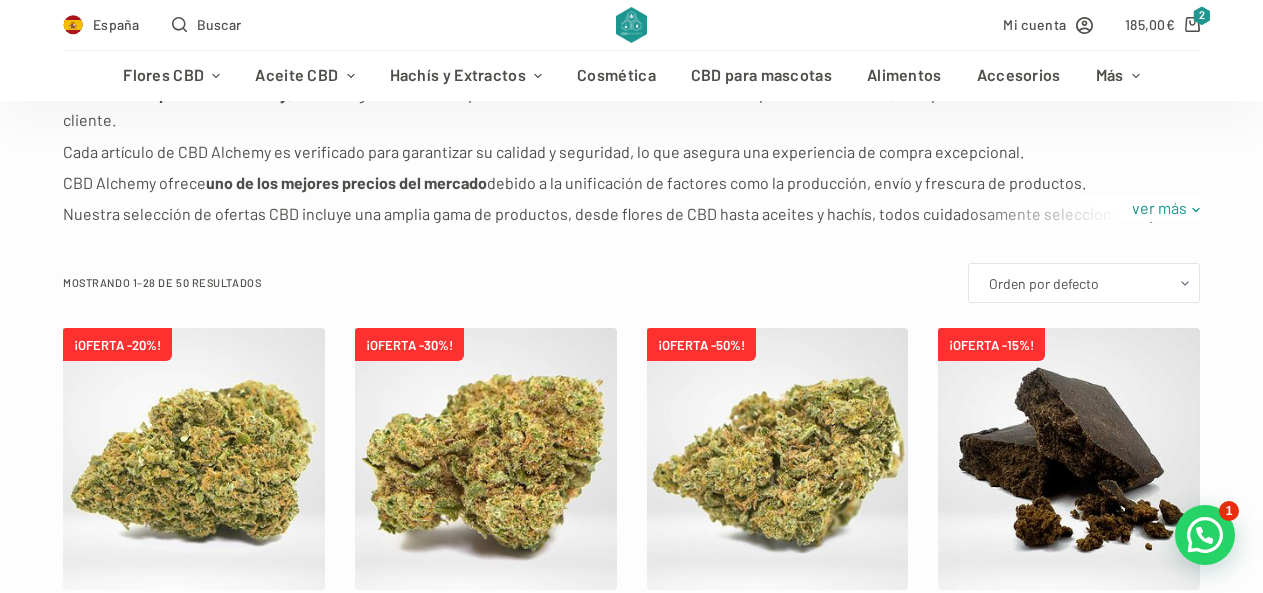 type on "[EMAIL]" 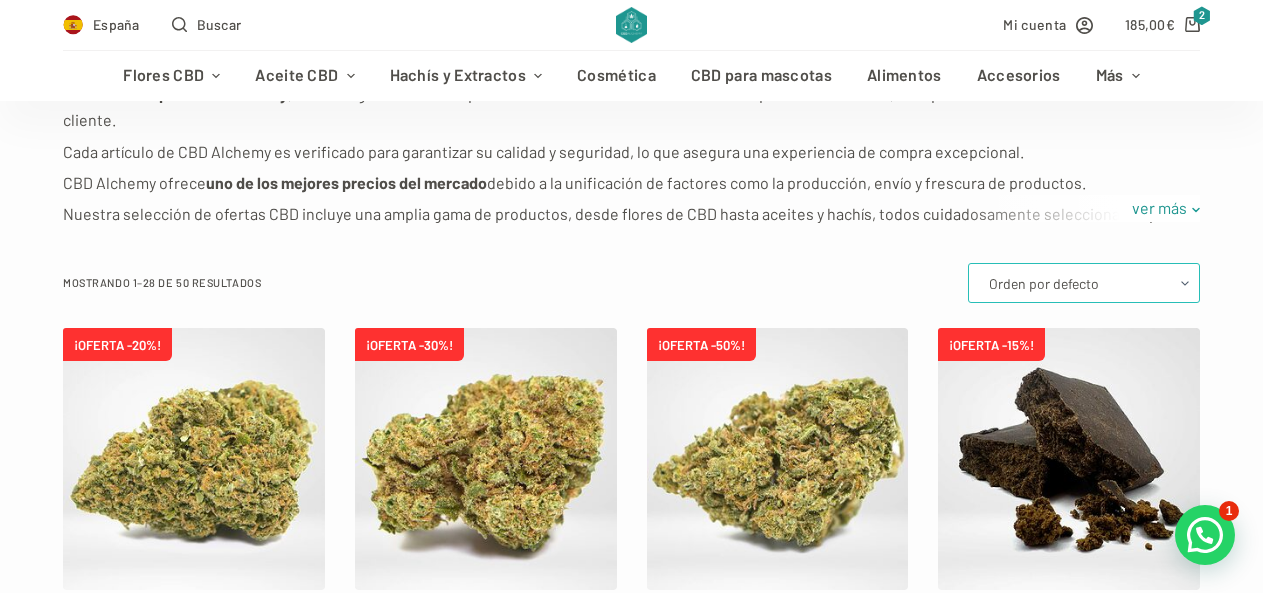 click on "Orden por defecto
Ordenar por popularidad
Ordenar por los últimos
Ordenar por precio: bajo a alto
Ordenar por precio: alto a bajo" at bounding box center [1084, 283] 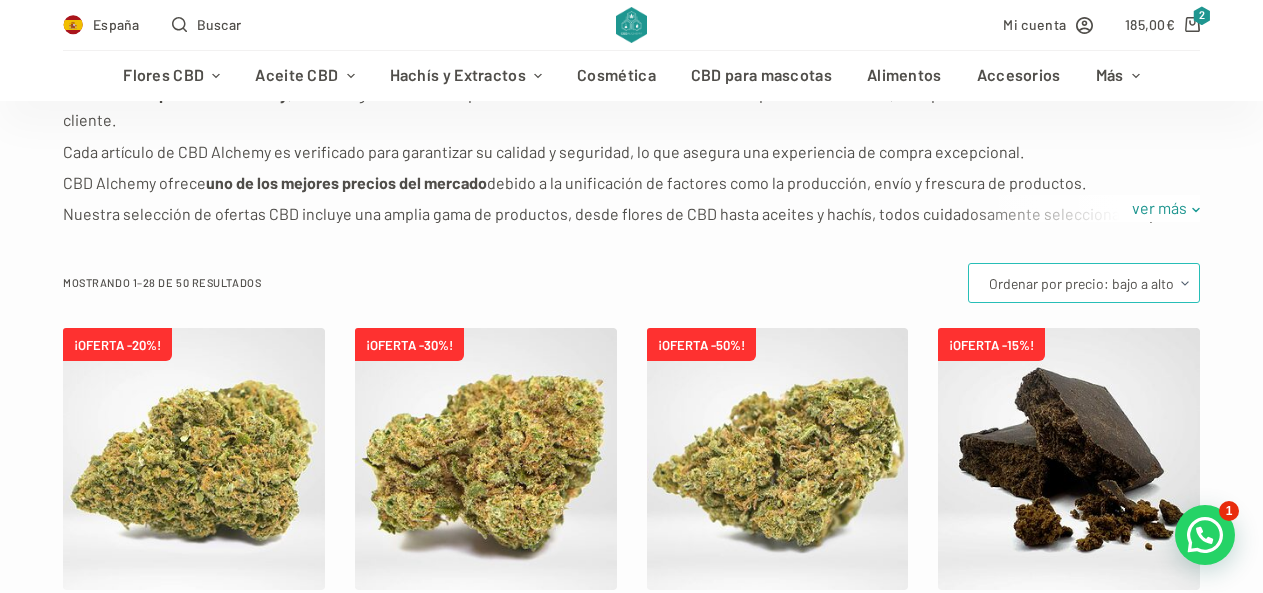 click on "Orden por defecto
Ordenar por popularidad
Ordenar por los últimos
Ordenar por precio: bajo a alto
Ordenar por precio: alto a bajo" at bounding box center [1084, 283] 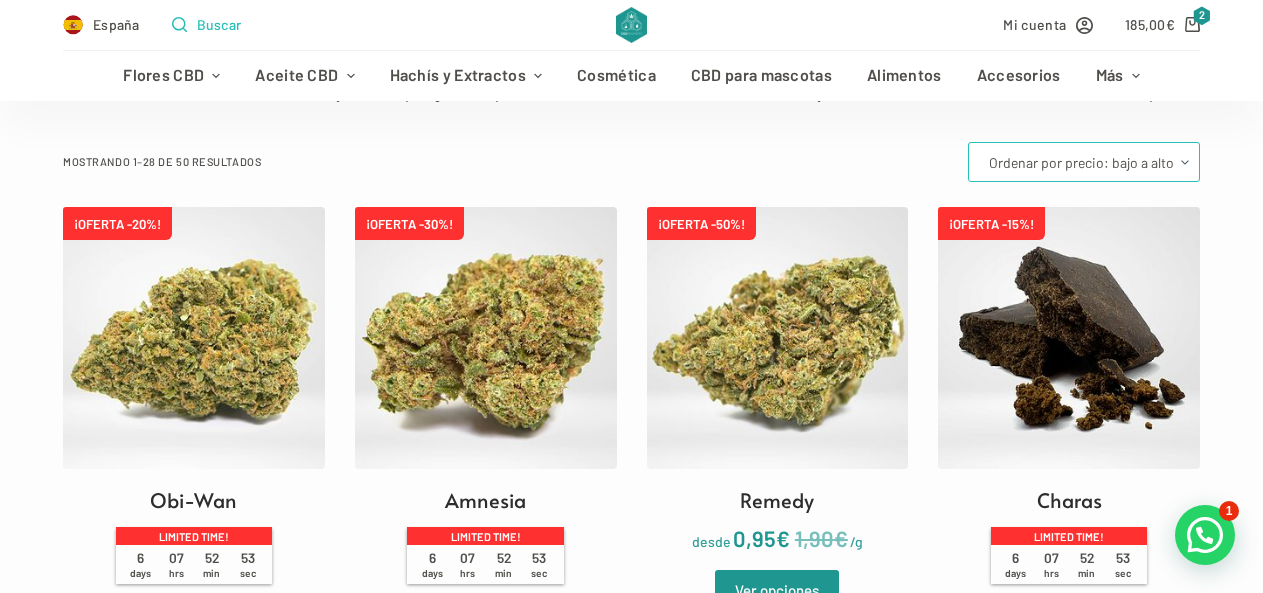 scroll, scrollTop: 600, scrollLeft: 0, axis: vertical 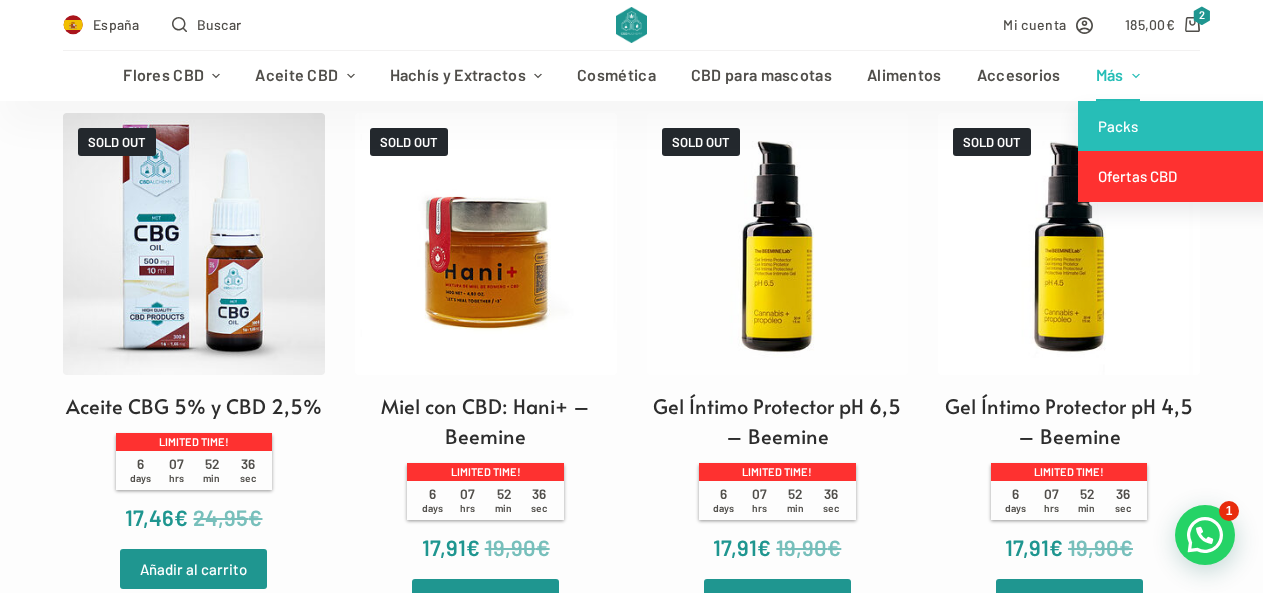 type on "[EMAIL]" 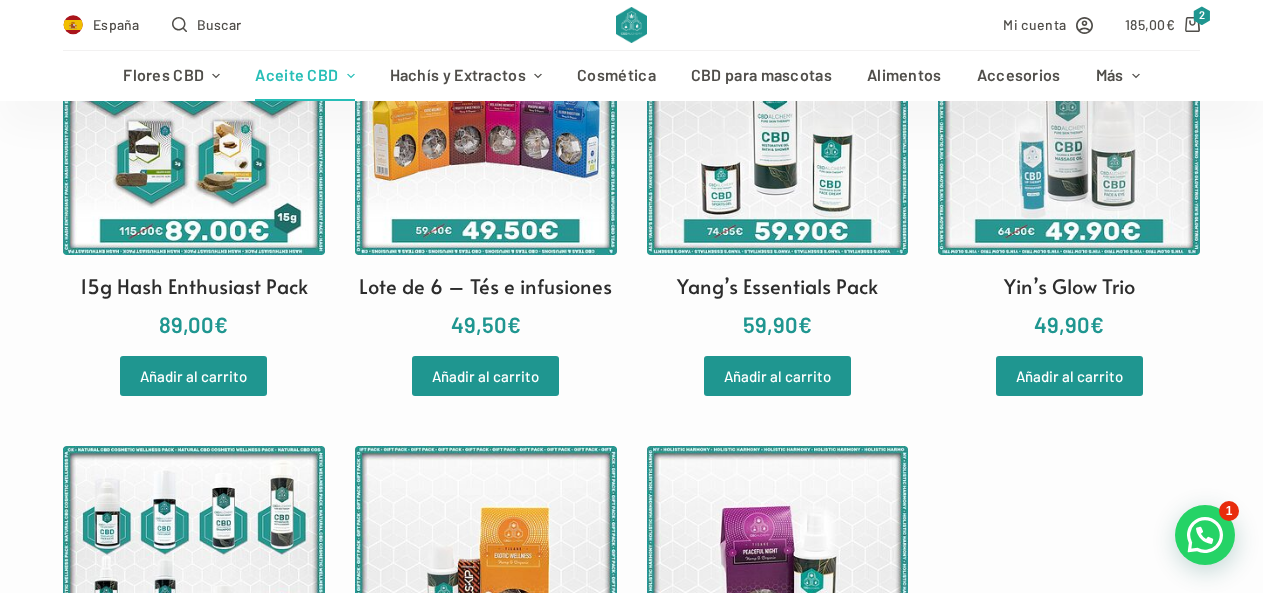 scroll, scrollTop: 1000, scrollLeft: 0, axis: vertical 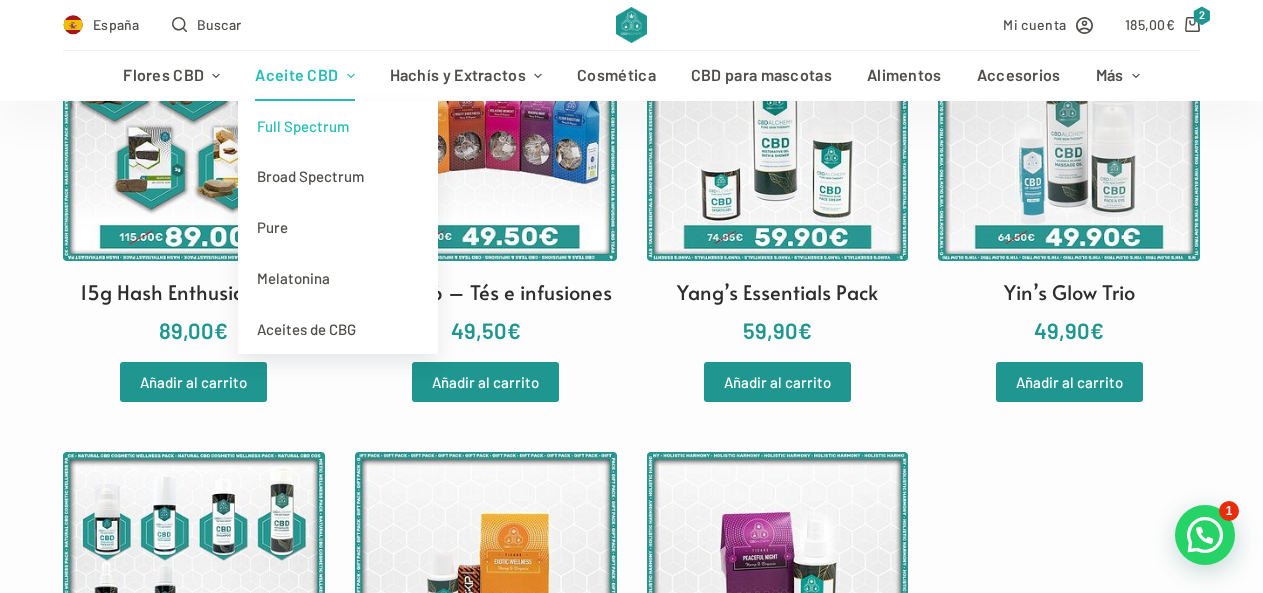 type on "[EMAIL]" 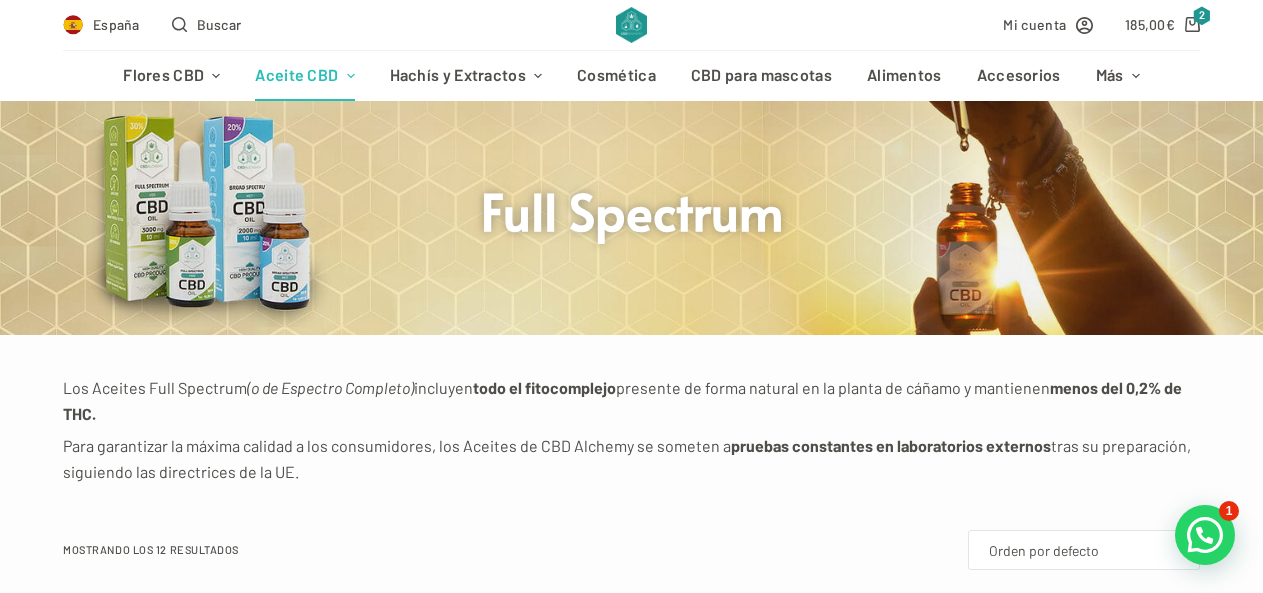scroll, scrollTop: 100, scrollLeft: 0, axis: vertical 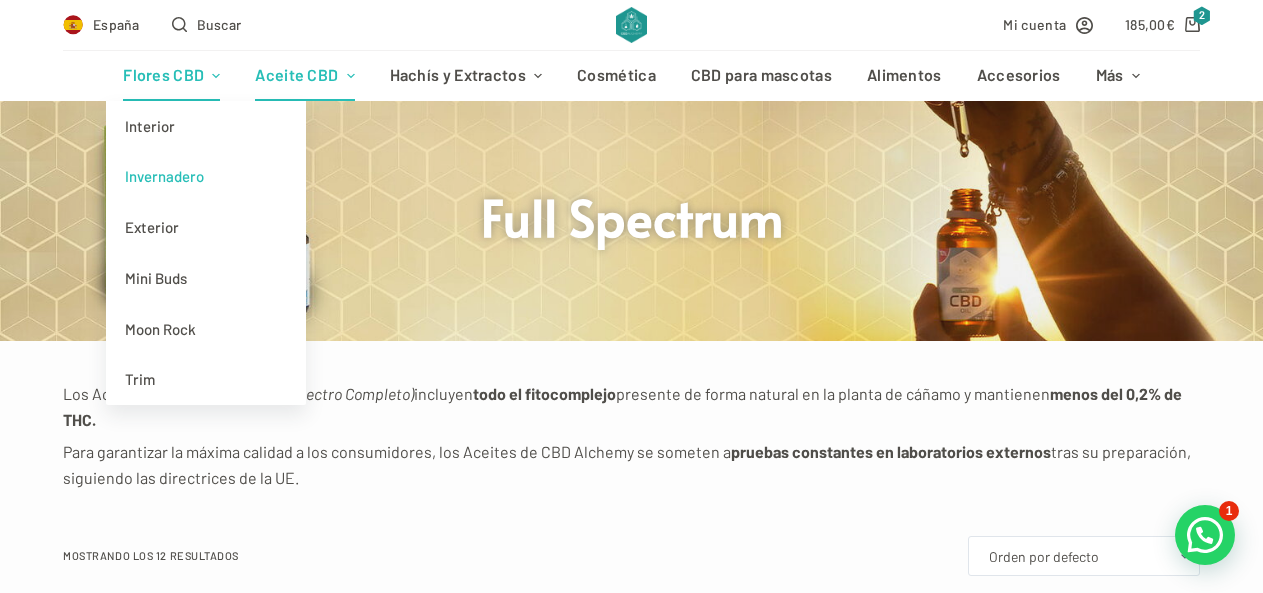 type on "[EMAIL]" 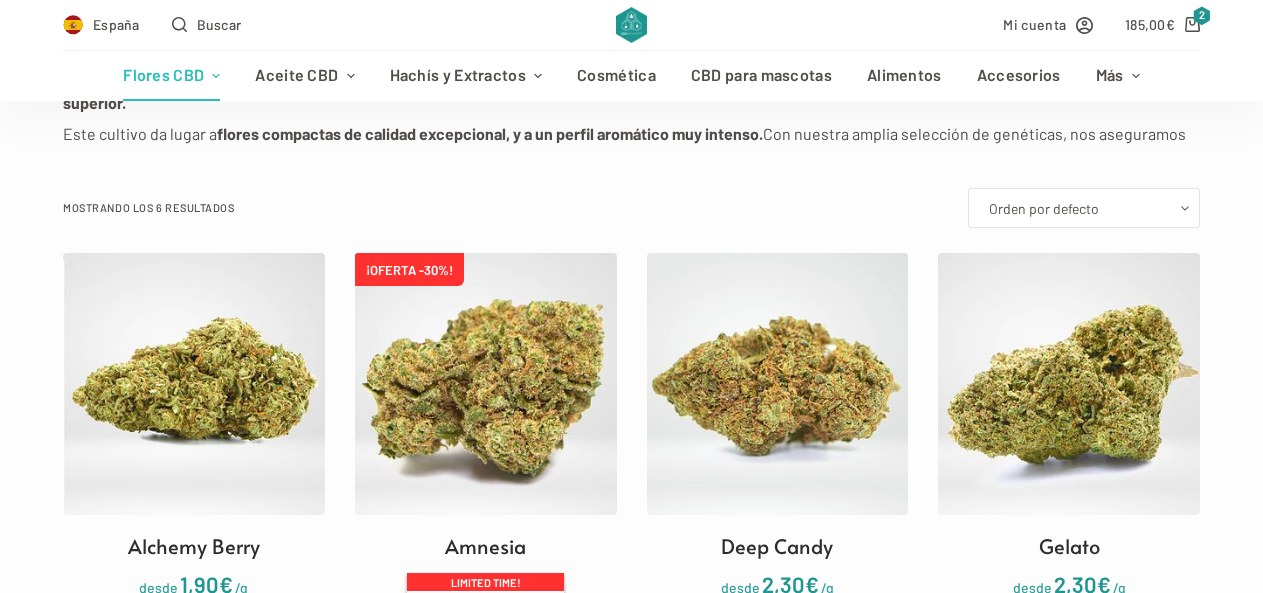 scroll, scrollTop: 400, scrollLeft: 0, axis: vertical 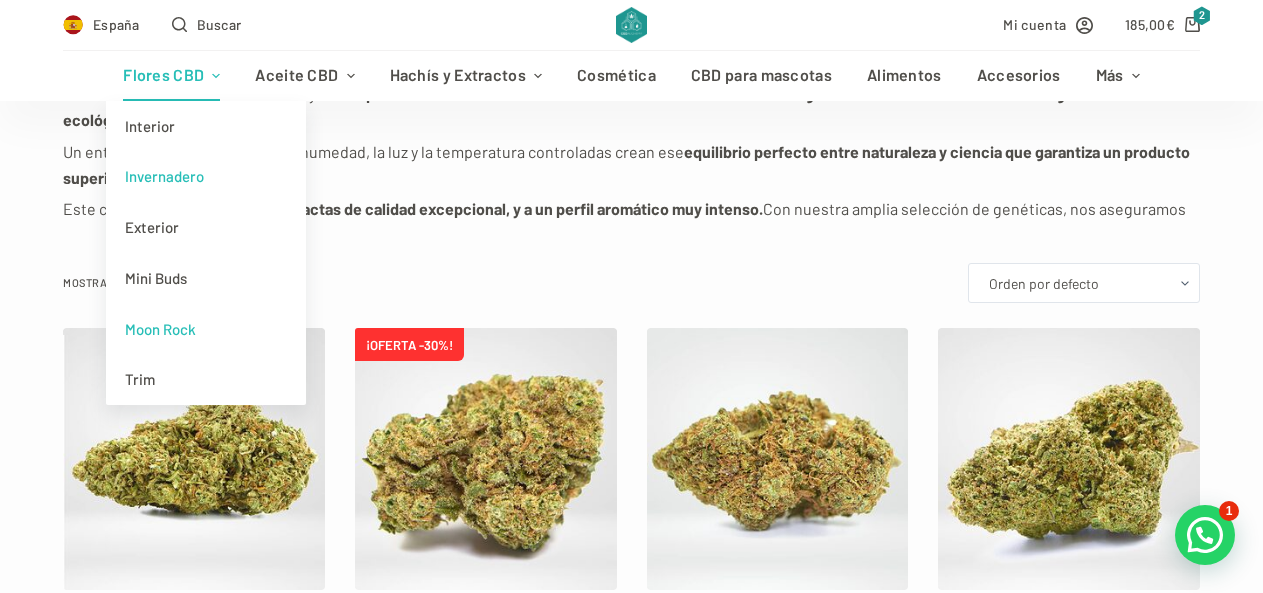 type on "[EMAIL]" 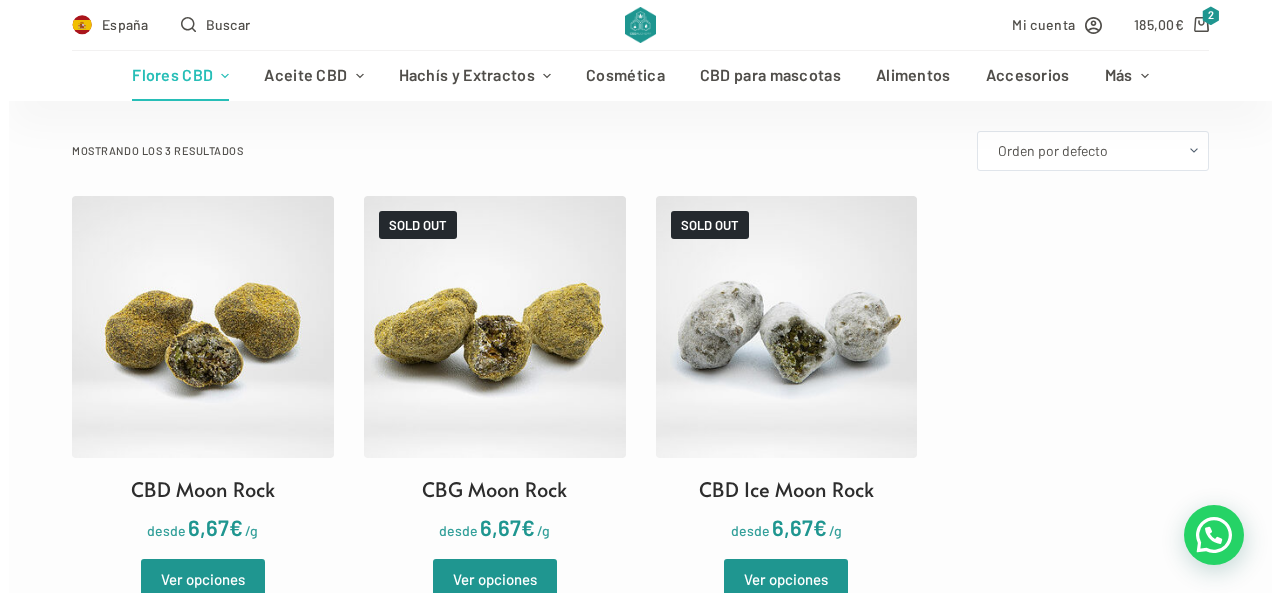 scroll, scrollTop: 500, scrollLeft: 0, axis: vertical 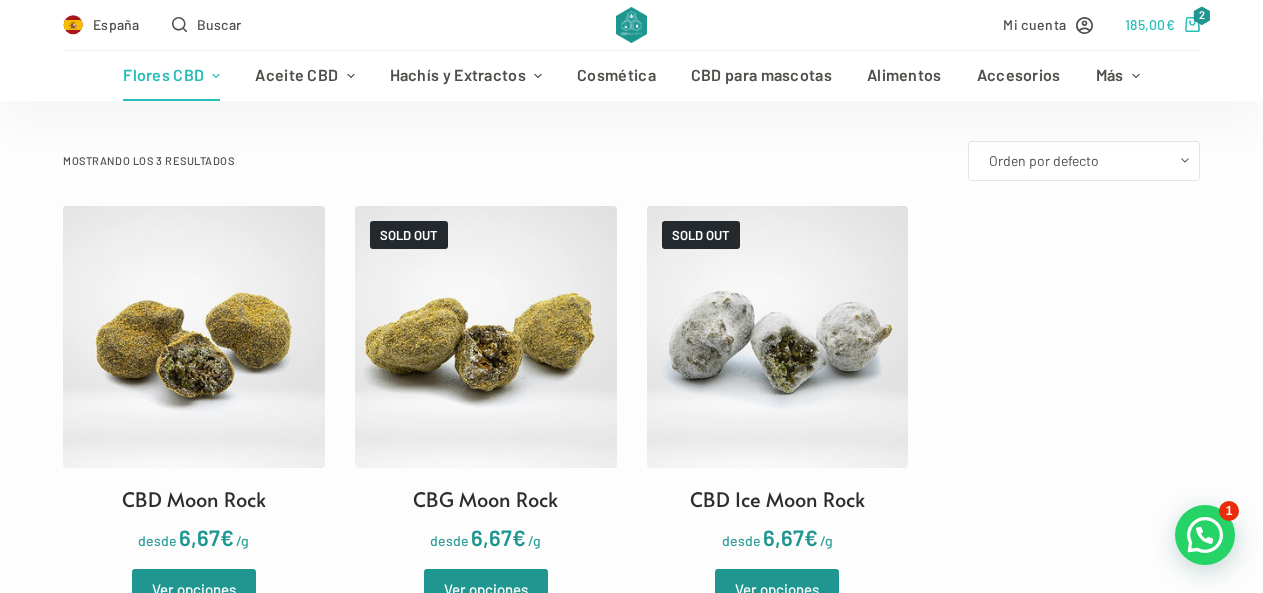 type on "[EMAIL]" 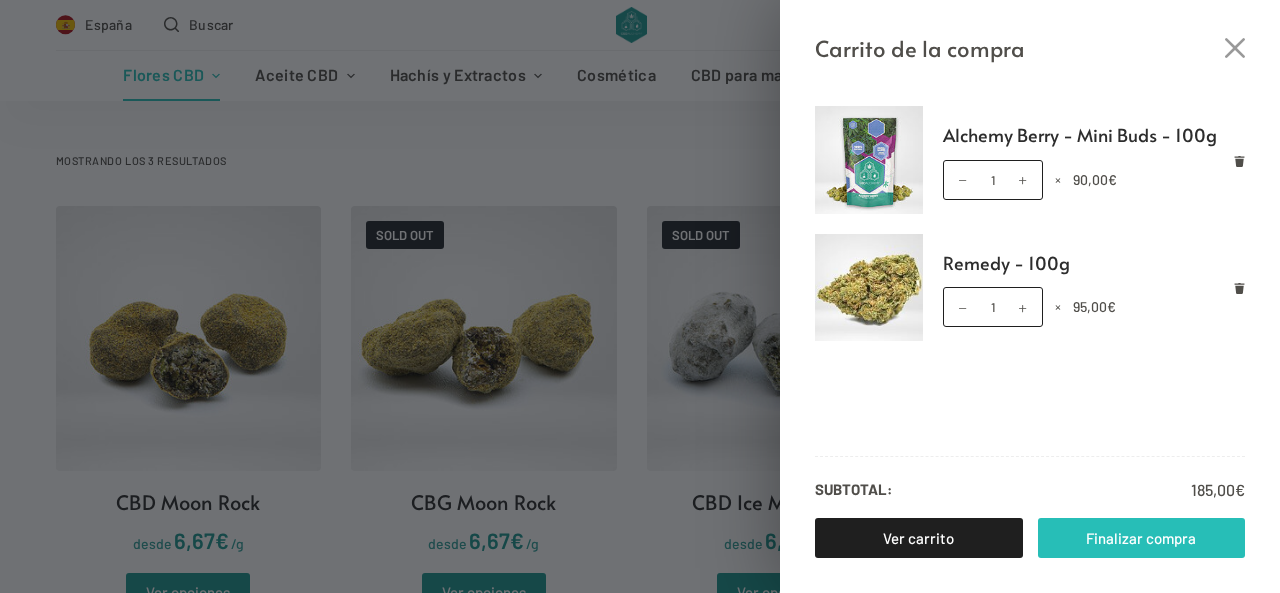 click on "Finalizar compra" at bounding box center (1142, 538) 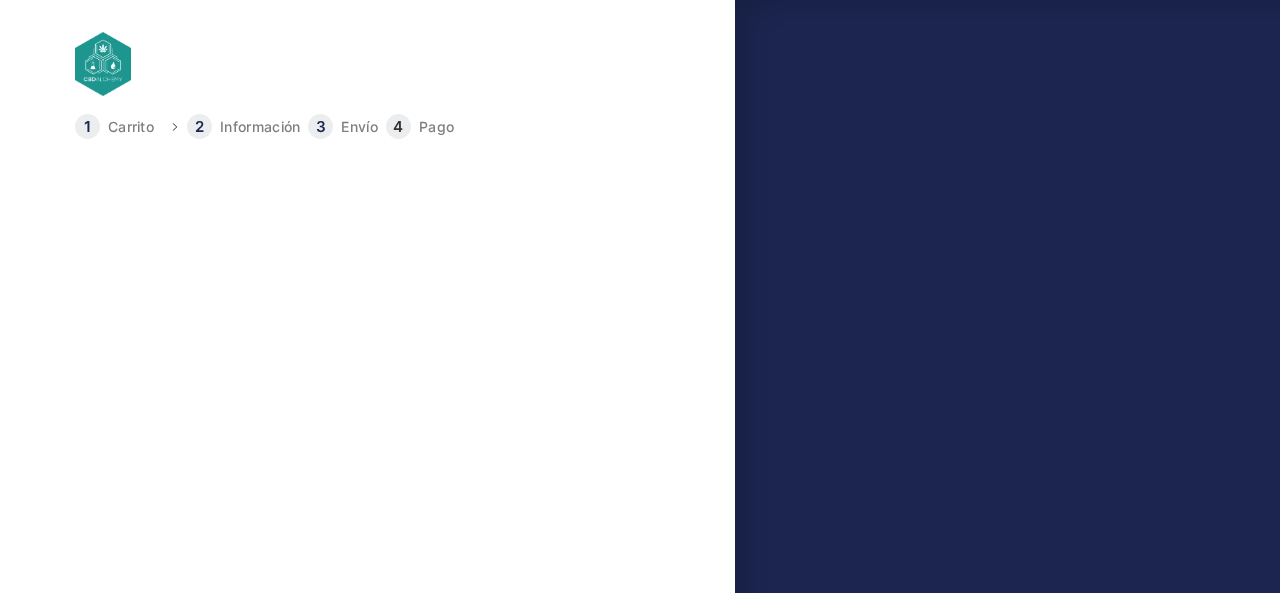 type on "Adria" 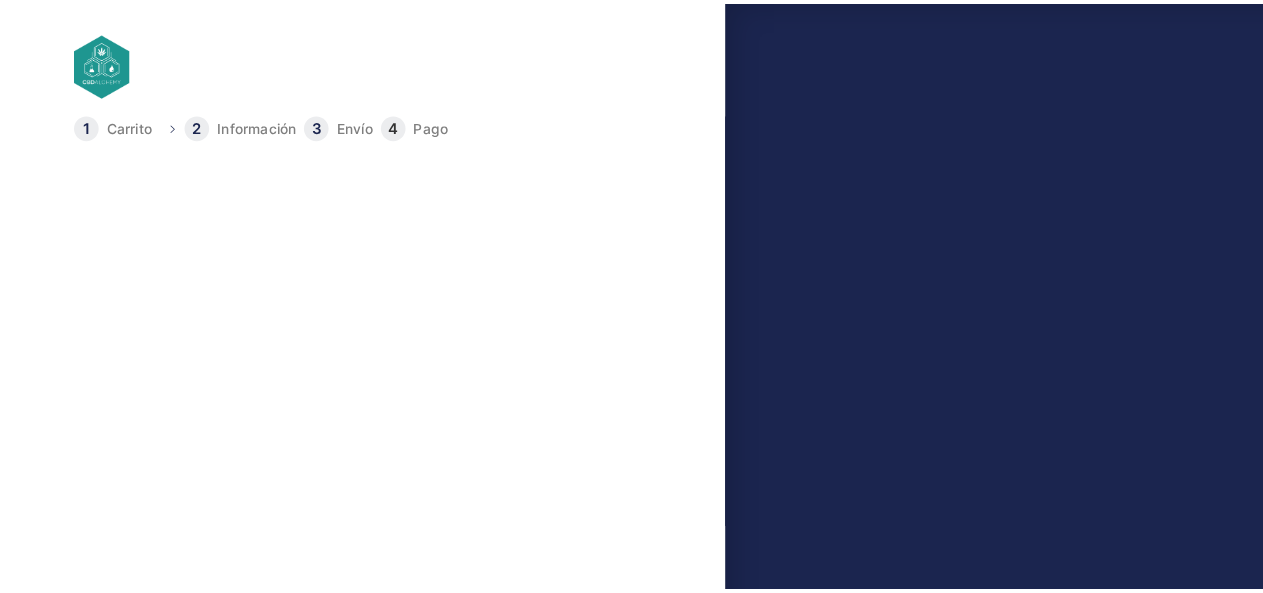 scroll, scrollTop: 0, scrollLeft: 0, axis: both 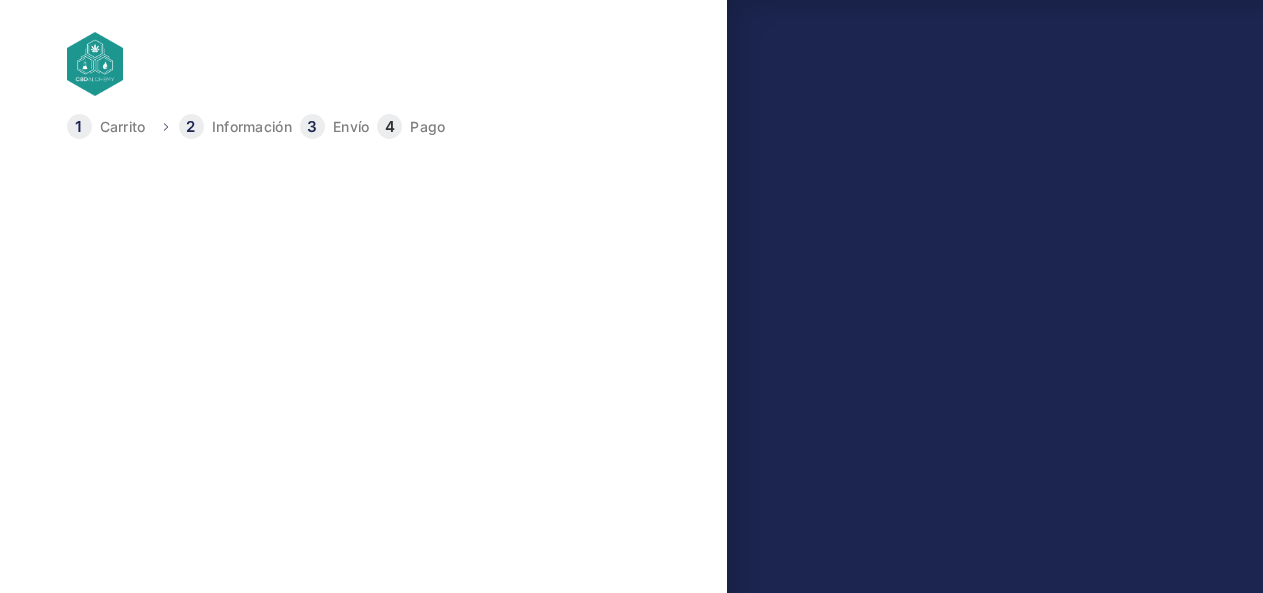 select on "B" 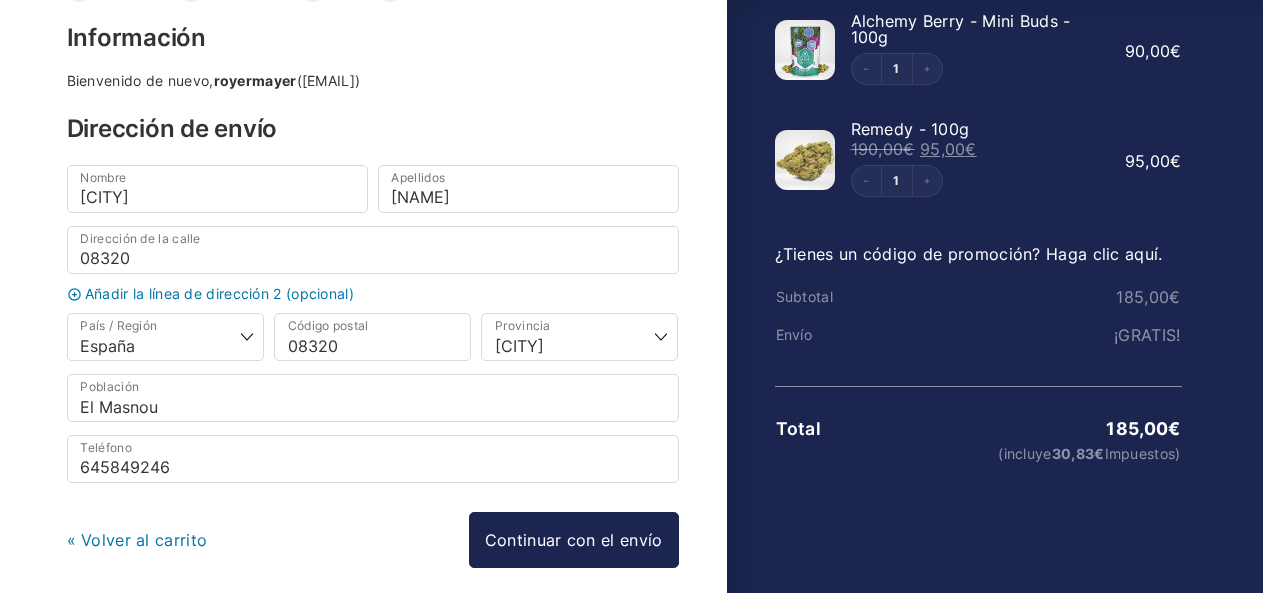 scroll, scrollTop: 127, scrollLeft: 0, axis: vertical 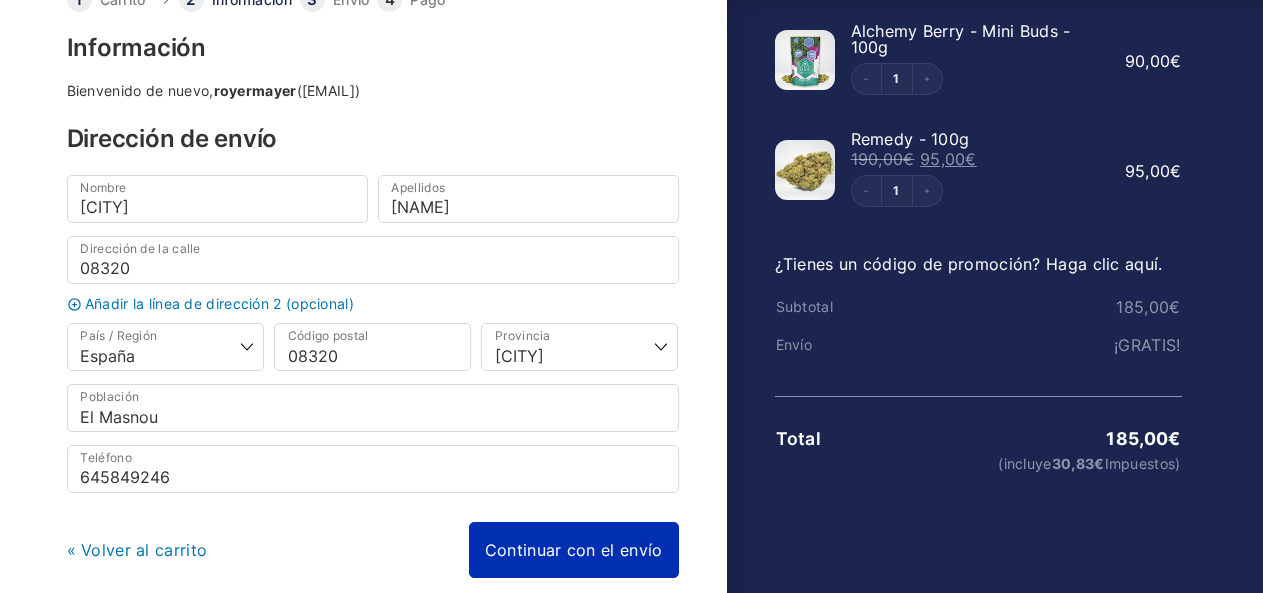 click on "Continuar con el envío" at bounding box center (574, 550) 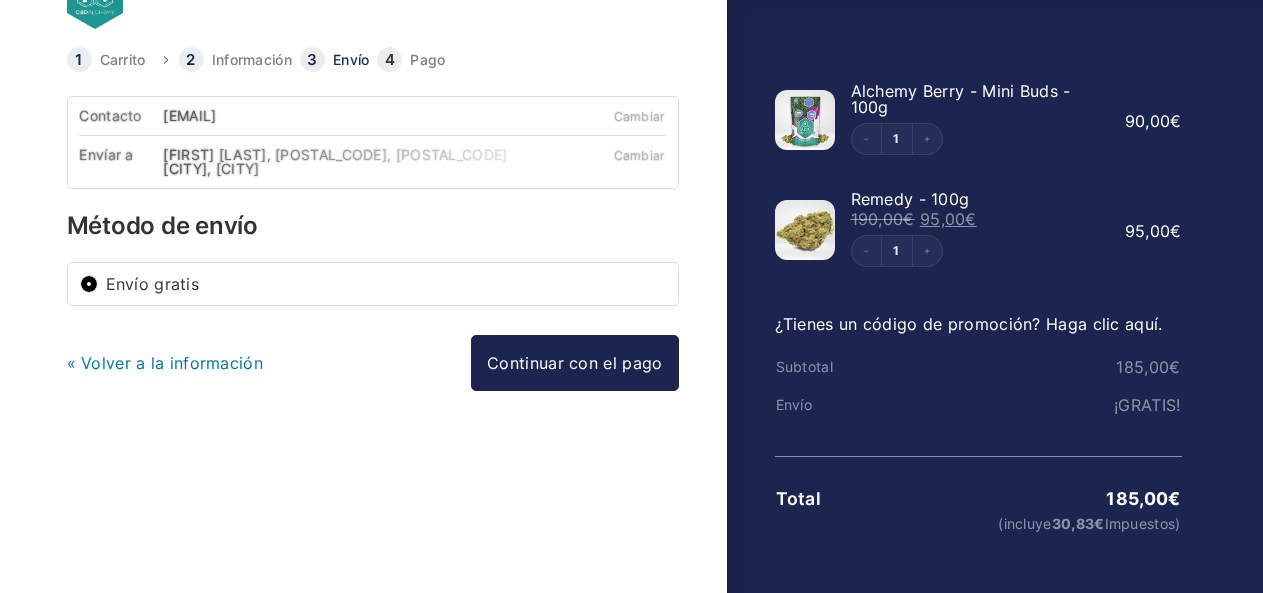 scroll, scrollTop: 0, scrollLeft: 0, axis: both 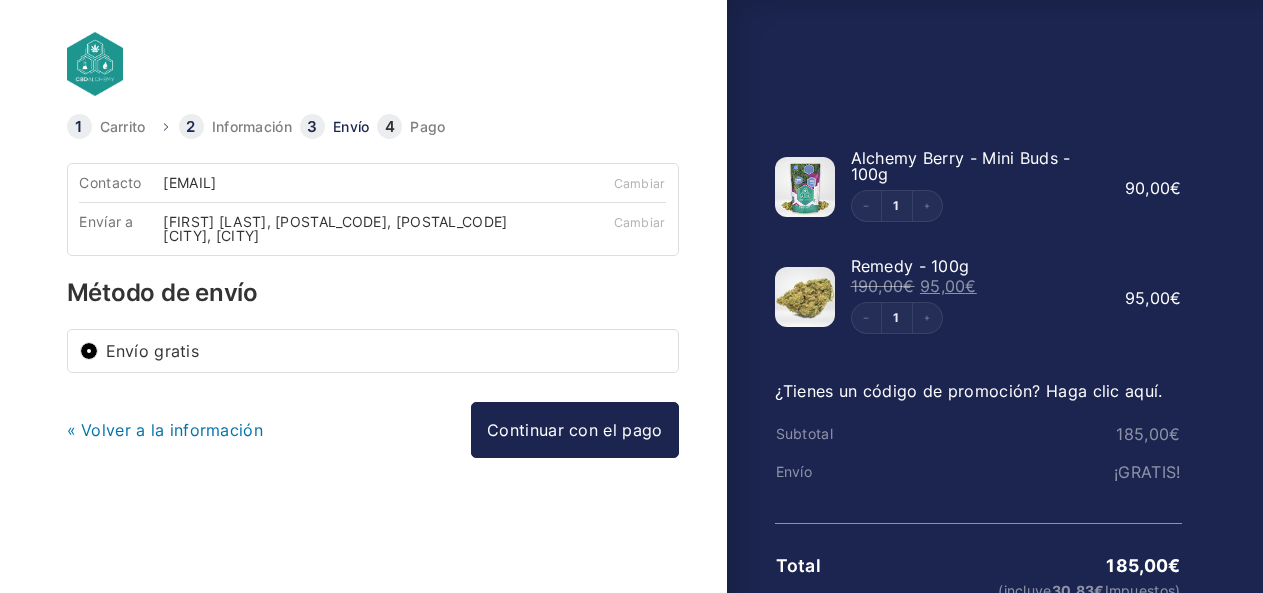 click on "Cambiar" at bounding box center [640, 222] 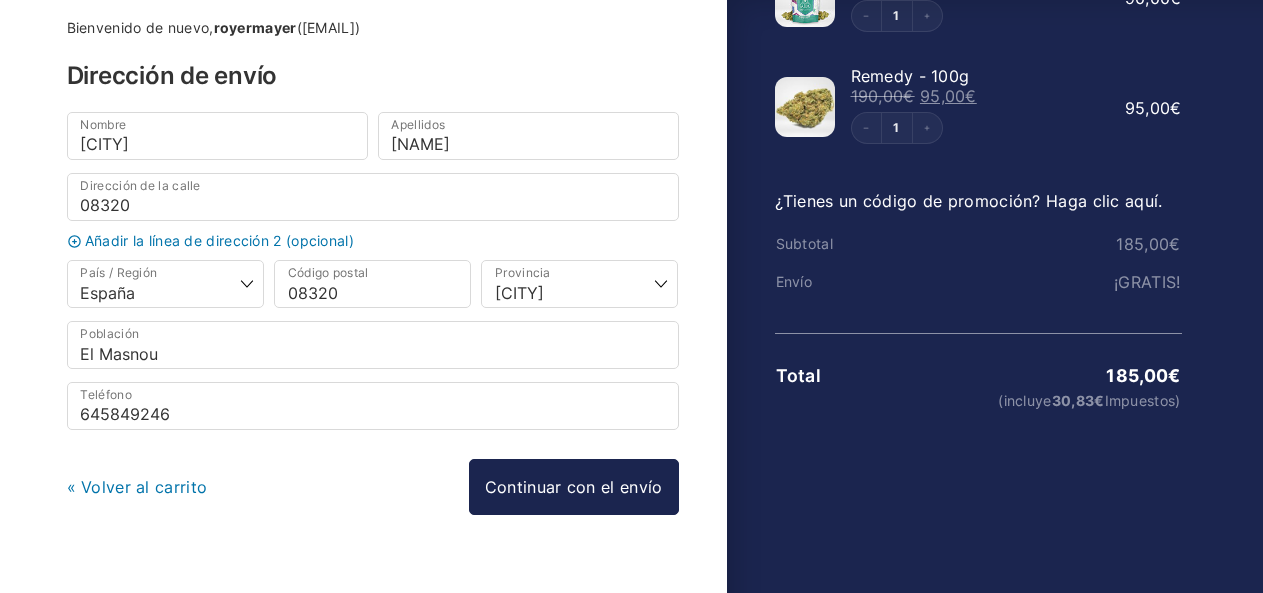 scroll, scrollTop: 200, scrollLeft: 0, axis: vertical 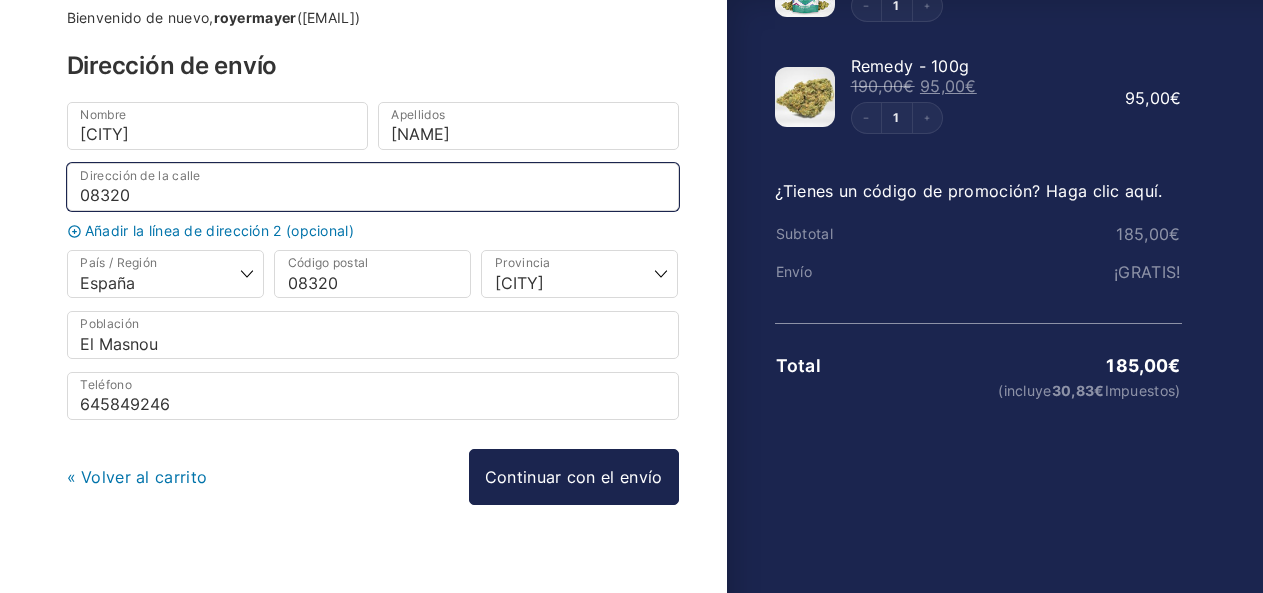 drag, startPoint x: 217, startPoint y: 193, endPoint x: 73, endPoint y: 207, distance: 144.67896 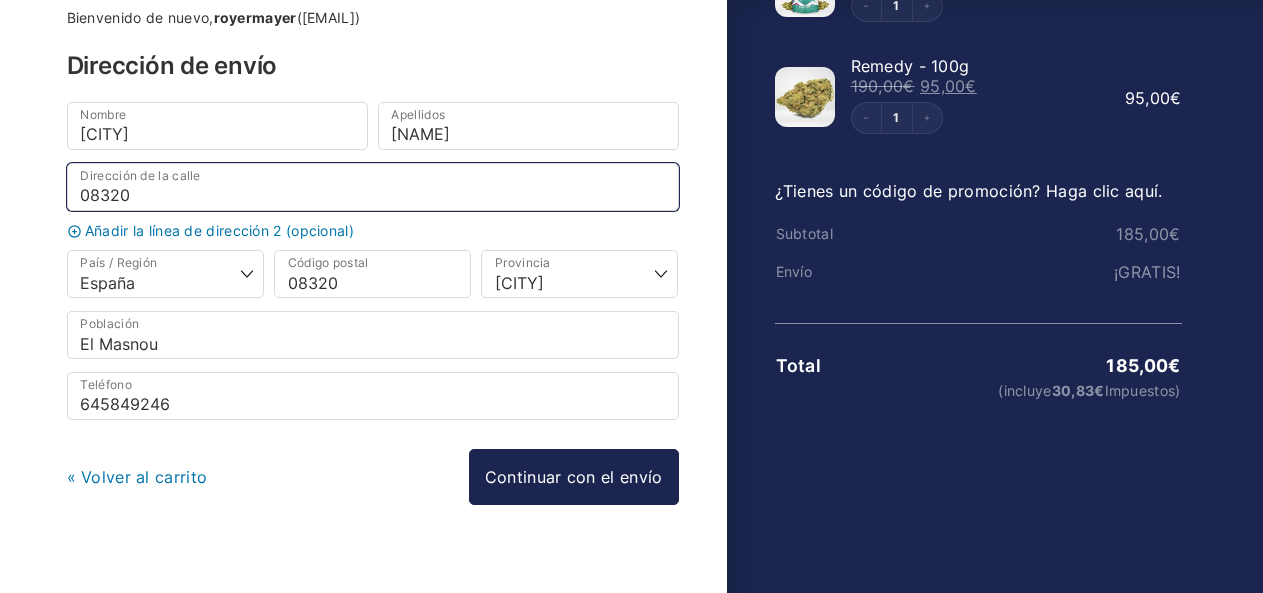 click on "08320" at bounding box center [373, 187] 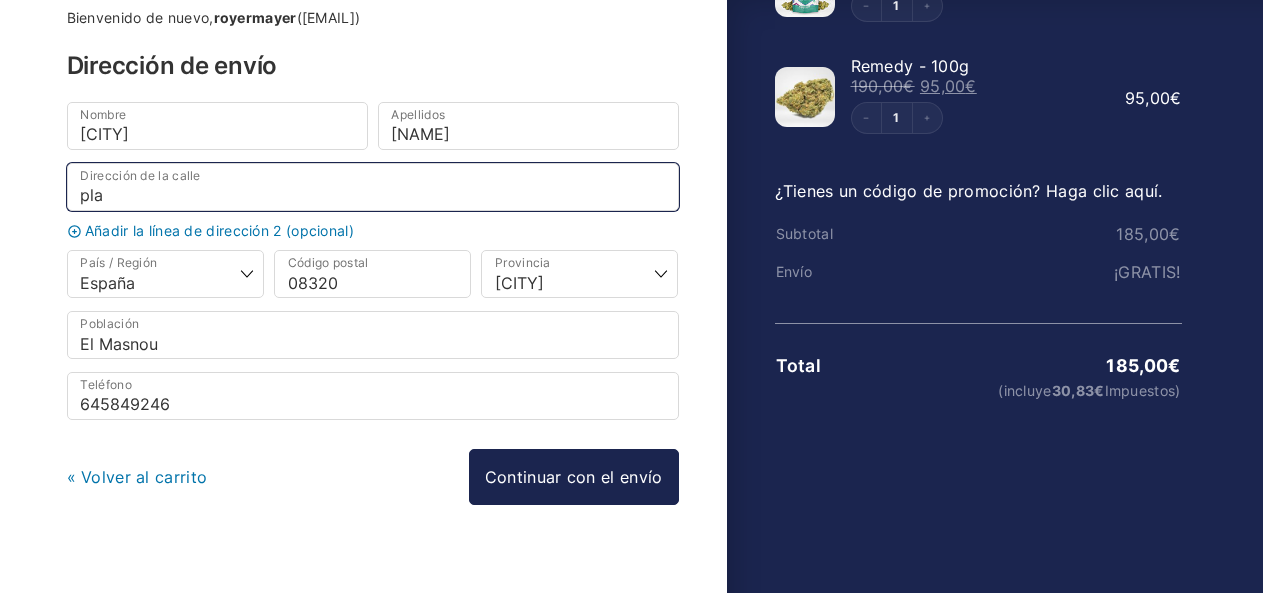 type on "Plaça Ramon i Cajal, nº 6, piso 5, puerta 4" 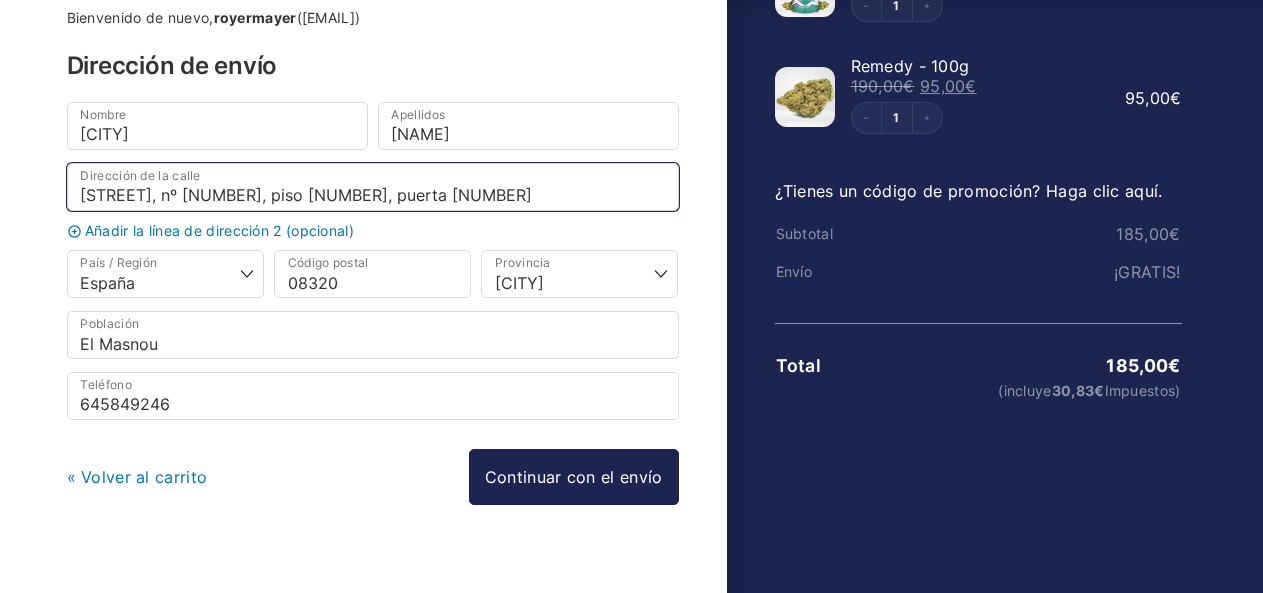 scroll, scrollTop: 227, scrollLeft: 0, axis: vertical 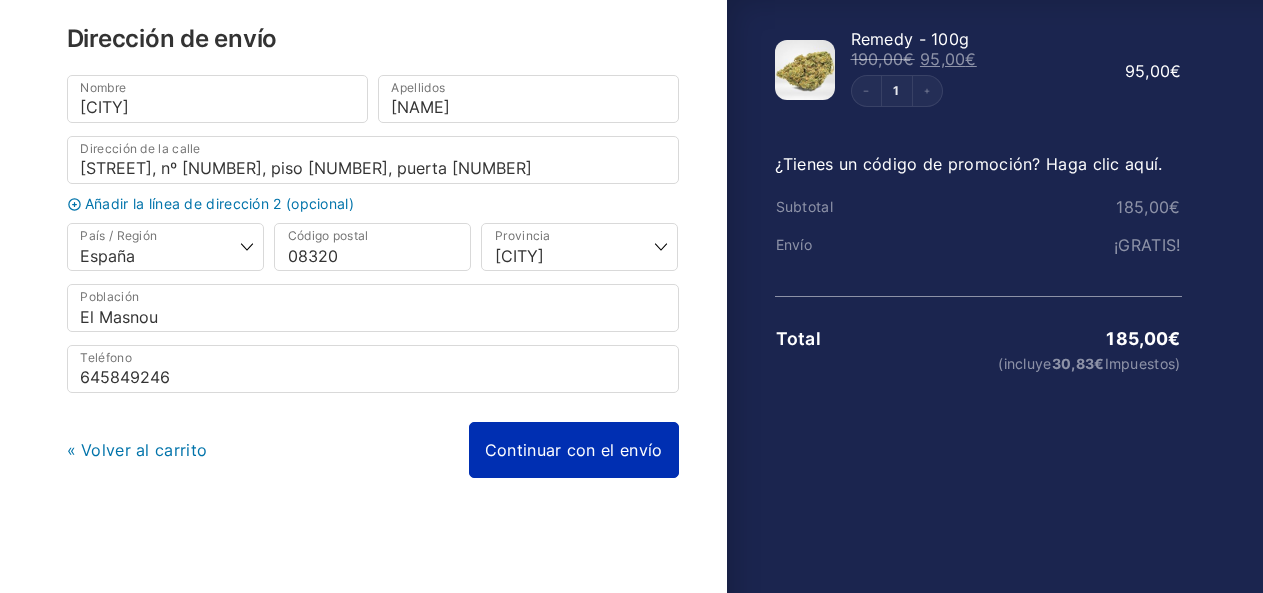 click on "Continuar con el envío" at bounding box center (574, 450) 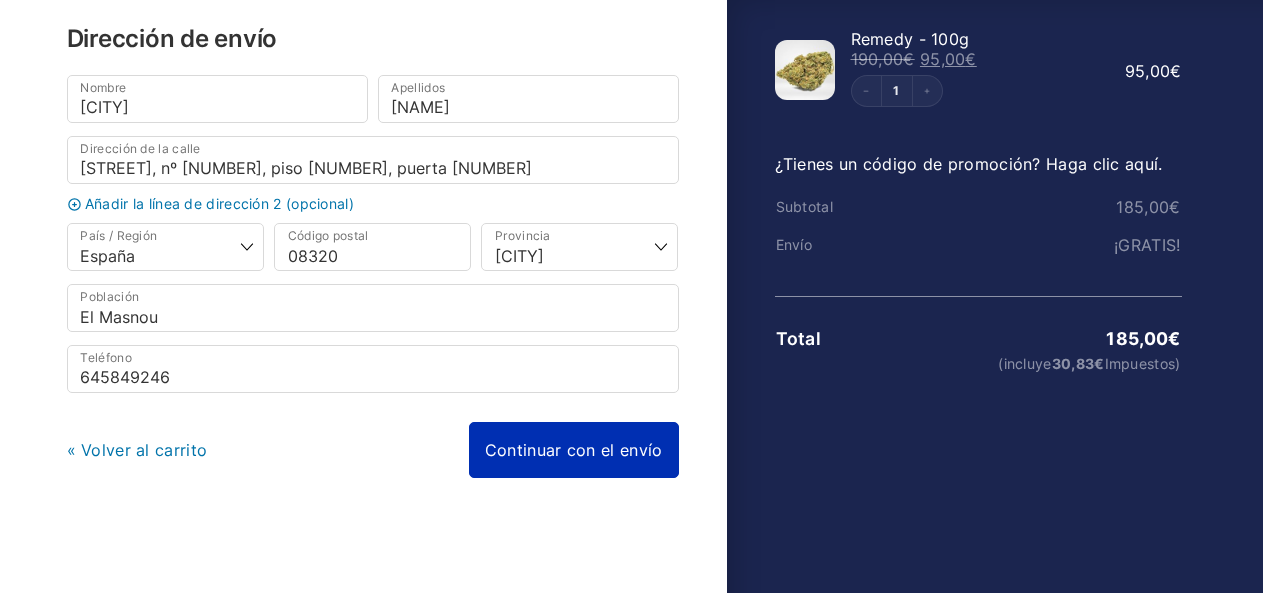 scroll, scrollTop: 0, scrollLeft: 0, axis: both 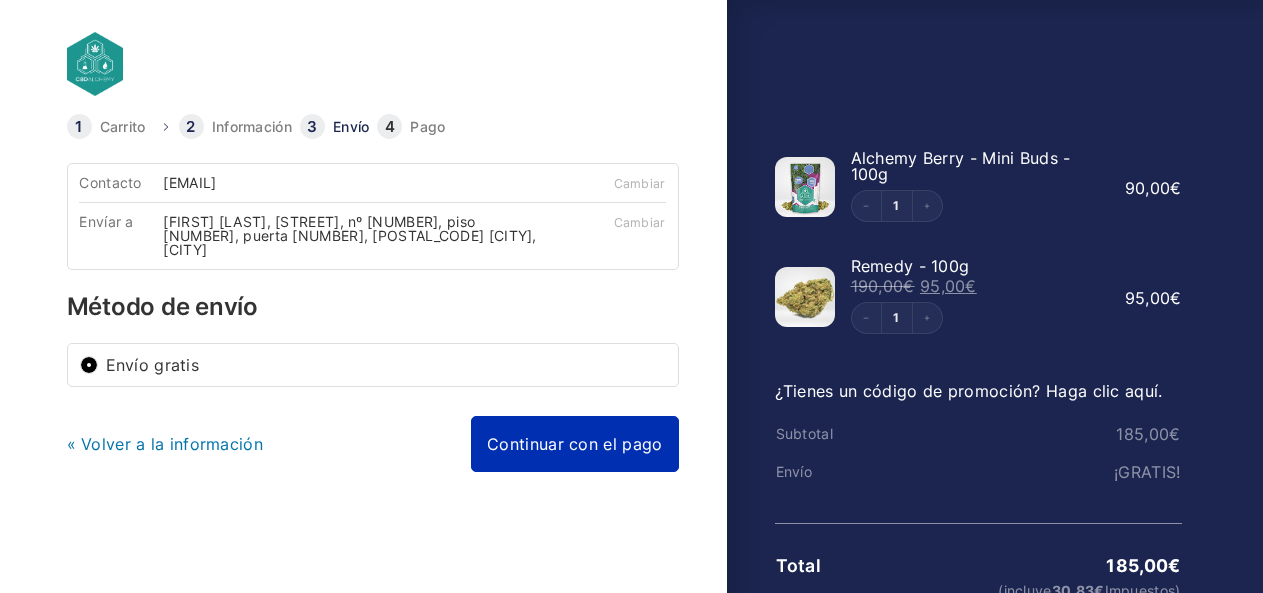 click on "Continuar con el pago" at bounding box center [574, 444] 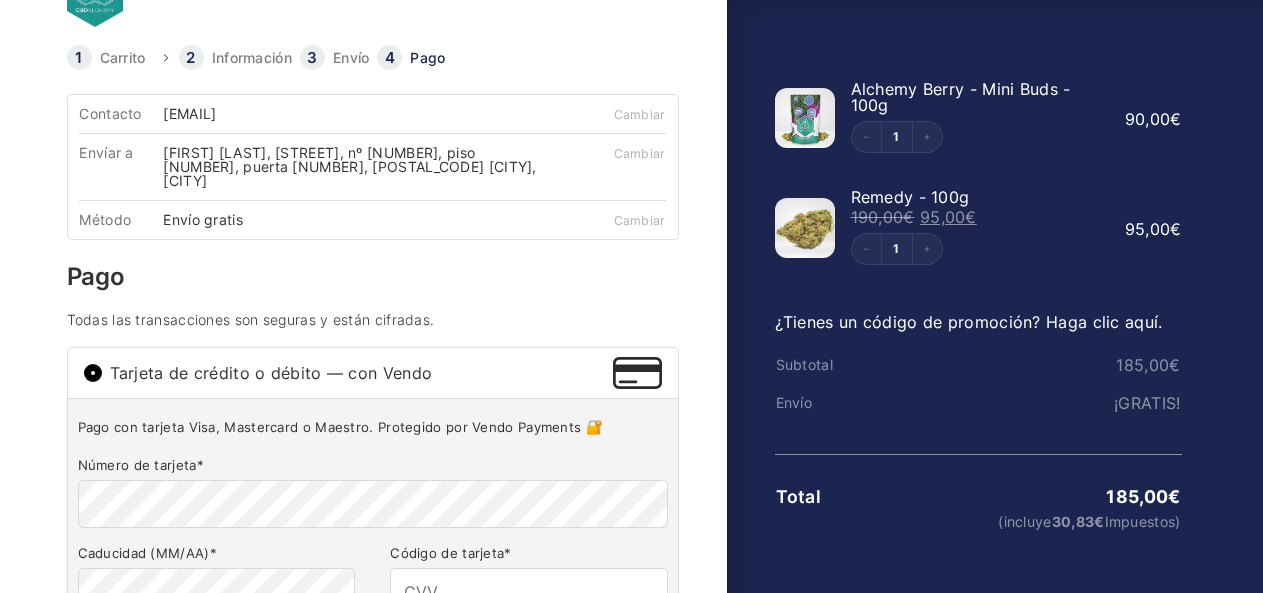 scroll, scrollTop: 0, scrollLeft: 0, axis: both 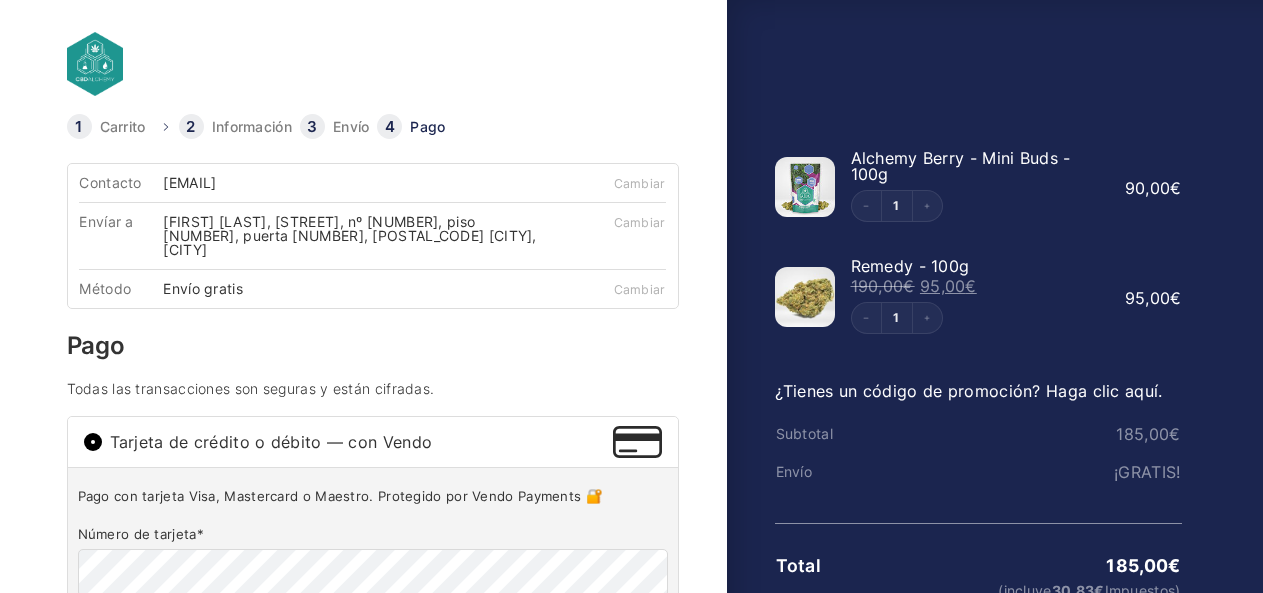 click on "Carrito" at bounding box center [123, 127] 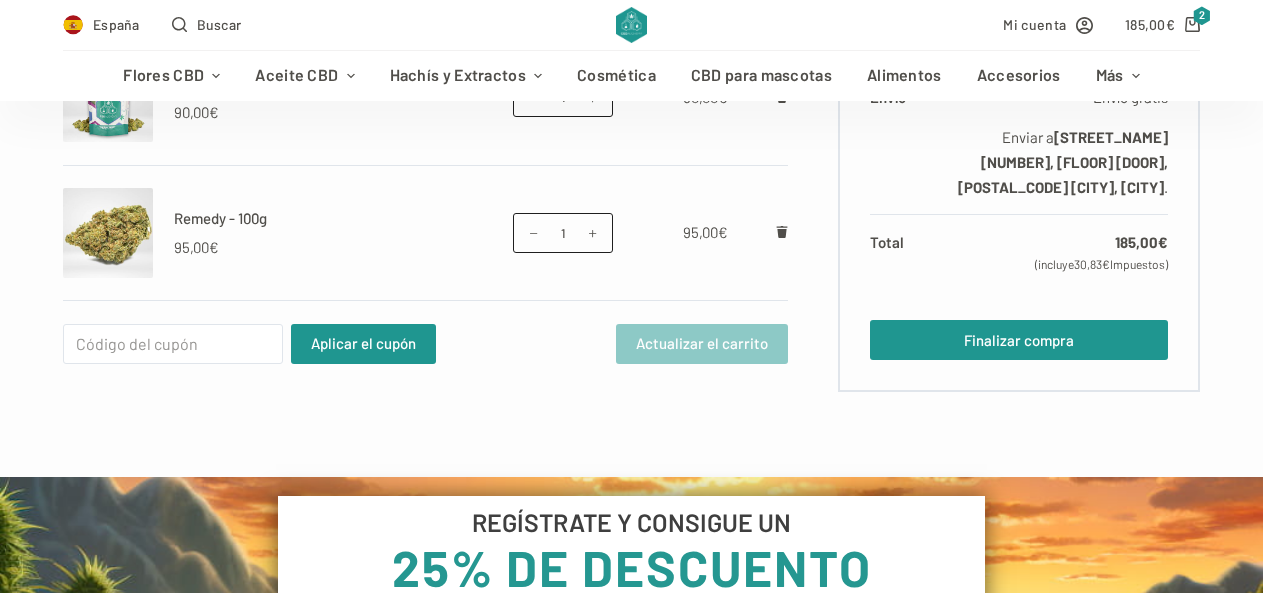 scroll, scrollTop: 600, scrollLeft: 0, axis: vertical 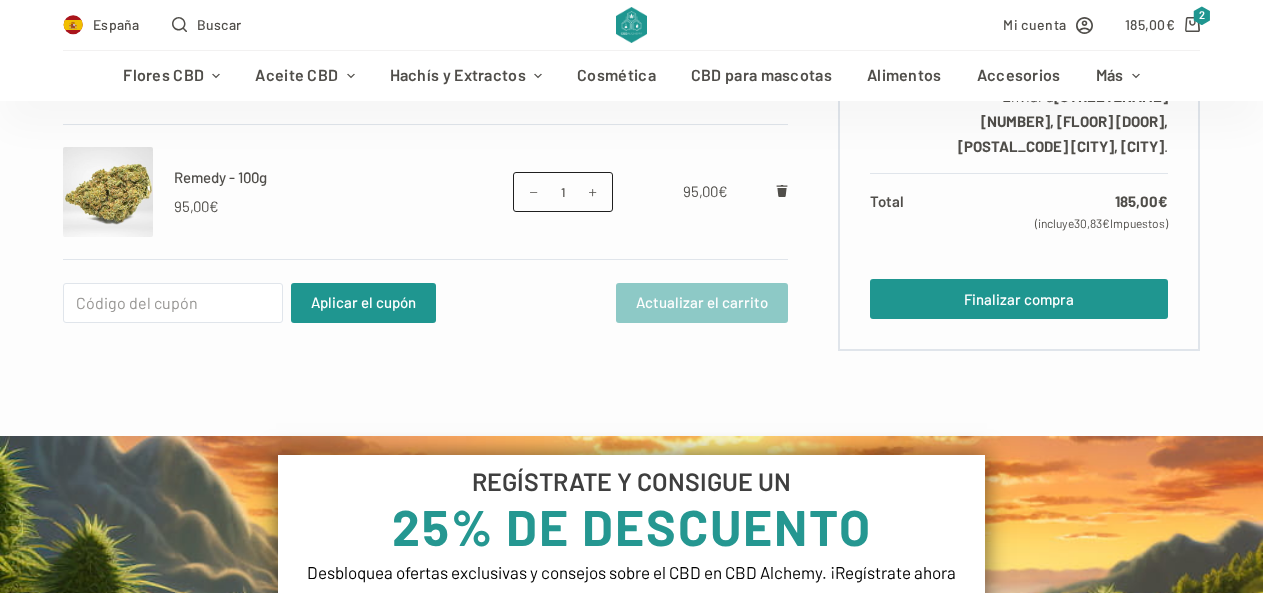 type on "[EMAIL]" 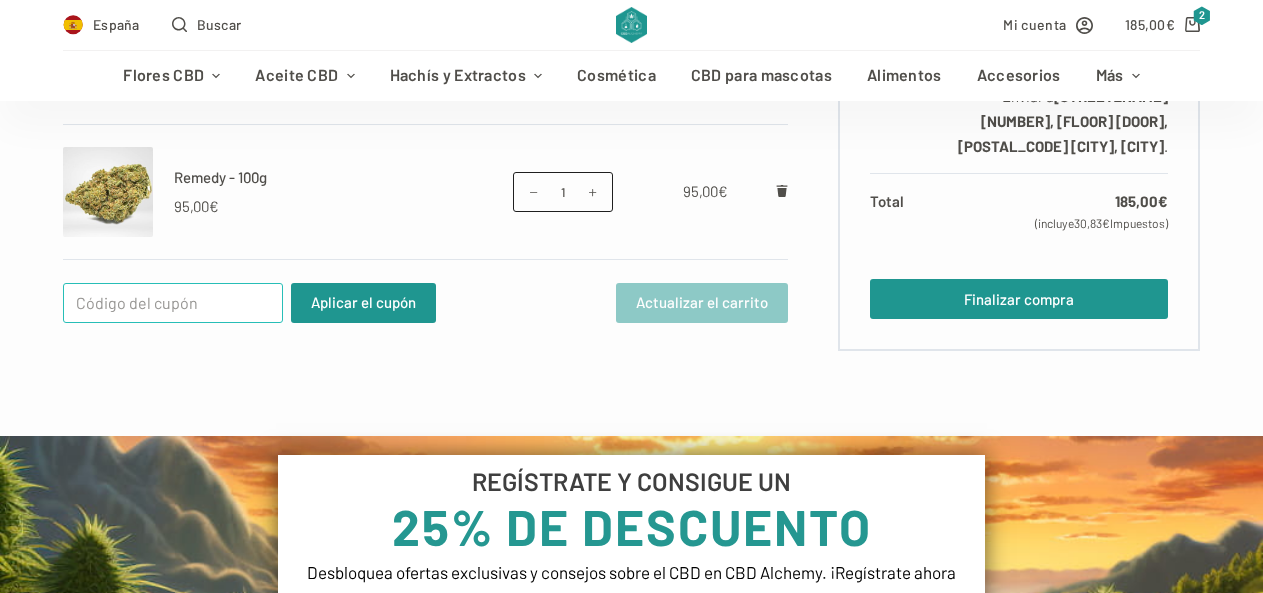click on "Cupón:" at bounding box center [173, 303] 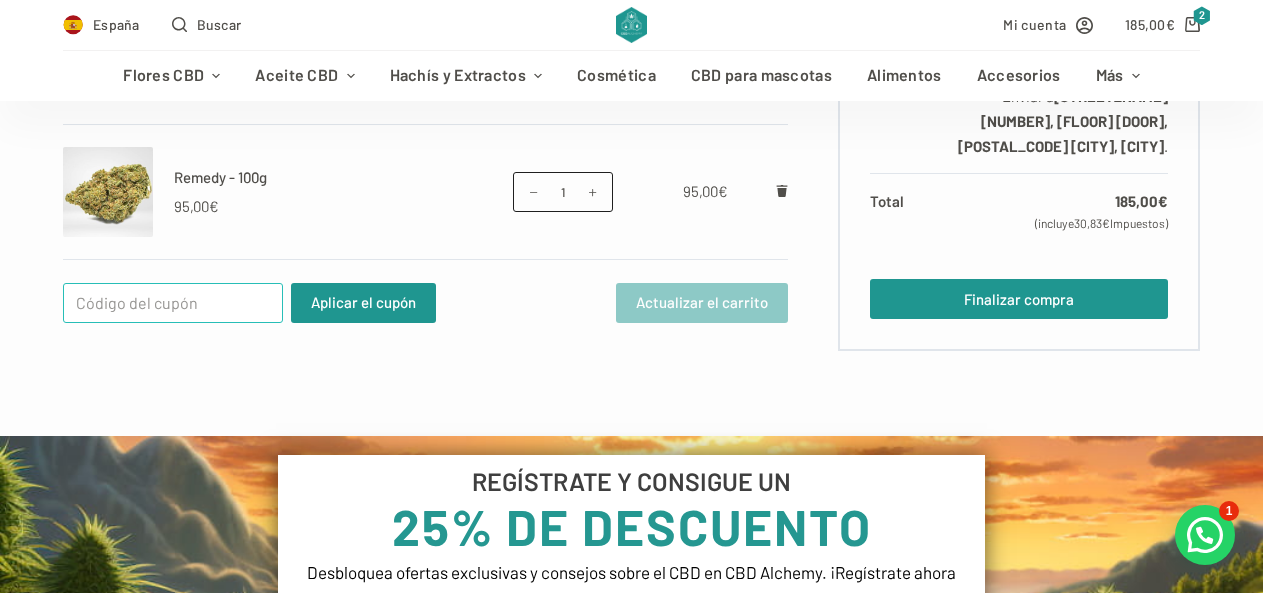type on "m" 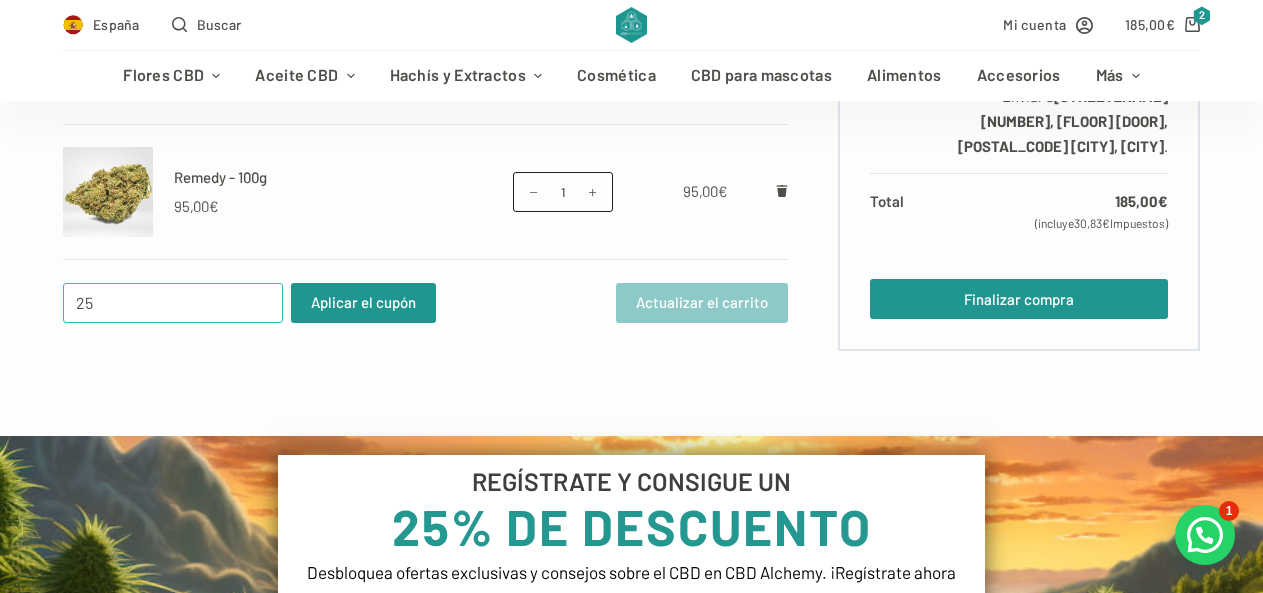 type on "2" 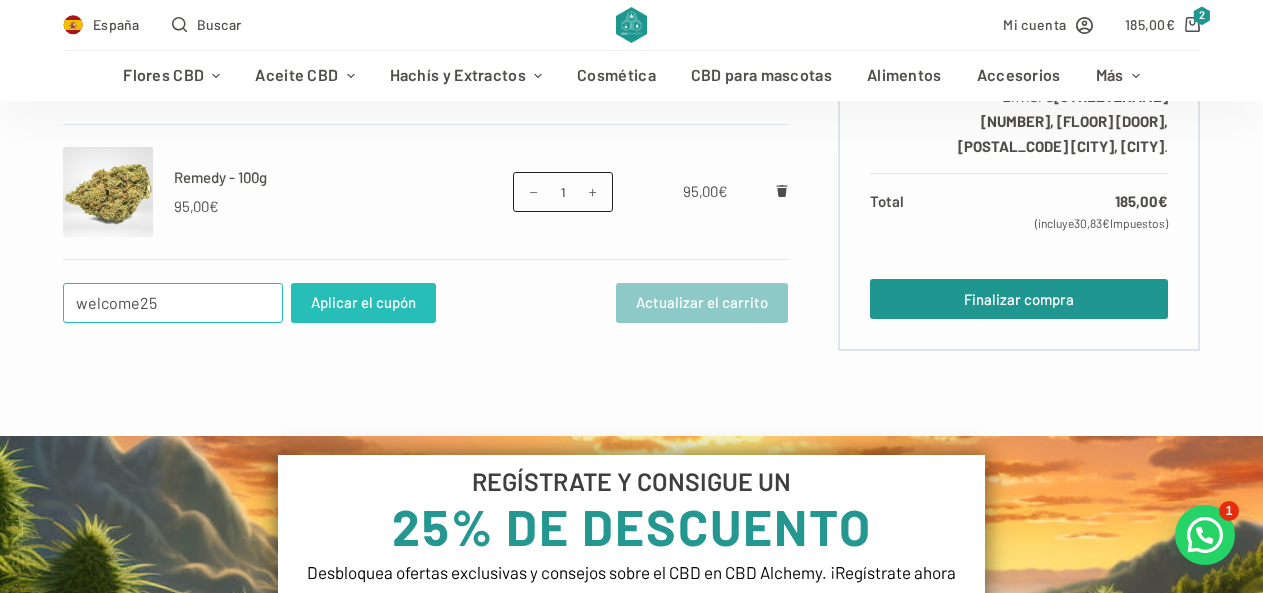 type on "welcome25" 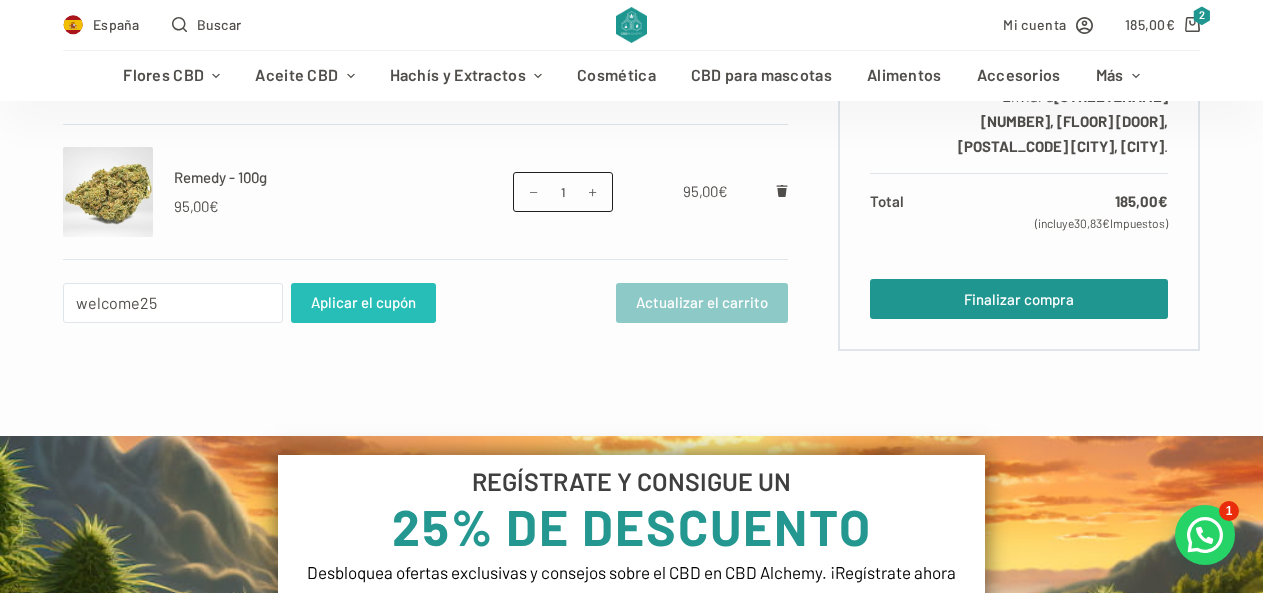click on "Aplicar el cupón" at bounding box center (363, 303) 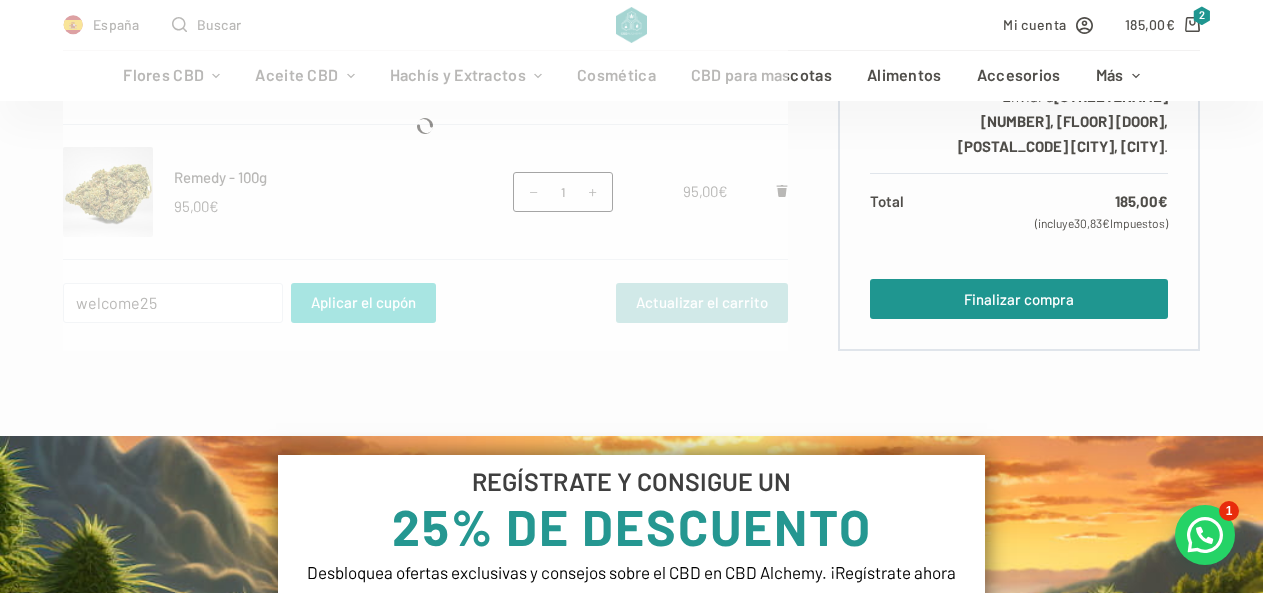 type 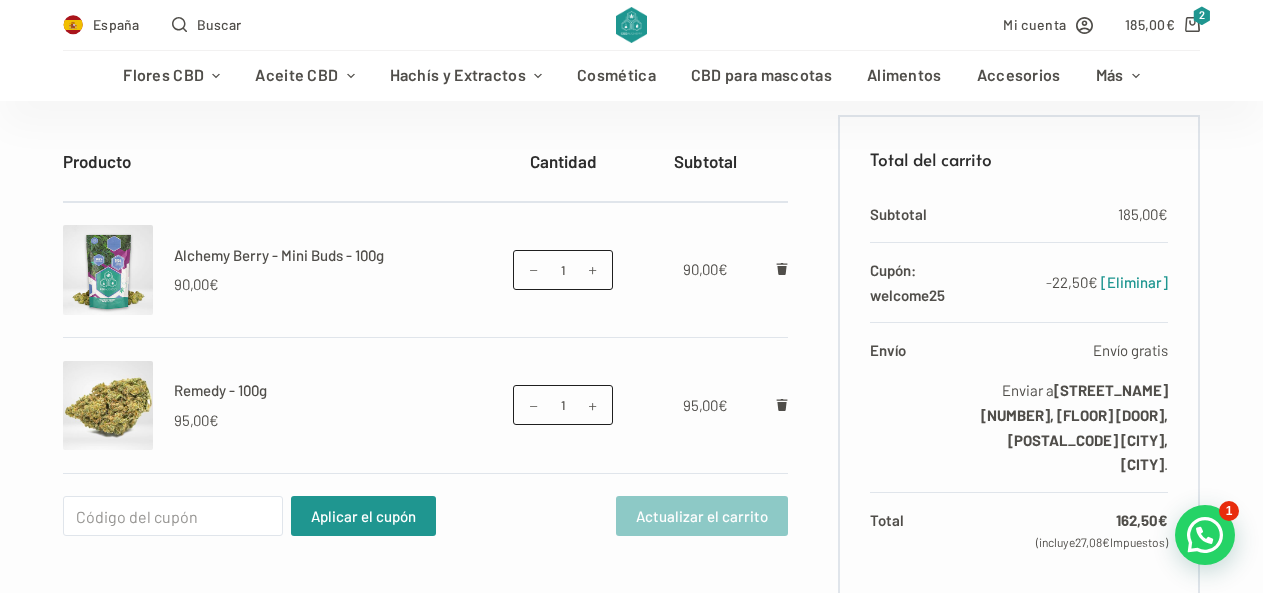 scroll, scrollTop: 701, scrollLeft: 0, axis: vertical 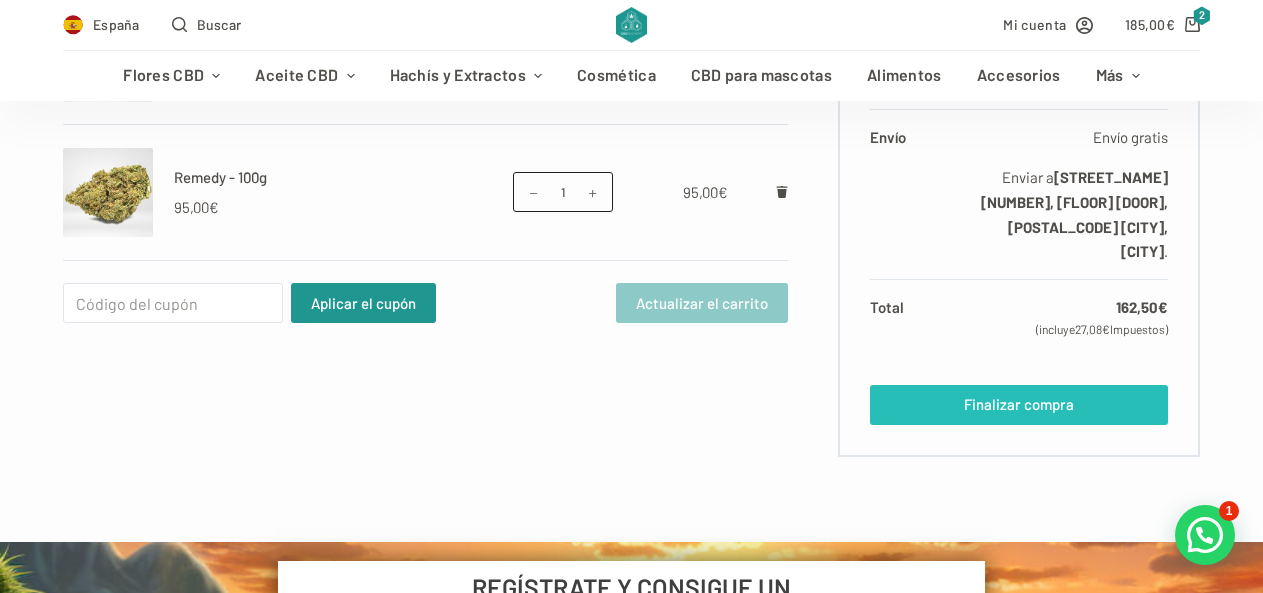click on "Finalizar compra" at bounding box center [1019, 405] 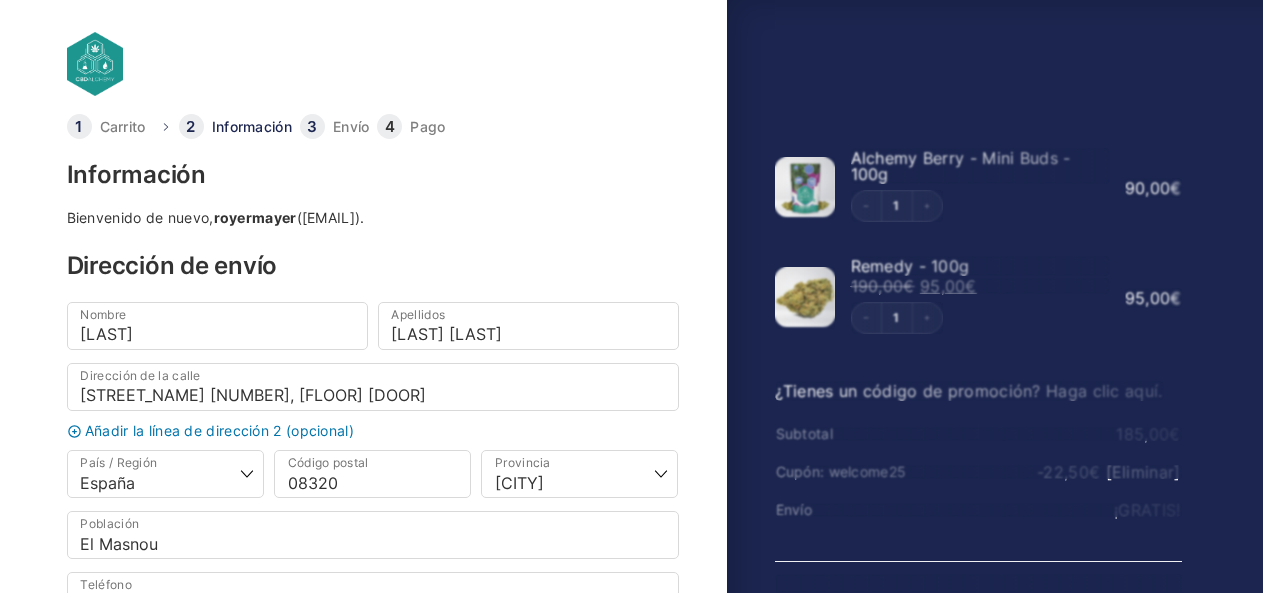 select on "B" 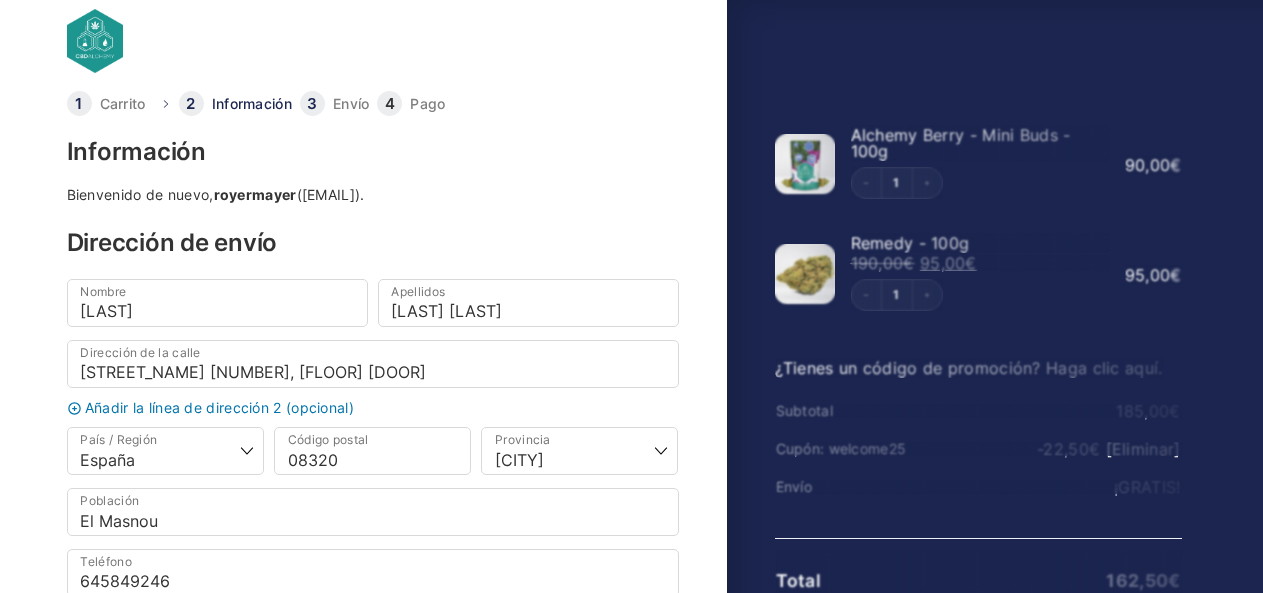 scroll, scrollTop: 200, scrollLeft: 0, axis: vertical 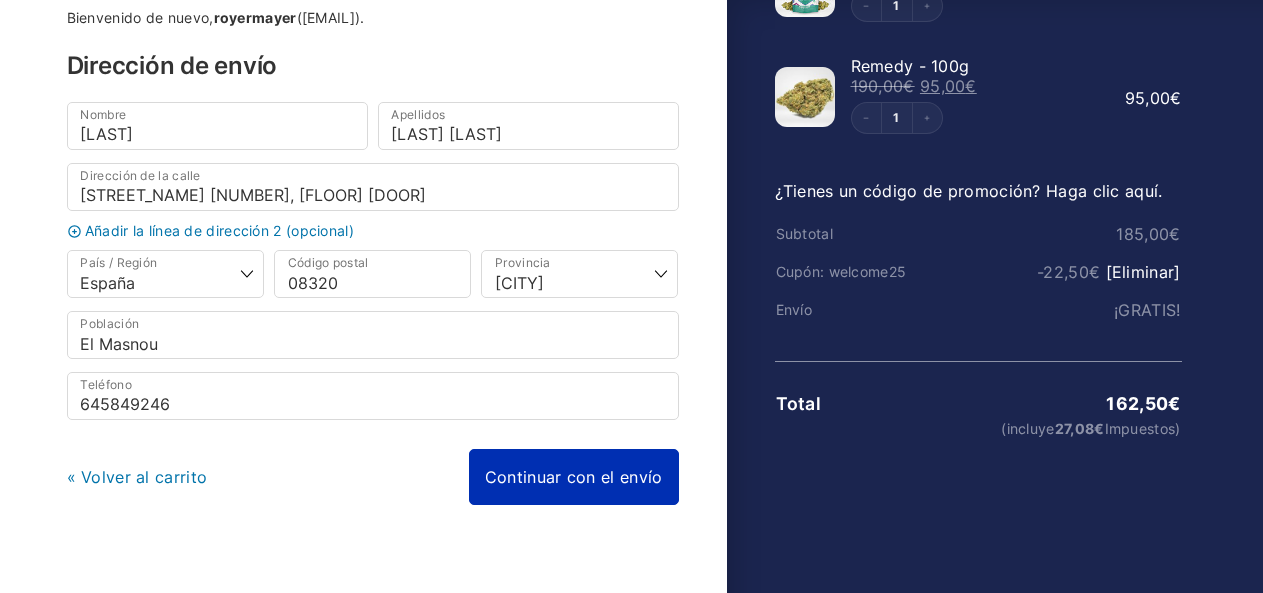 click on "Continuar con el envío" at bounding box center [574, 477] 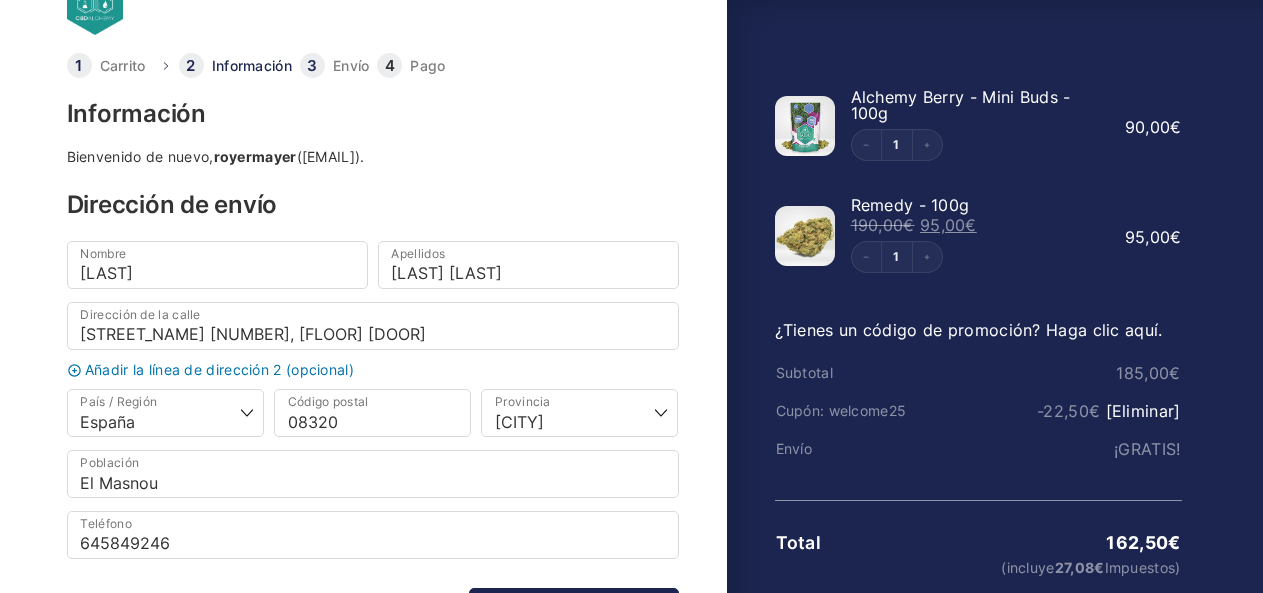 scroll, scrollTop: 0, scrollLeft: 0, axis: both 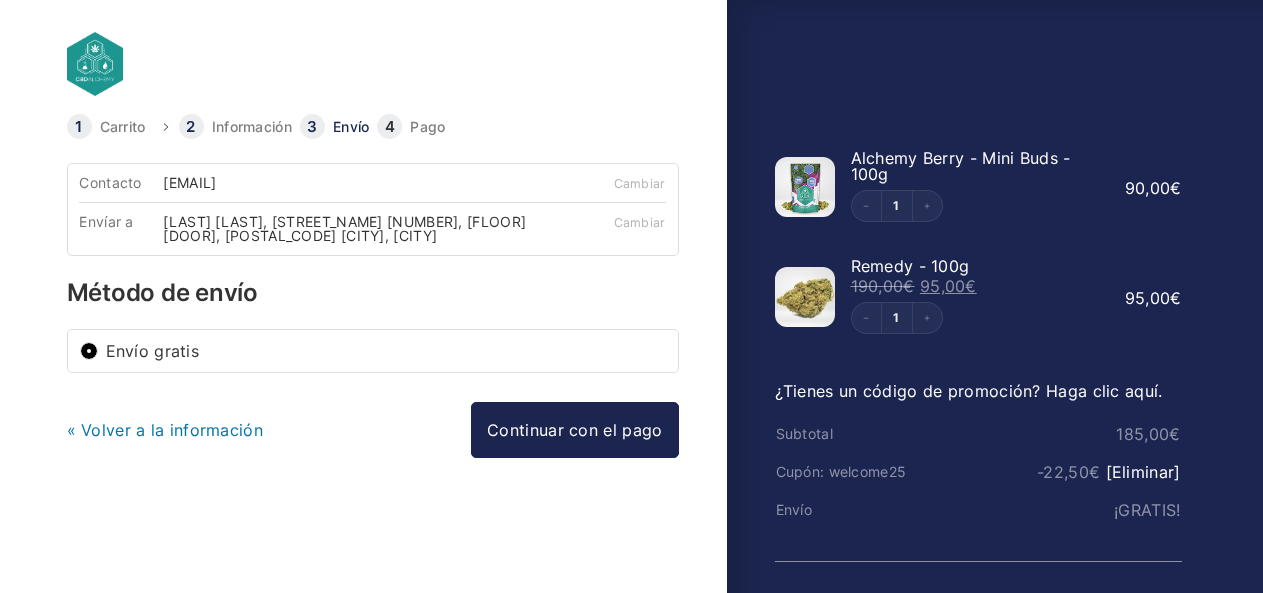 drag, startPoint x: 544, startPoint y: 426, endPoint x: 498, endPoint y: 510, distance: 95.77056 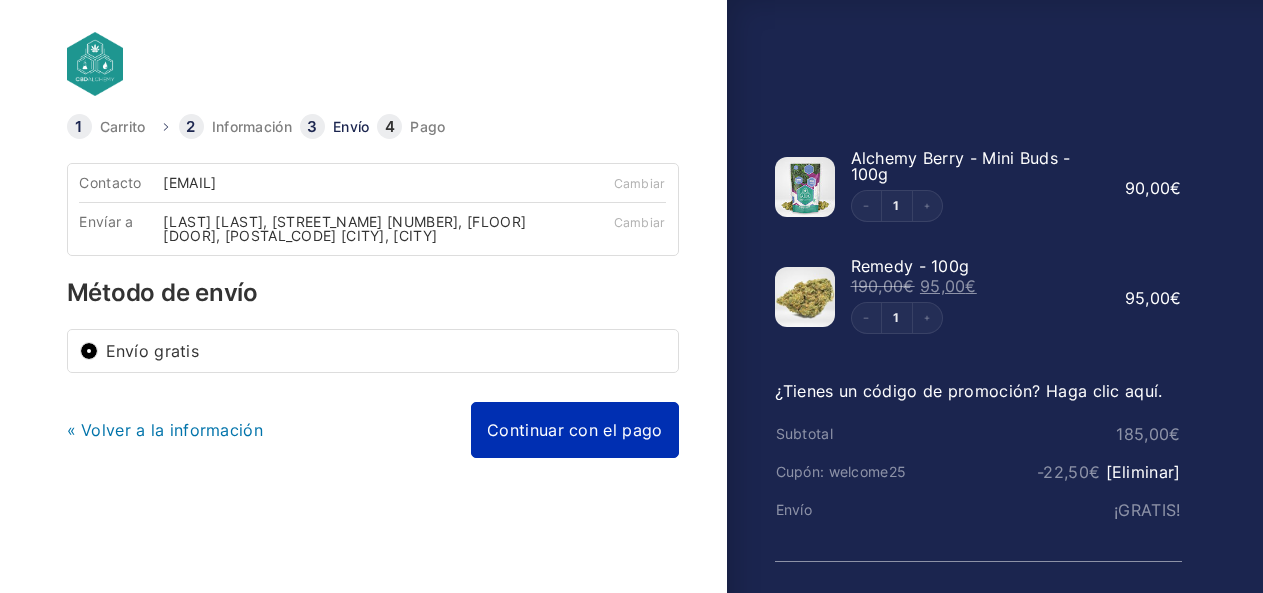click on "Continuar con el pago" at bounding box center [574, 430] 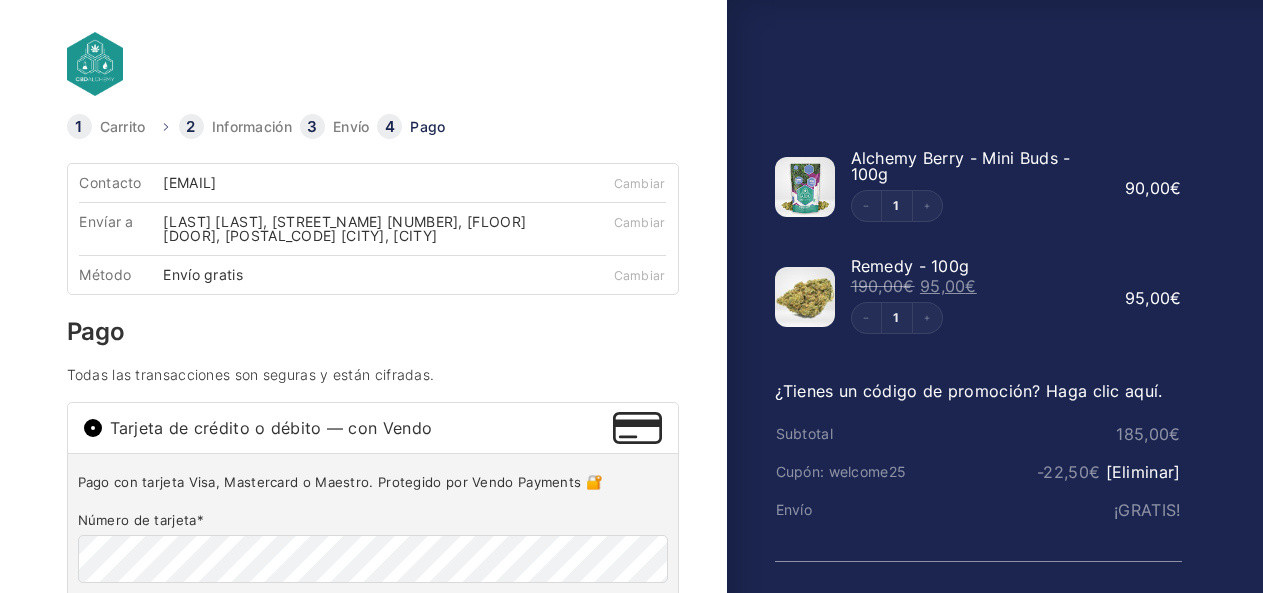 drag, startPoint x: 575, startPoint y: 333, endPoint x: 677, endPoint y: 377, distance: 111.085556 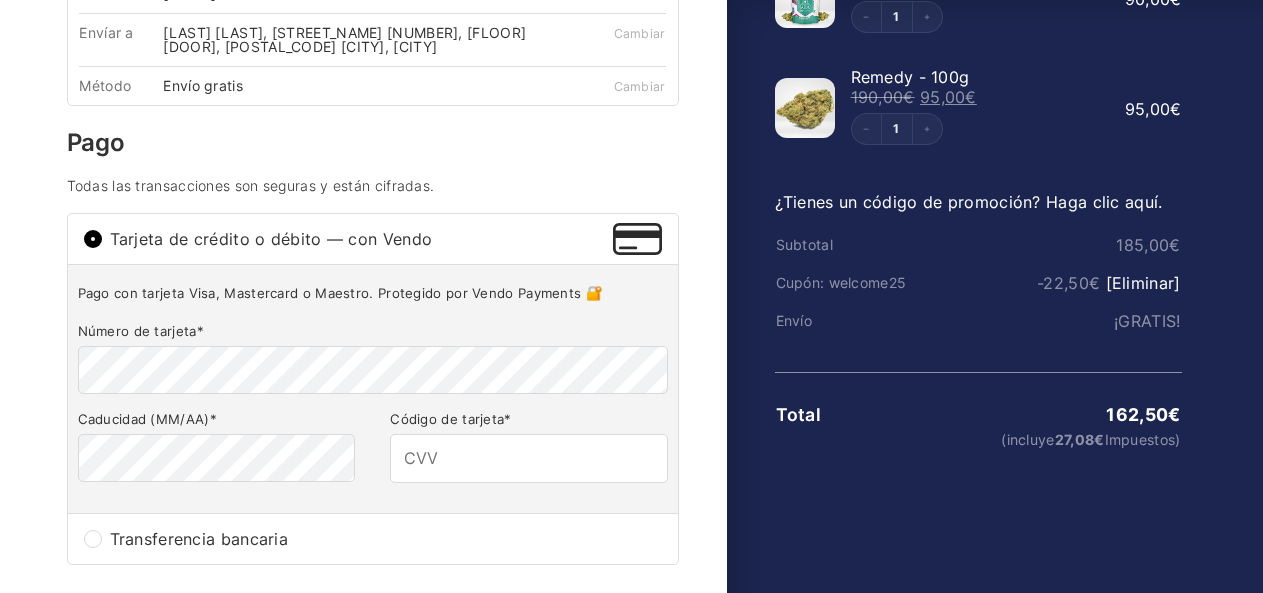 scroll, scrollTop: 200, scrollLeft: 0, axis: vertical 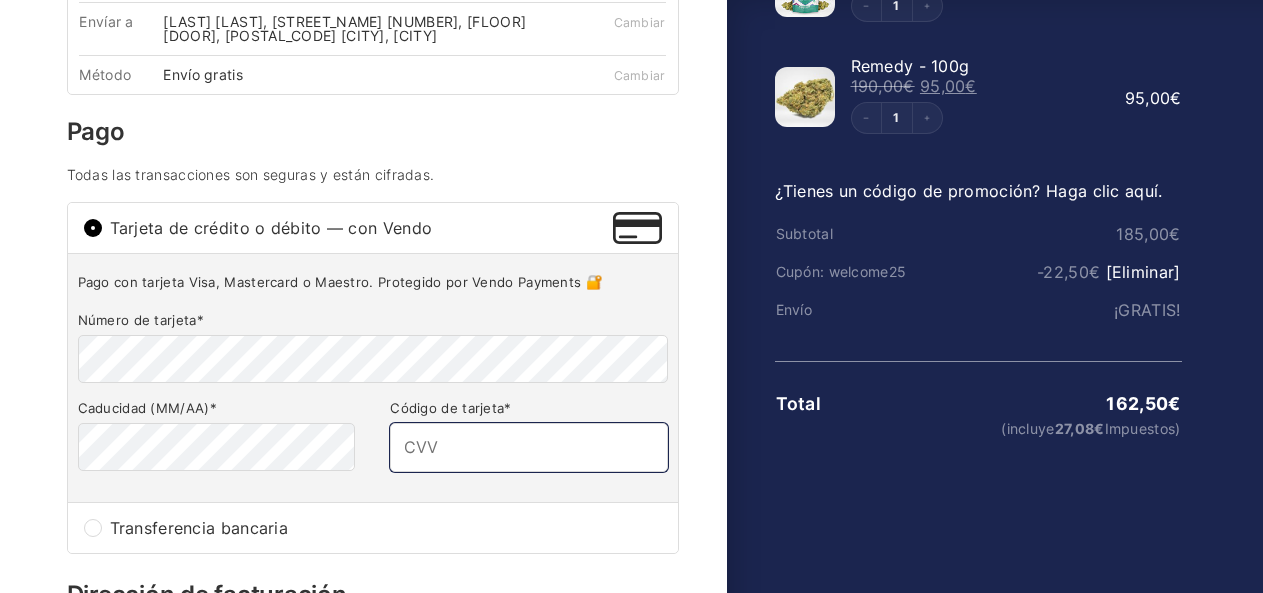 drag, startPoint x: 473, startPoint y: 436, endPoint x: 513, endPoint y: 421, distance: 42.72002 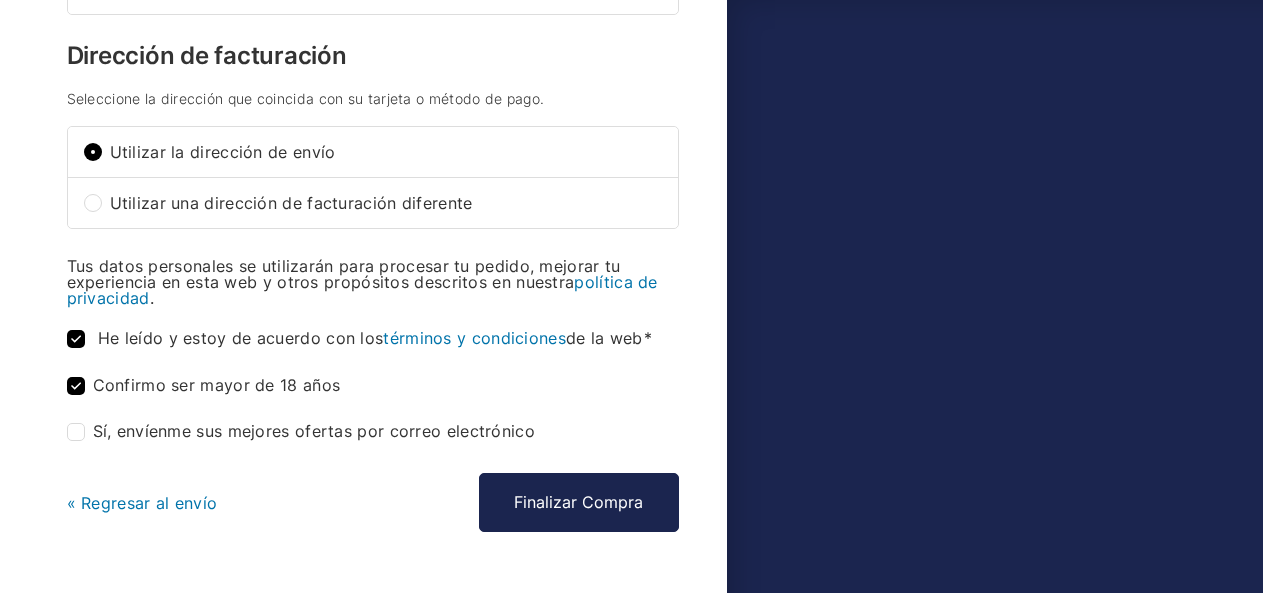 scroll, scrollTop: 794, scrollLeft: 0, axis: vertical 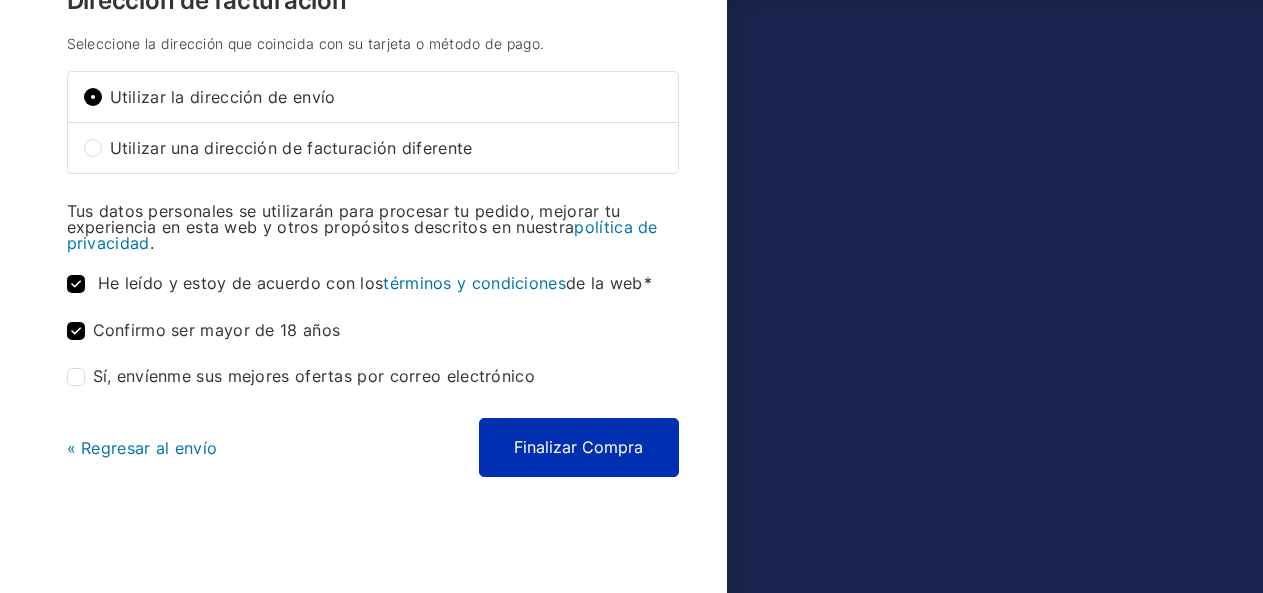 type on "720" 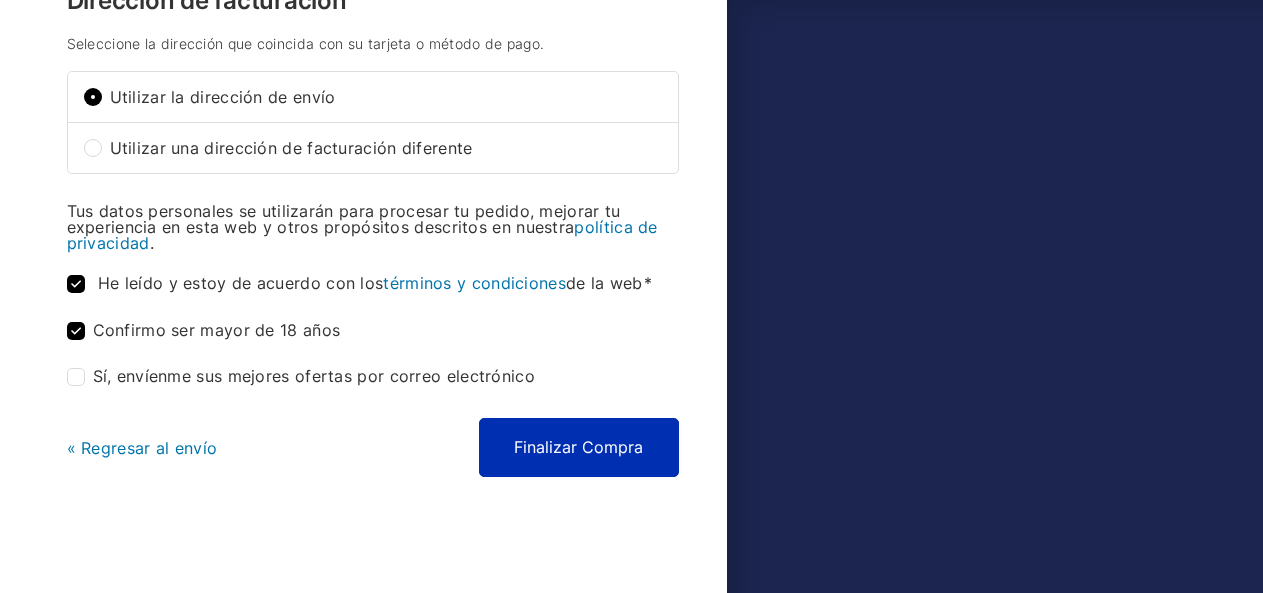click on "Finalizar Compra" at bounding box center (579, 447) 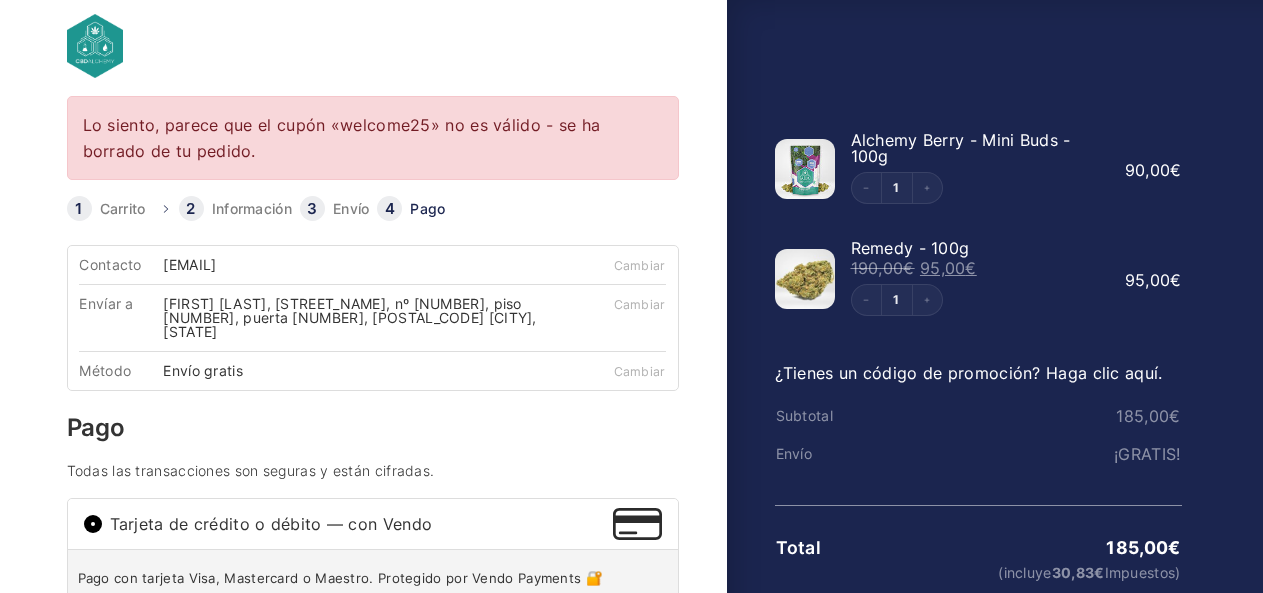 scroll, scrollTop: 0, scrollLeft: 0, axis: both 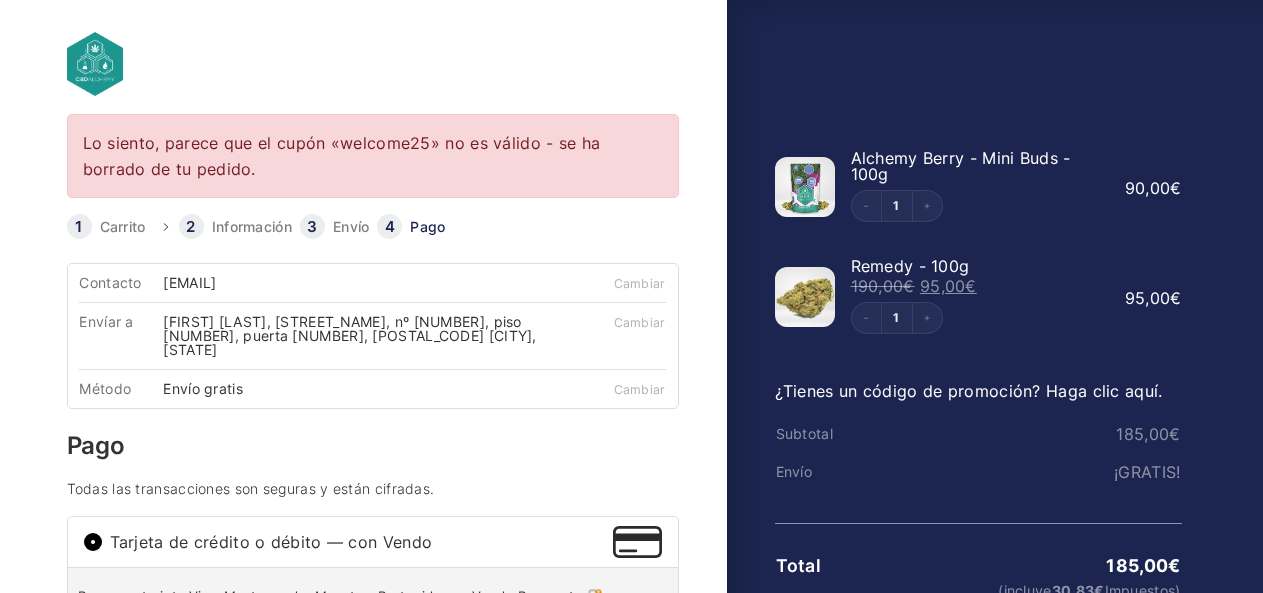 click on "Carrito" at bounding box center [123, 227] 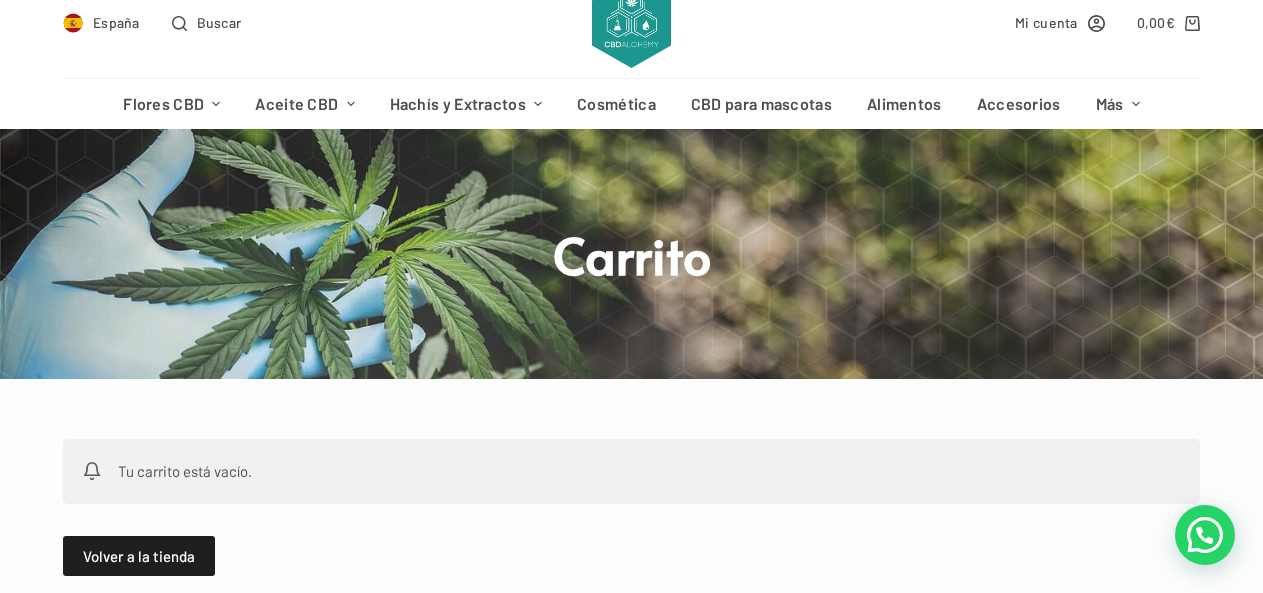 scroll, scrollTop: 0, scrollLeft: 0, axis: both 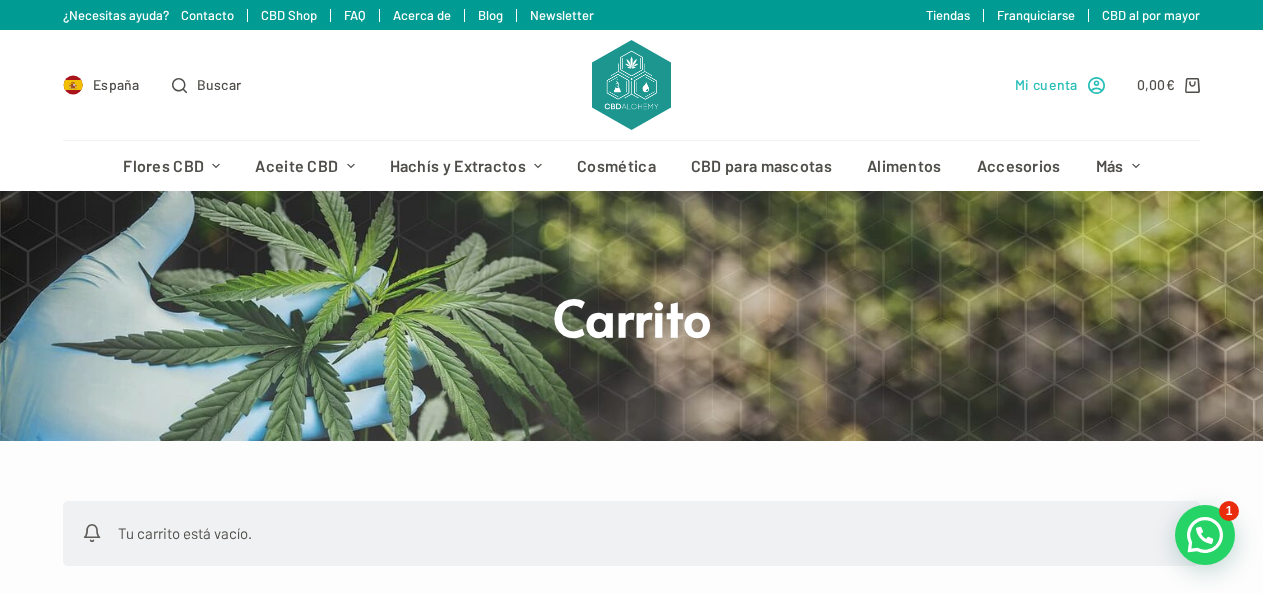 type on "[EMAIL]" 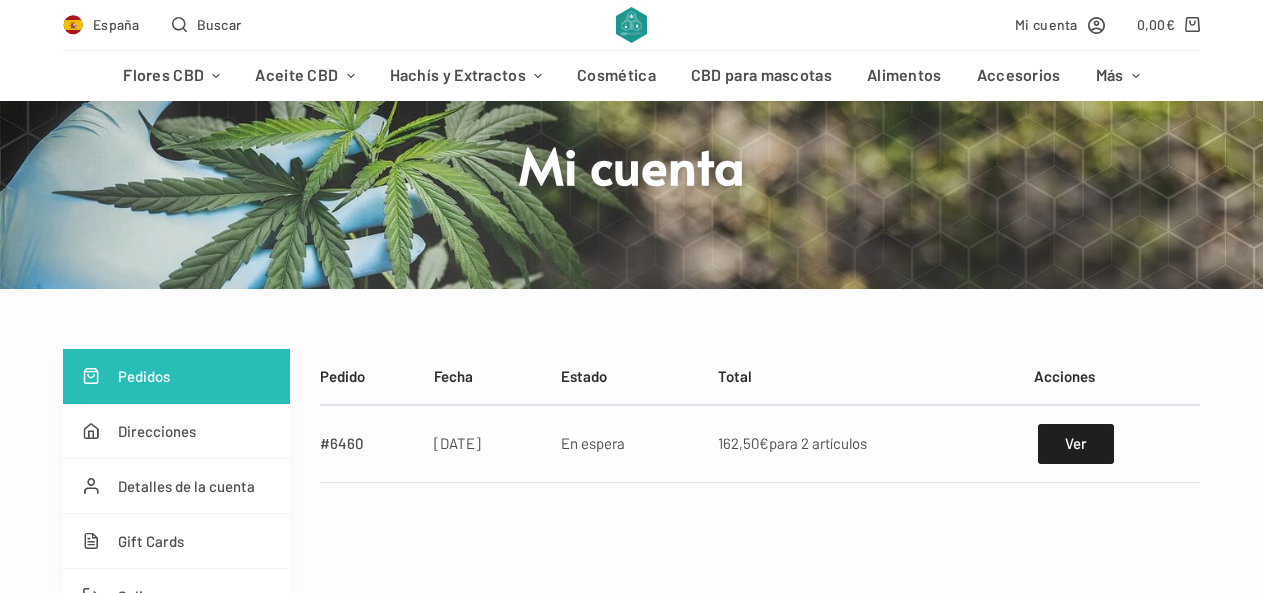 scroll, scrollTop: 200, scrollLeft: 0, axis: vertical 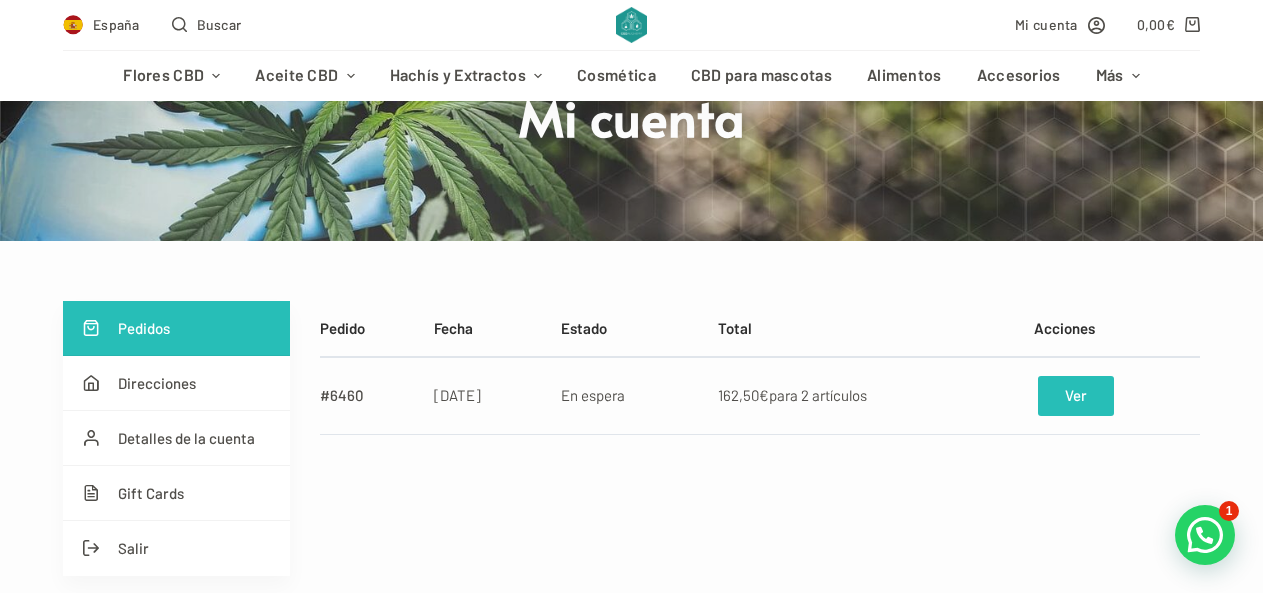 type on "[EMAIL]" 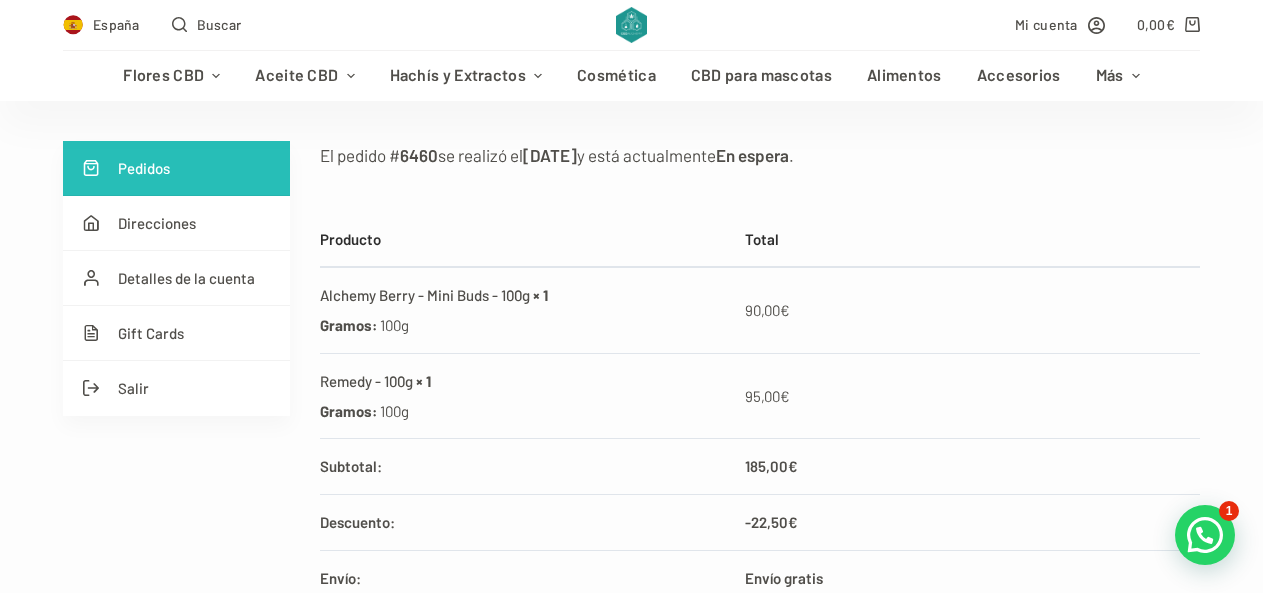 scroll, scrollTop: 300, scrollLeft: 0, axis: vertical 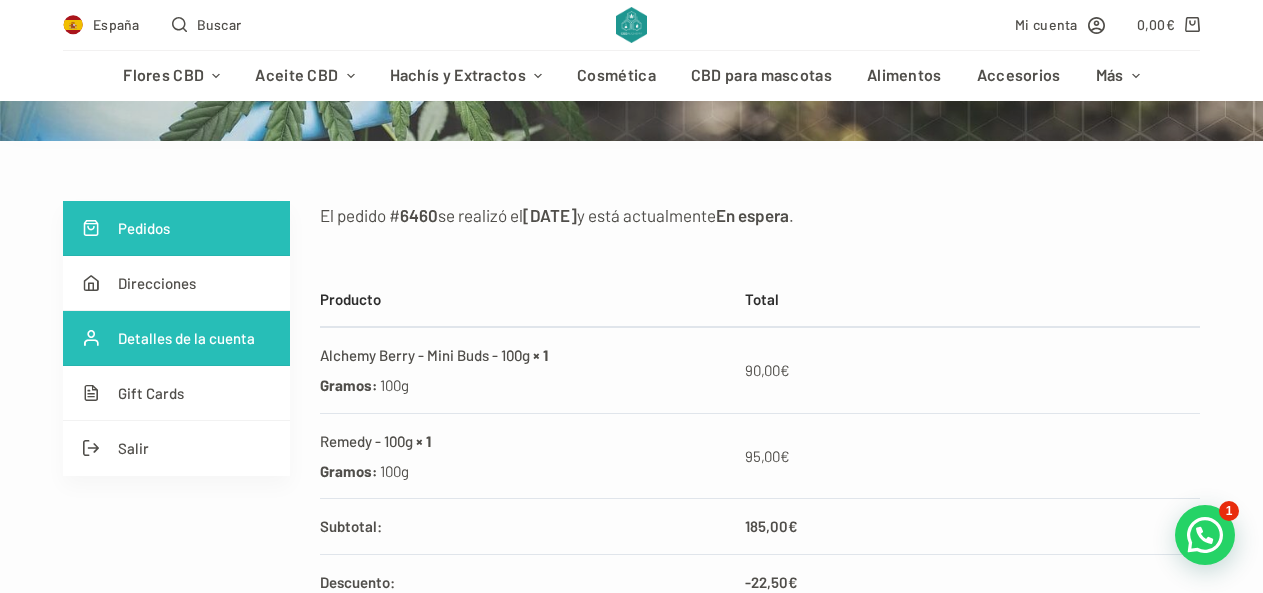 type on "[USERNAME]@[EXAMPLE.COM]" 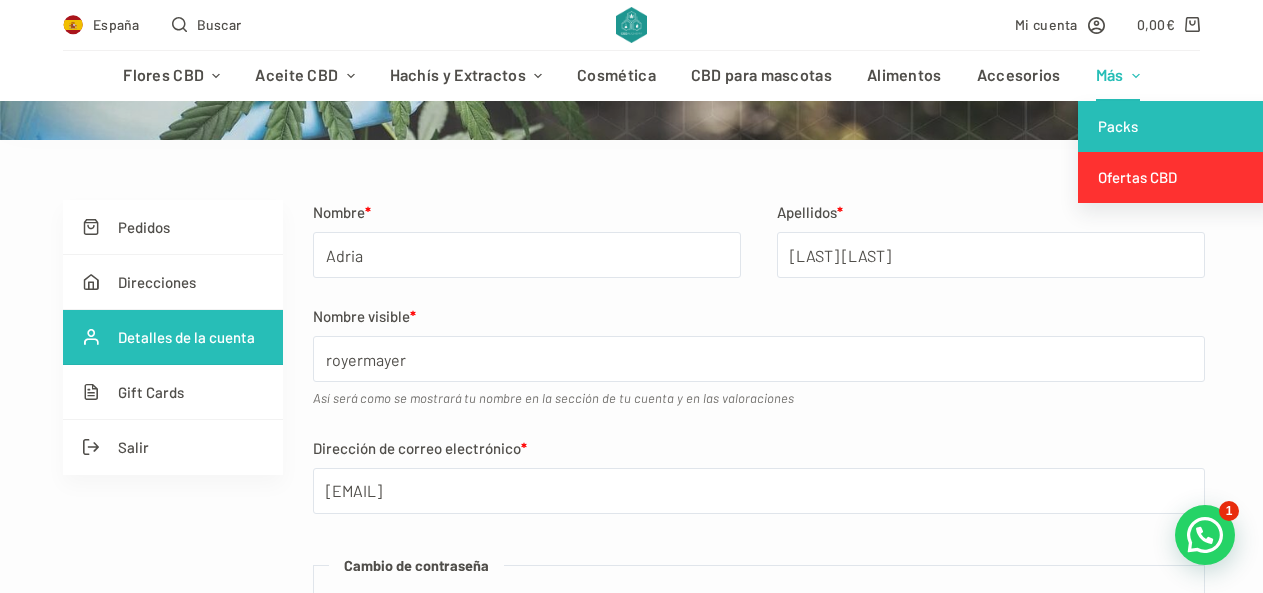 scroll, scrollTop: 300, scrollLeft: 0, axis: vertical 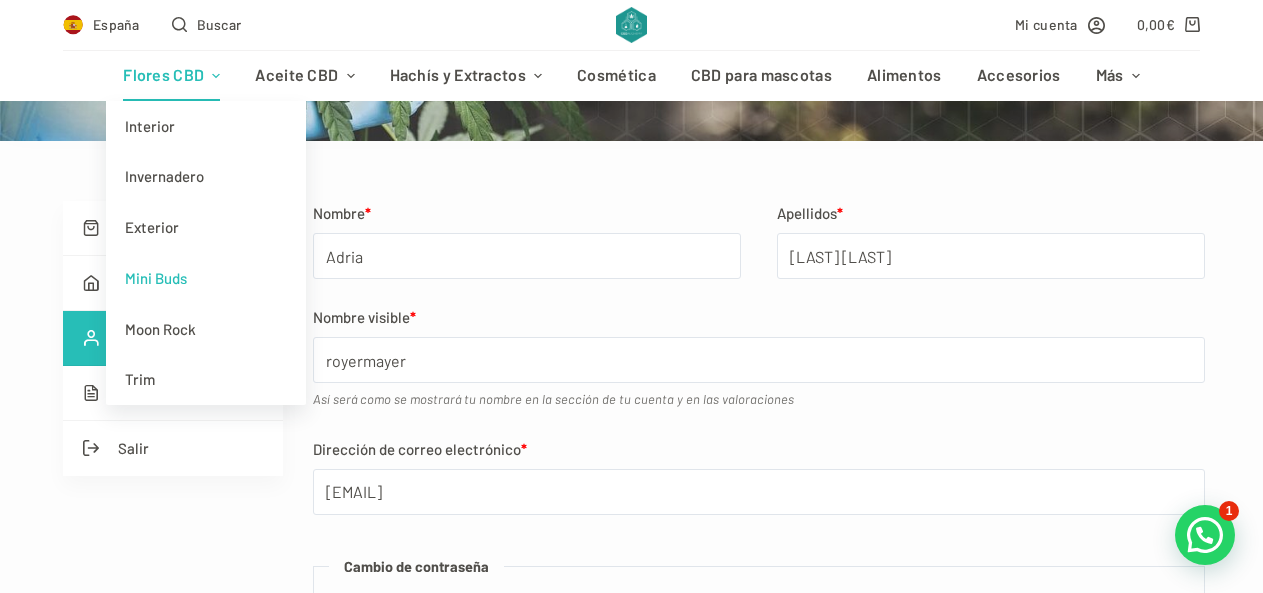 type on "[USERNAME]@[EXAMPLE.COM]" 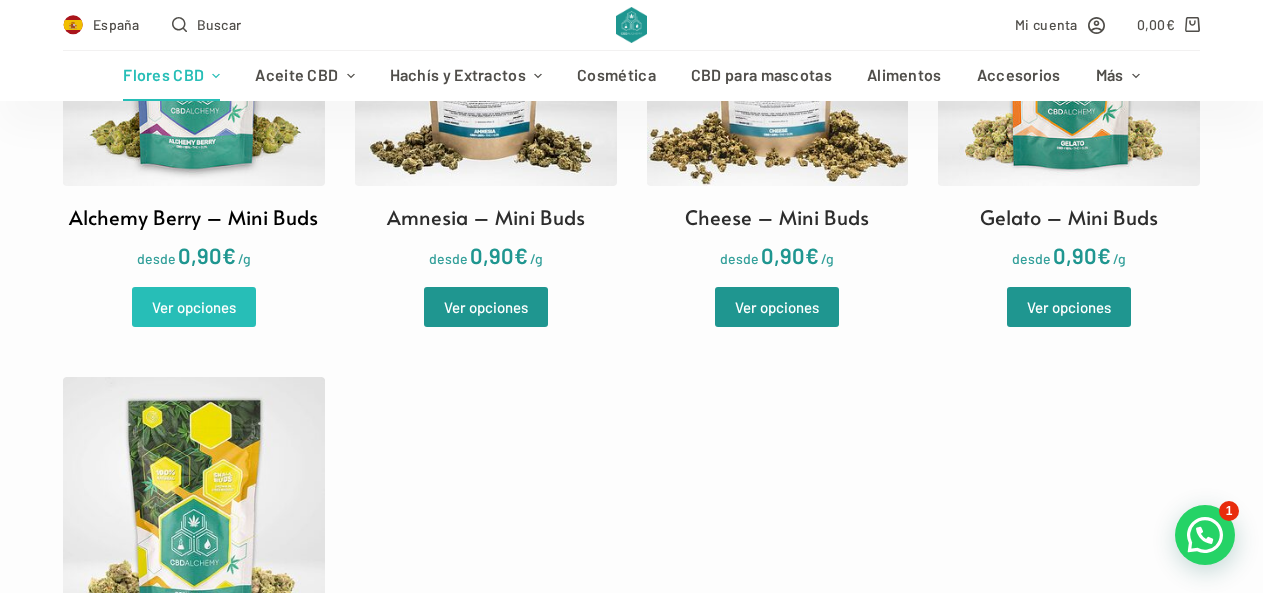 scroll, scrollTop: 800, scrollLeft: 0, axis: vertical 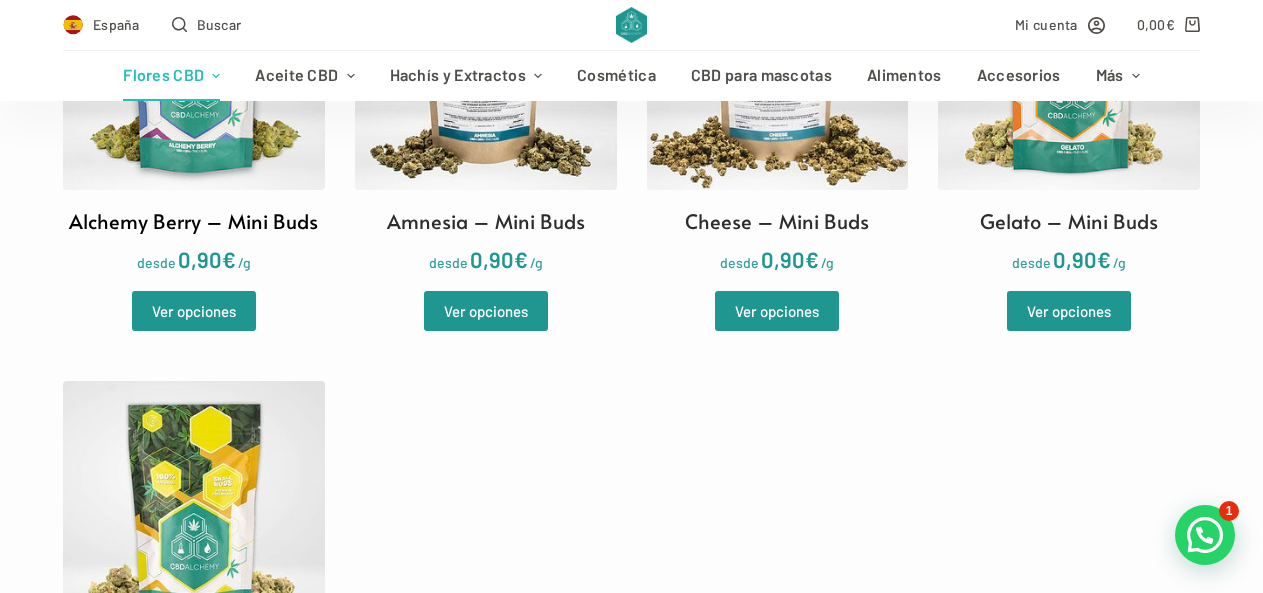 type on "[USERNAME]@example.com" 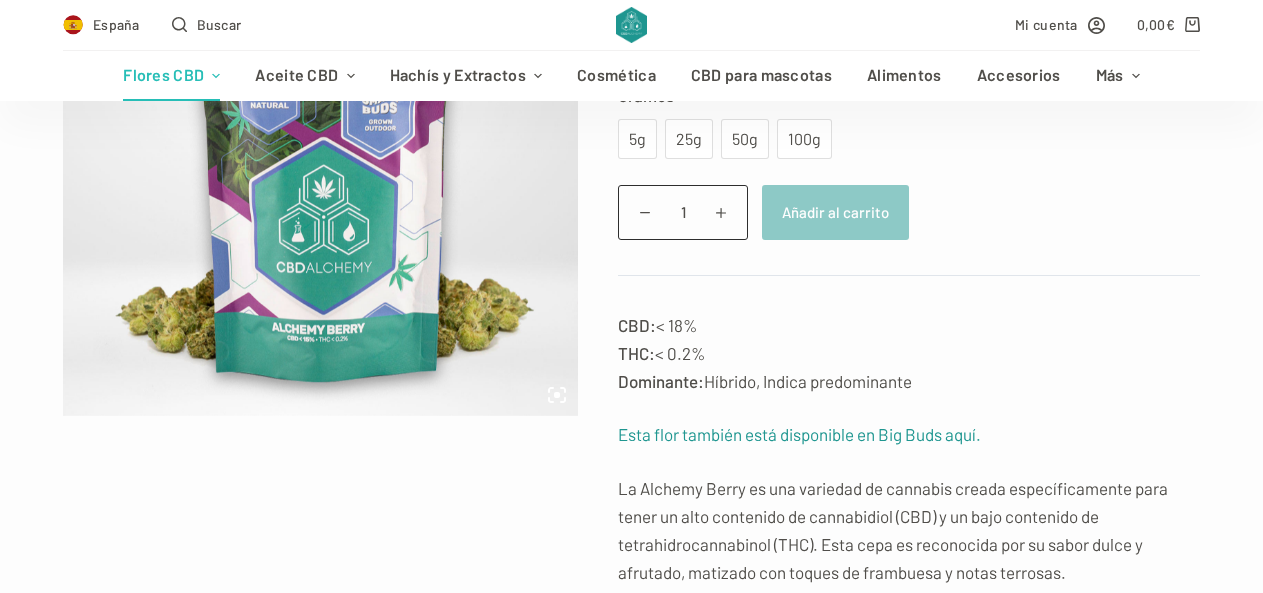 scroll, scrollTop: 300, scrollLeft: 0, axis: vertical 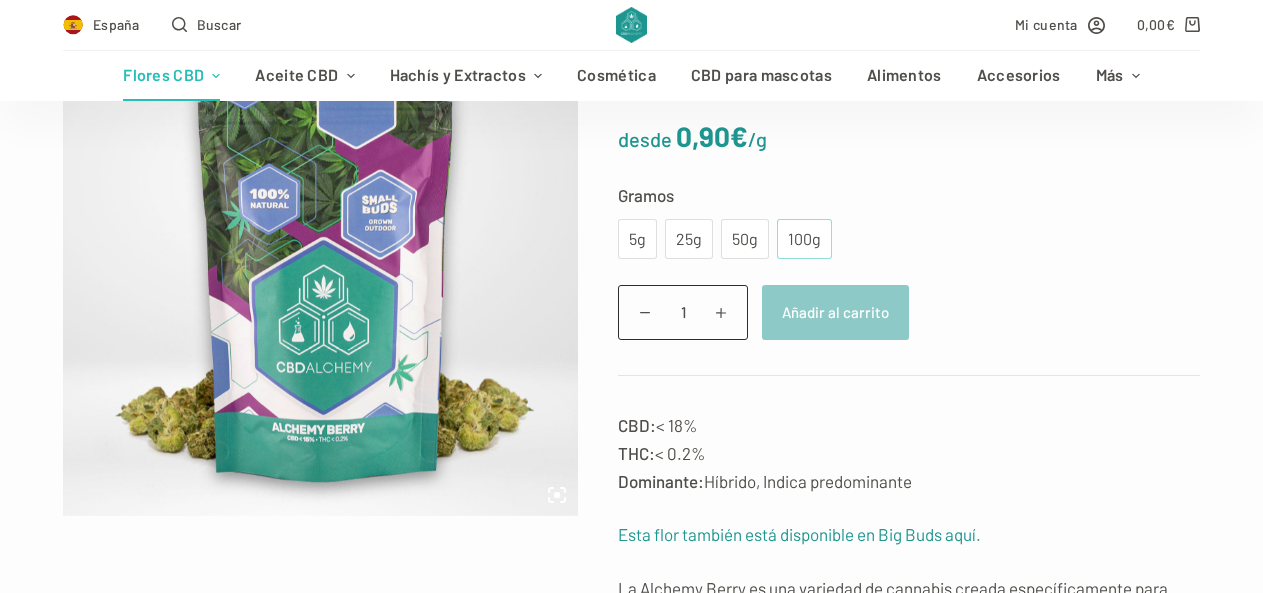 type on "[EMAIL]" 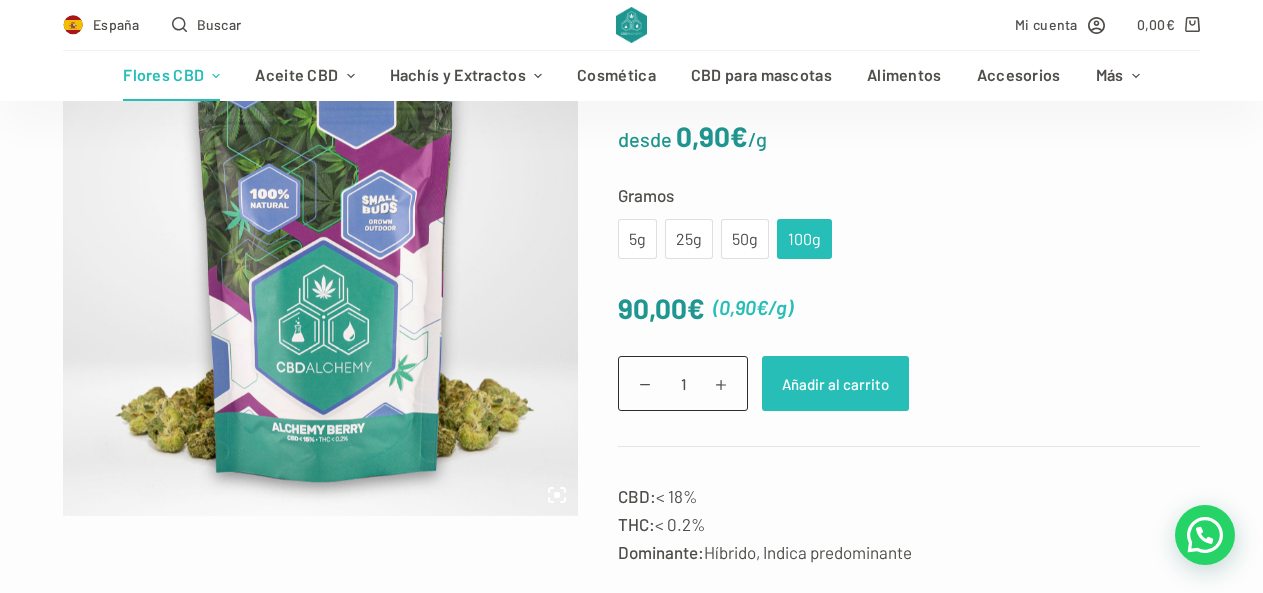 click on "Añadir al carrito" 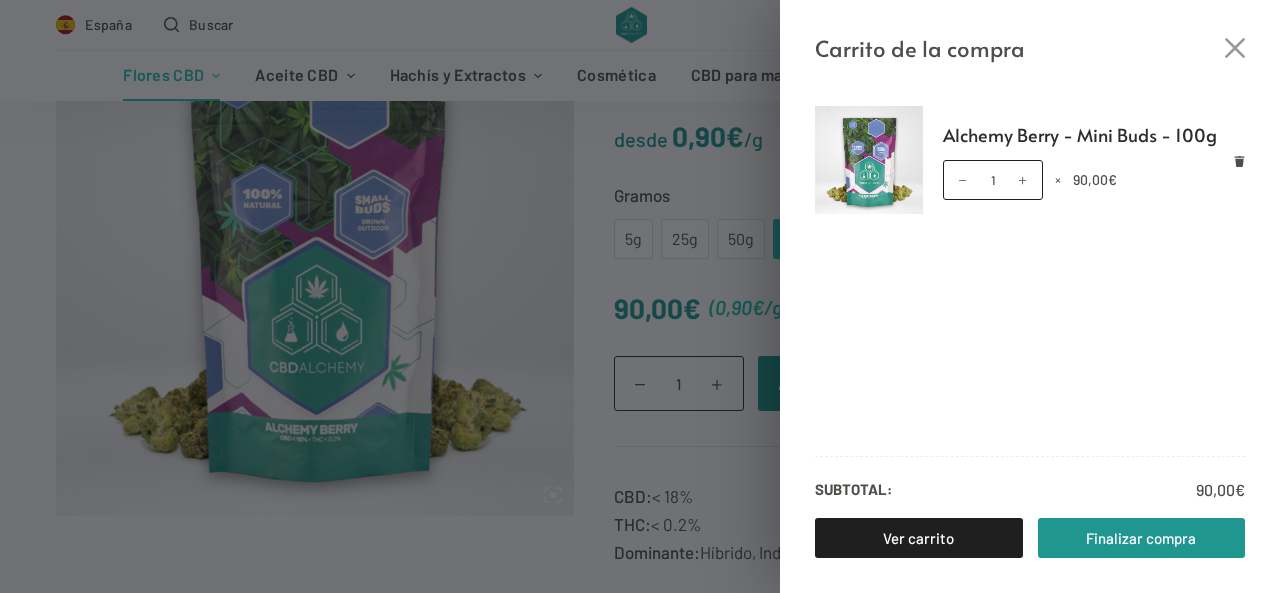 click on "Carrito de la compra
Alchemy Berry - Mini Buds - 100g
Alchemy Berry - Mini Buds - 100g cantidad
1
× 90,00 €
Subtotal:   90,00 €
Ver carrito Finalizar compra" at bounding box center [640, 296] 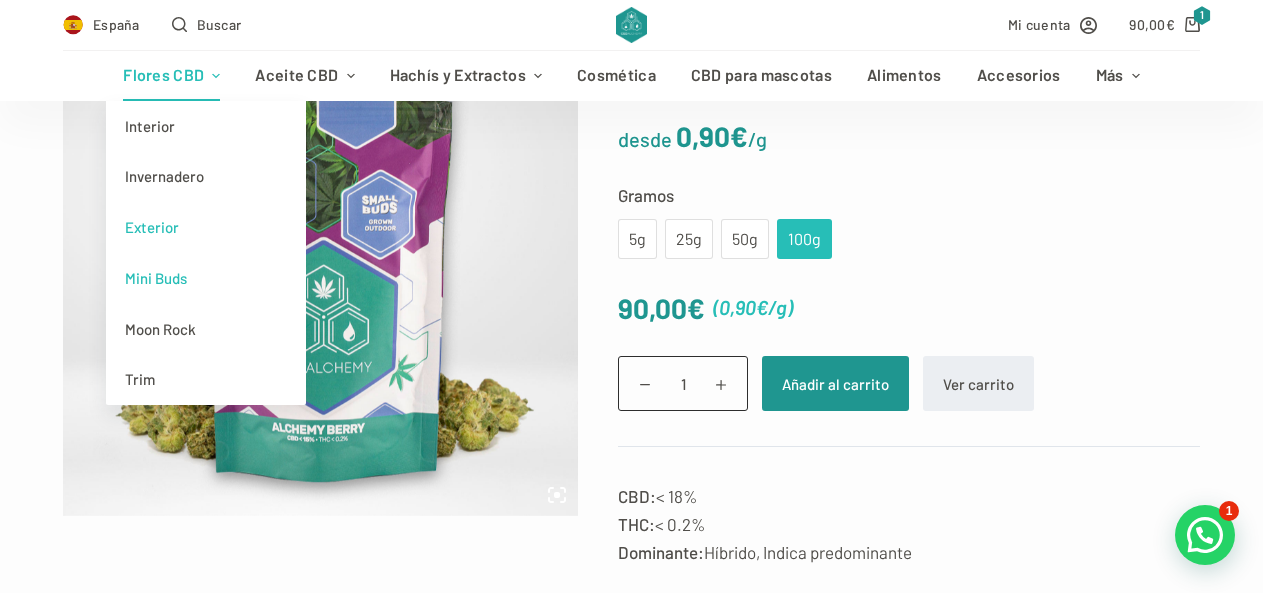 click on "Exterior" at bounding box center (206, 227) 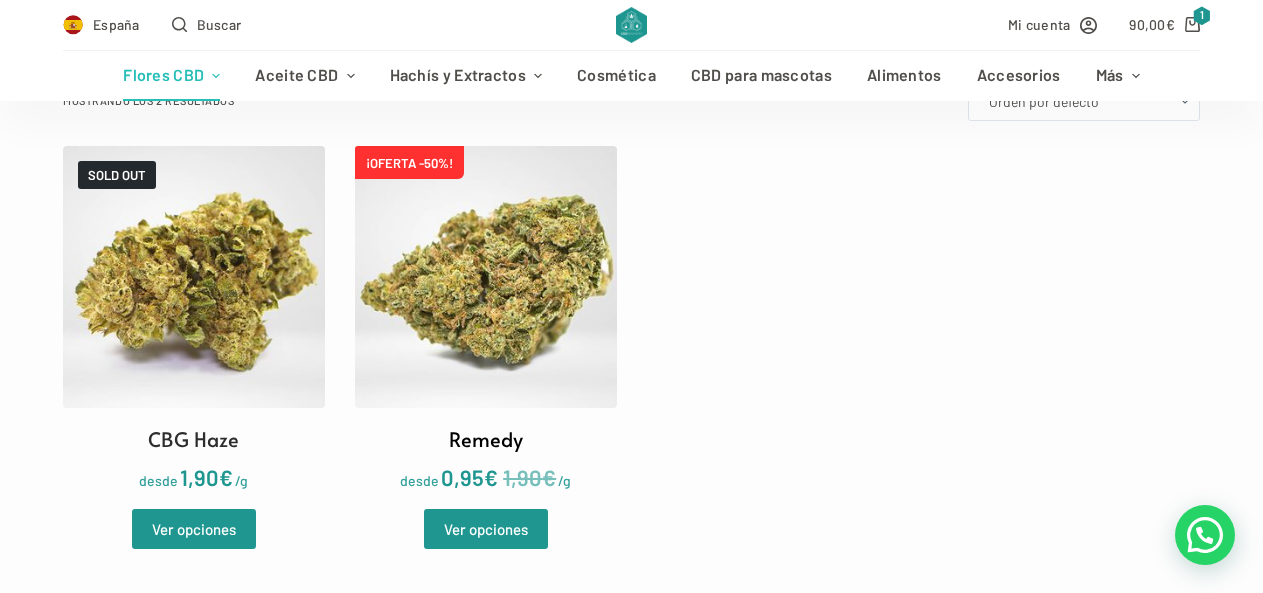 scroll, scrollTop: 600, scrollLeft: 0, axis: vertical 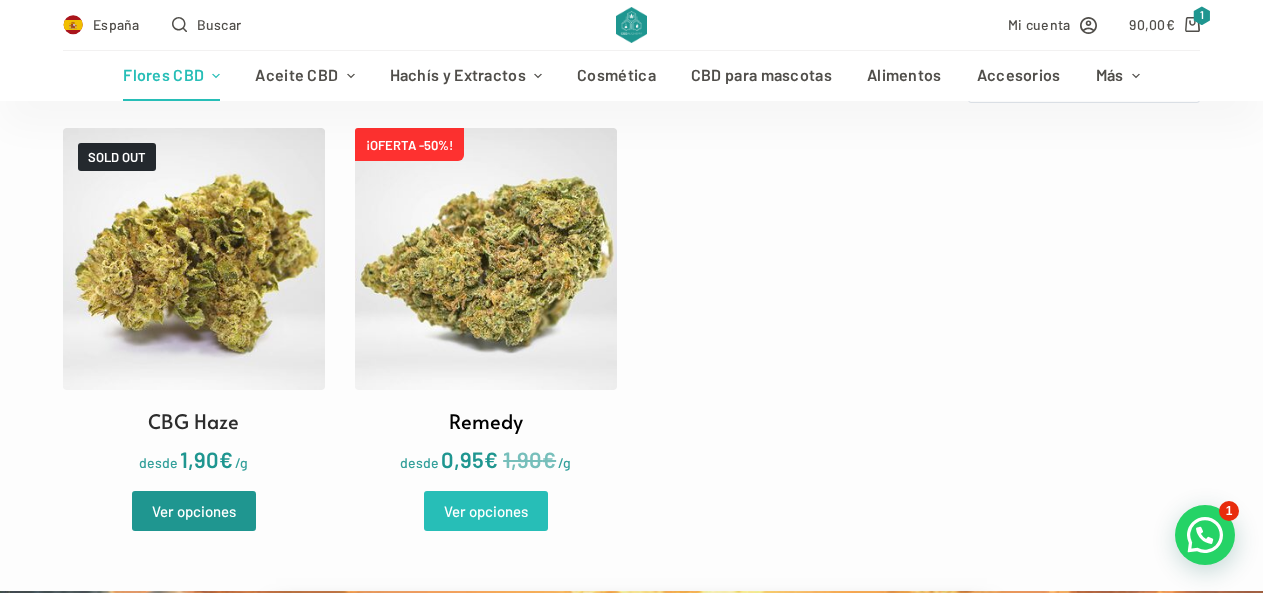 type on "[FIRST]@[LAST].com" 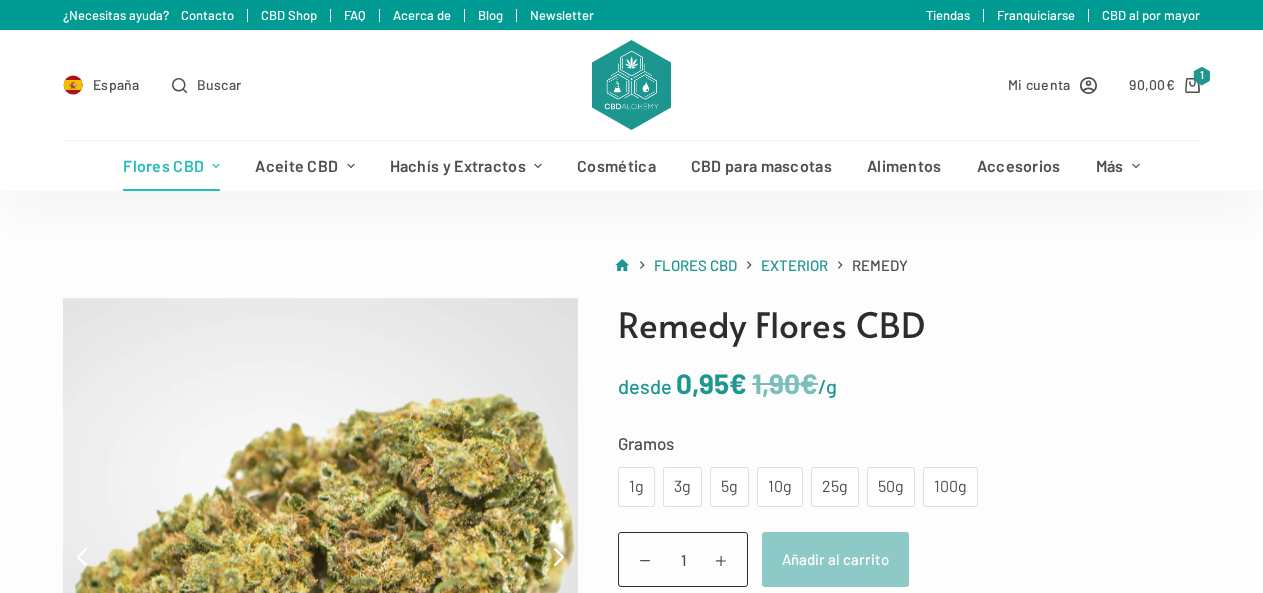 scroll, scrollTop: 0, scrollLeft: 0, axis: both 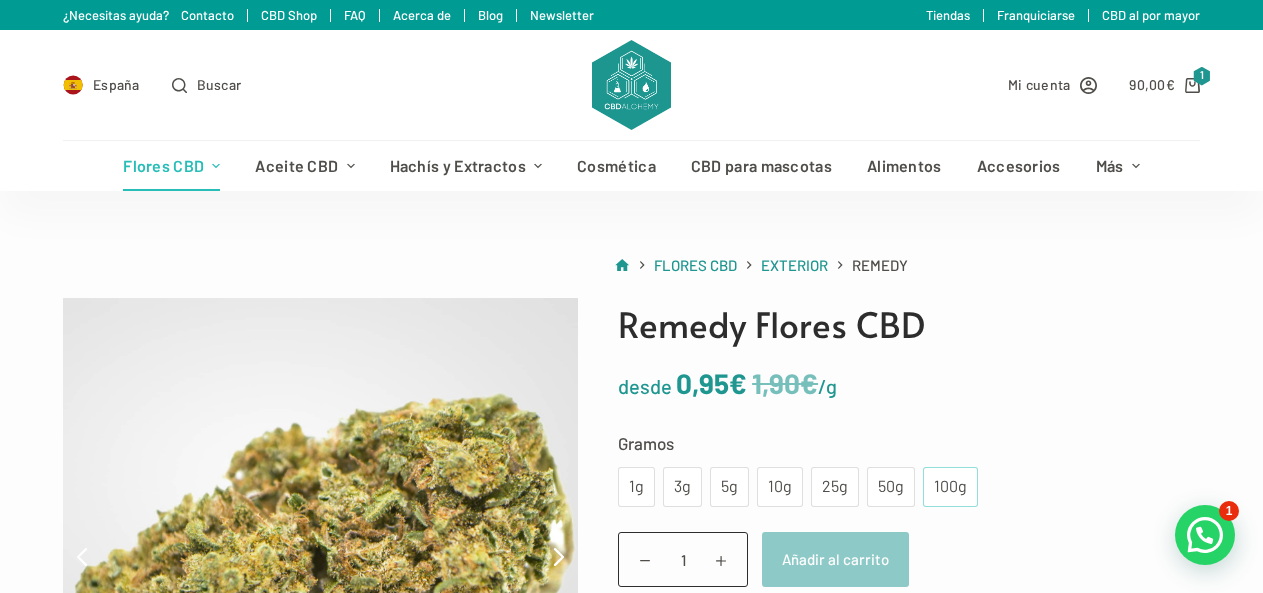 type on "[EMAIL]" 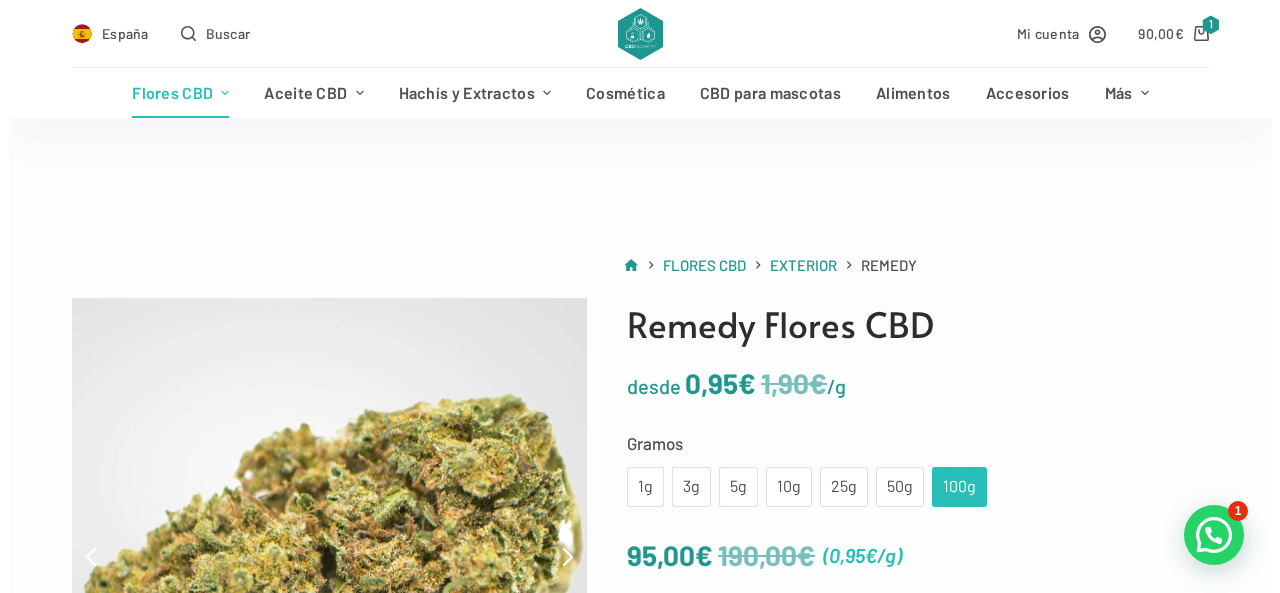 scroll, scrollTop: 300, scrollLeft: 0, axis: vertical 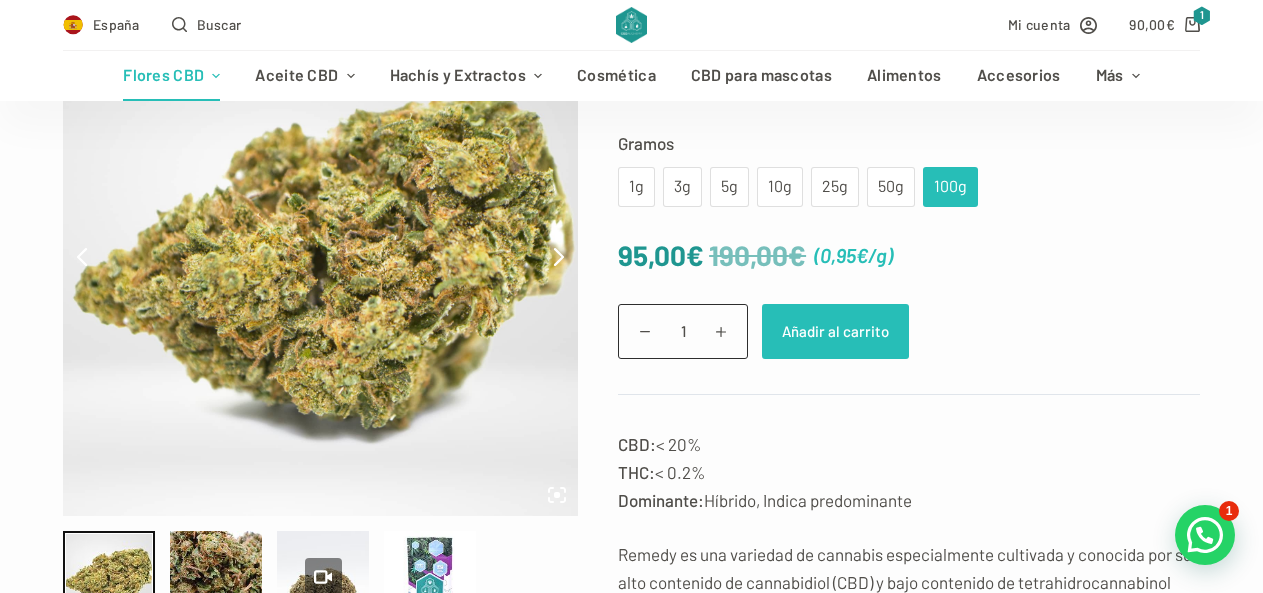 click on "Añadir al carrito" 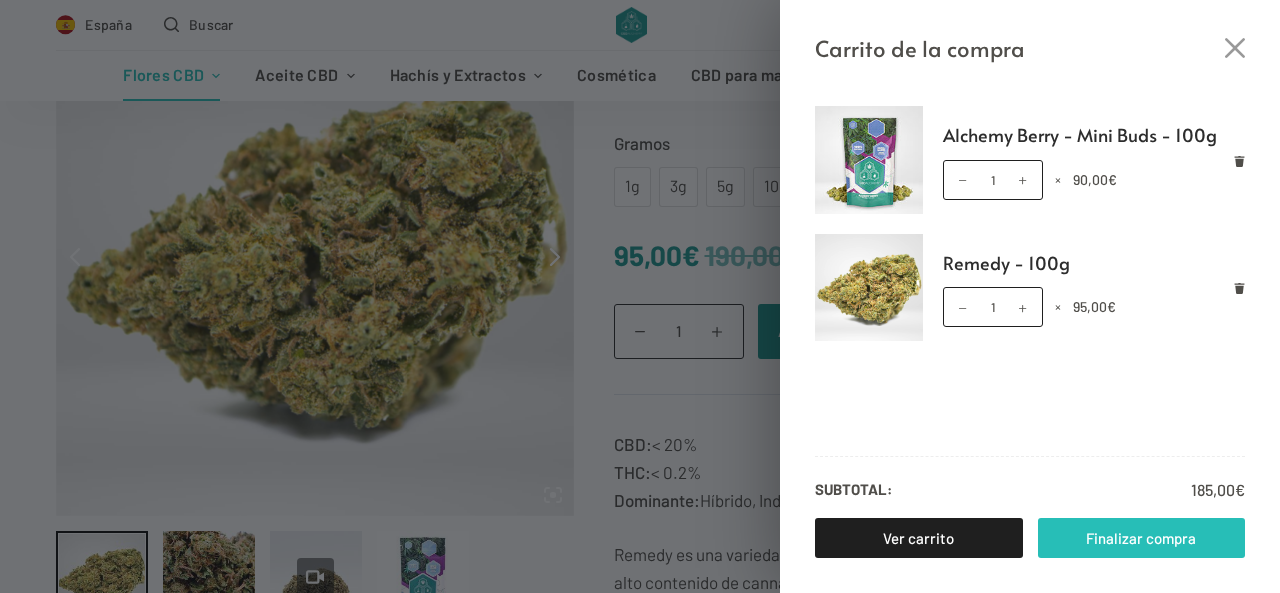 click on "Finalizar compra" at bounding box center (1142, 538) 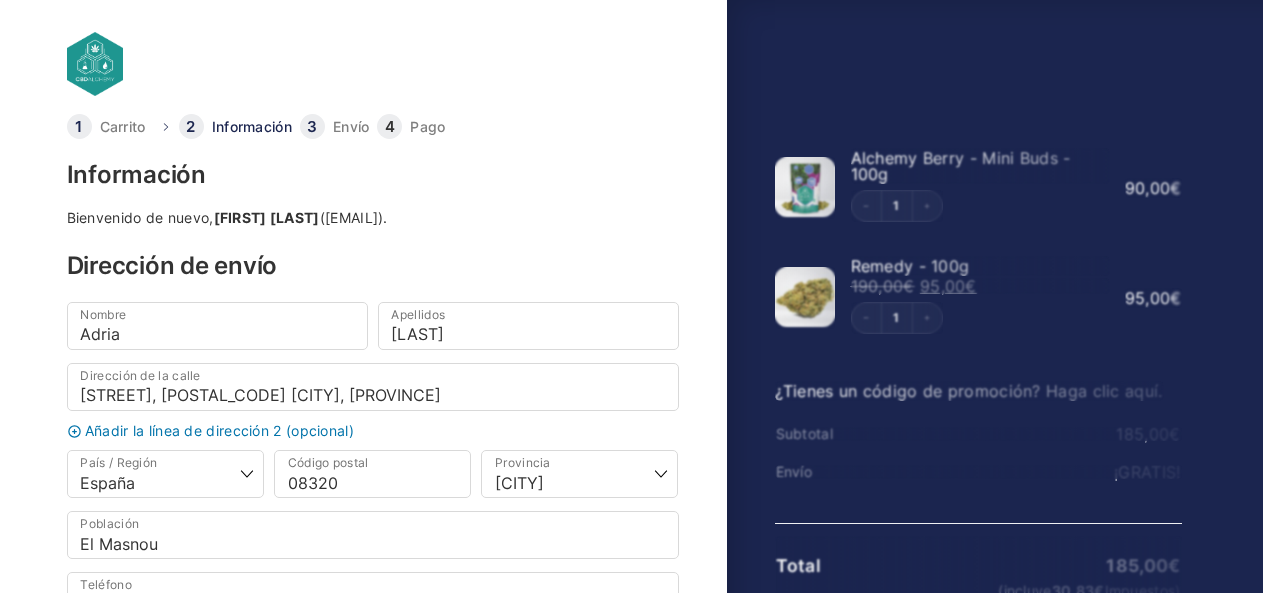 select on "B" 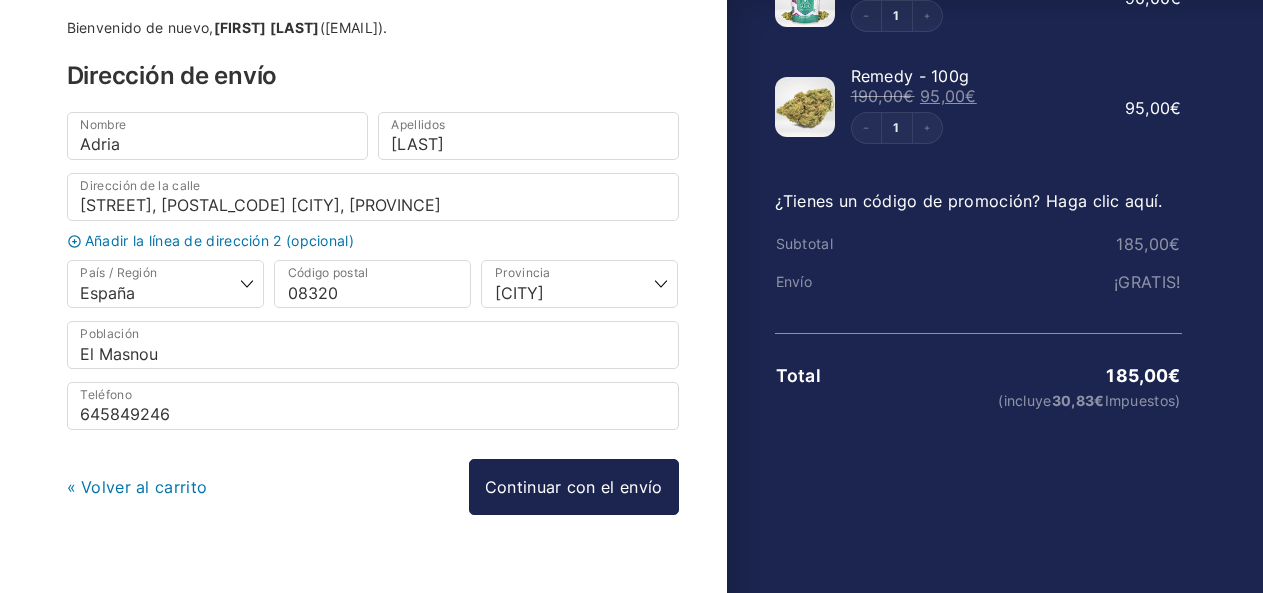 scroll, scrollTop: 200, scrollLeft: 0, axis: vertical 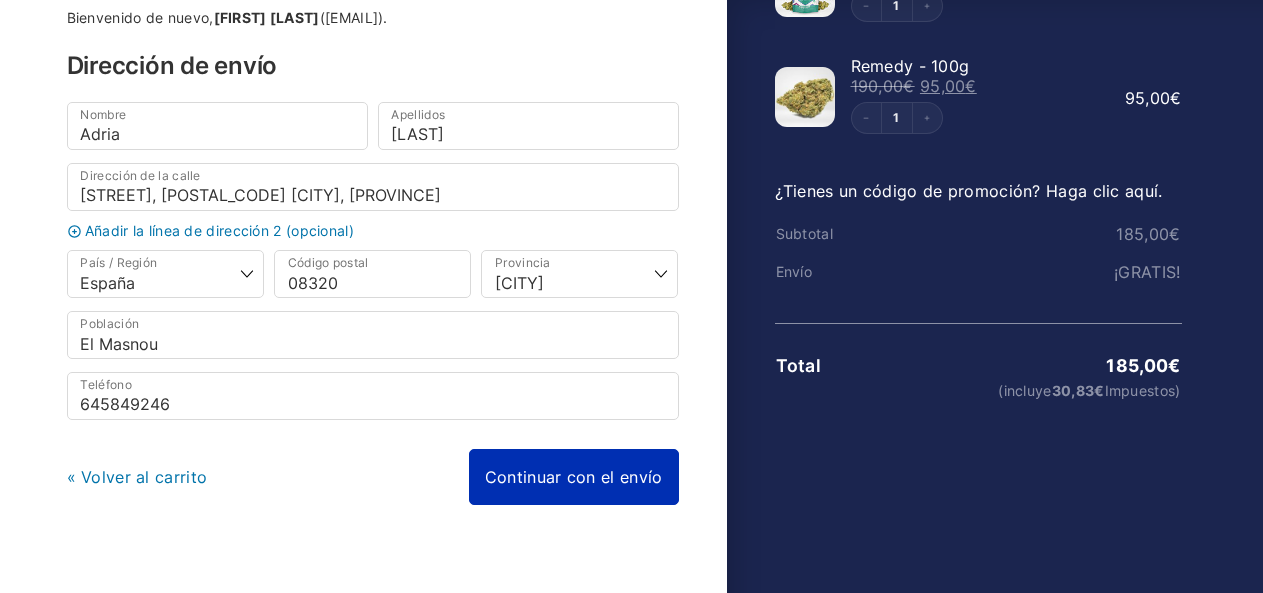 click on "Continuar con el envío" at bounding box center [574, 477] 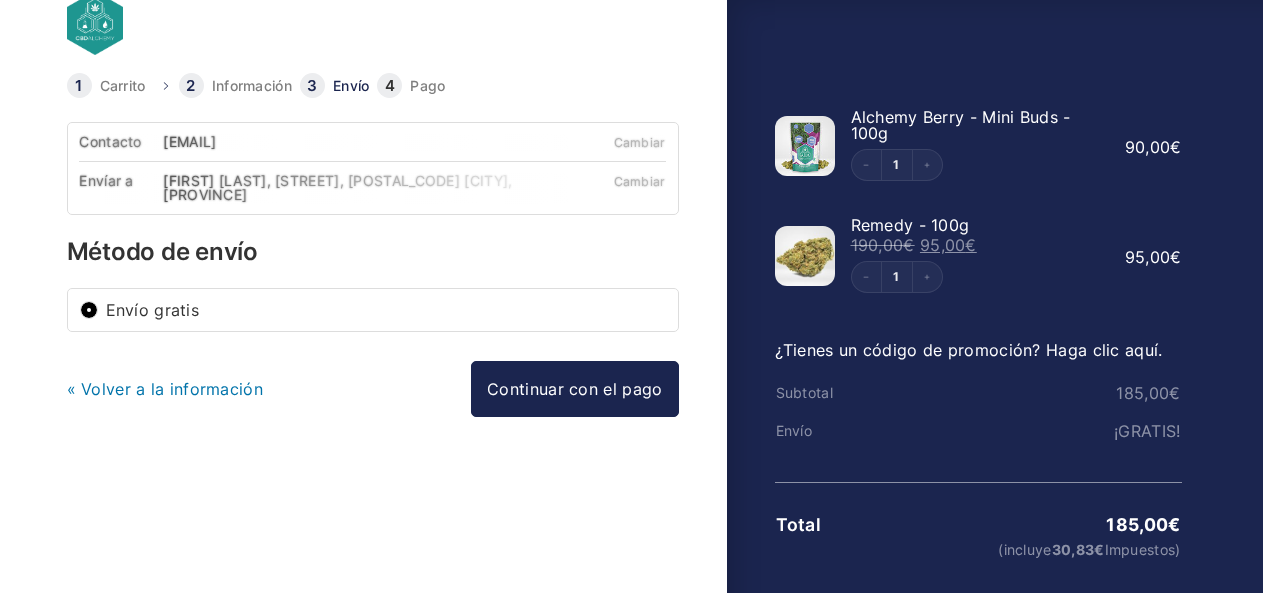 scroll, scrollTop: 0, scrollLeft: 0, axis: both 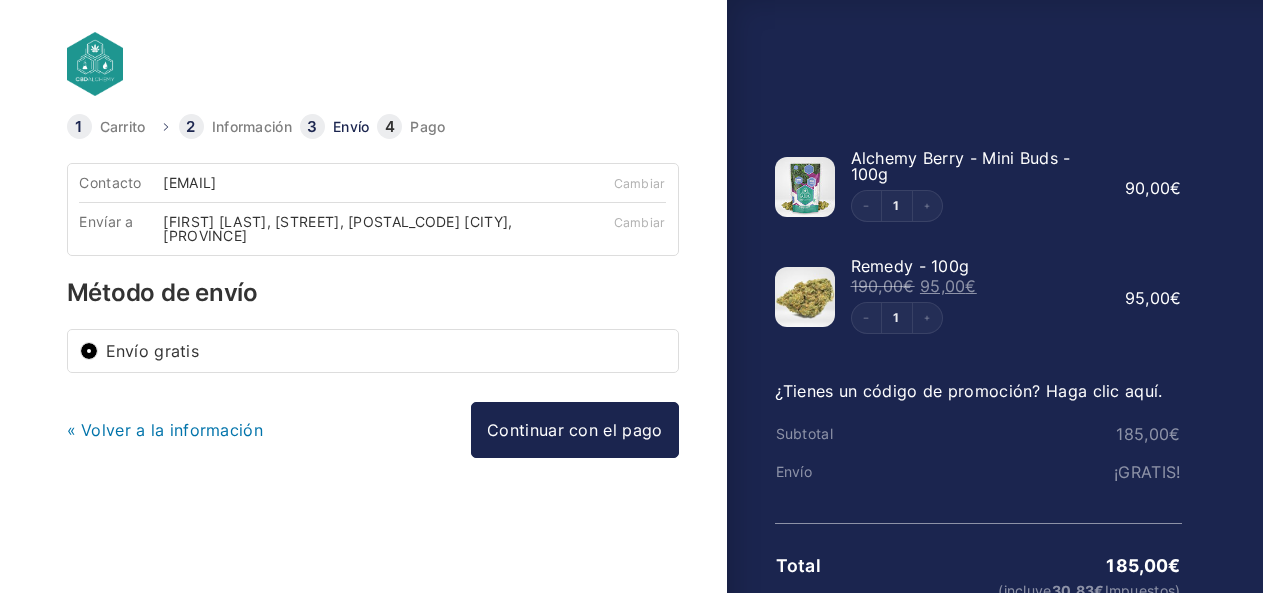 click on "Carrito" at bounding box center [123, 126] 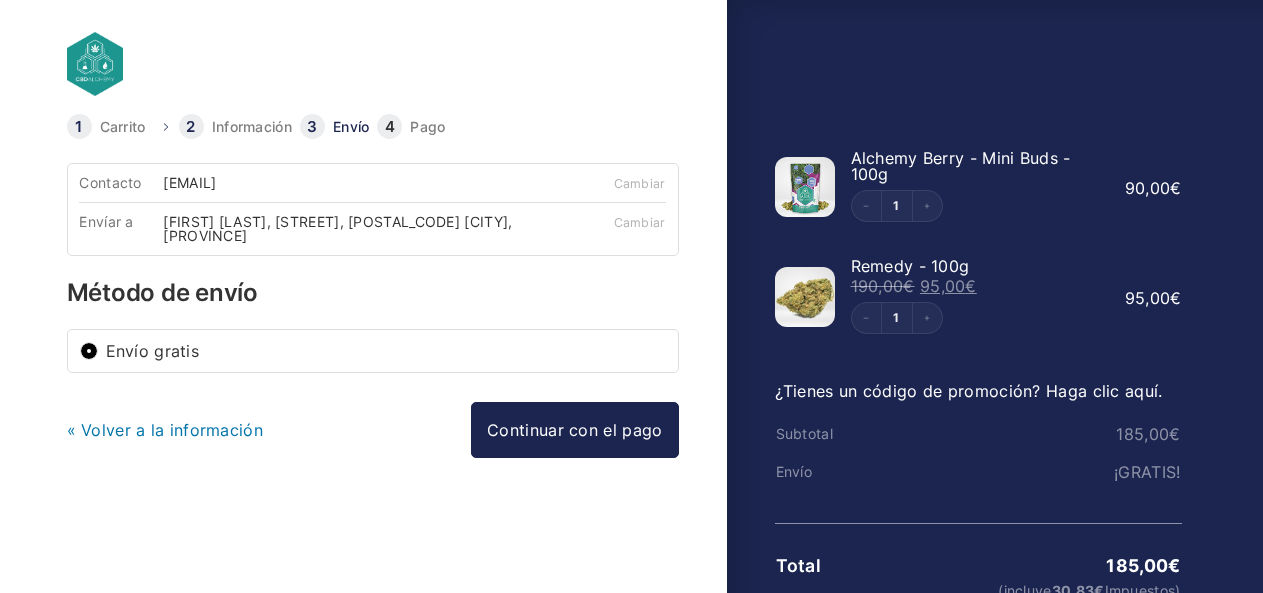 click on "Carrito" at bounding box center (123, 127) 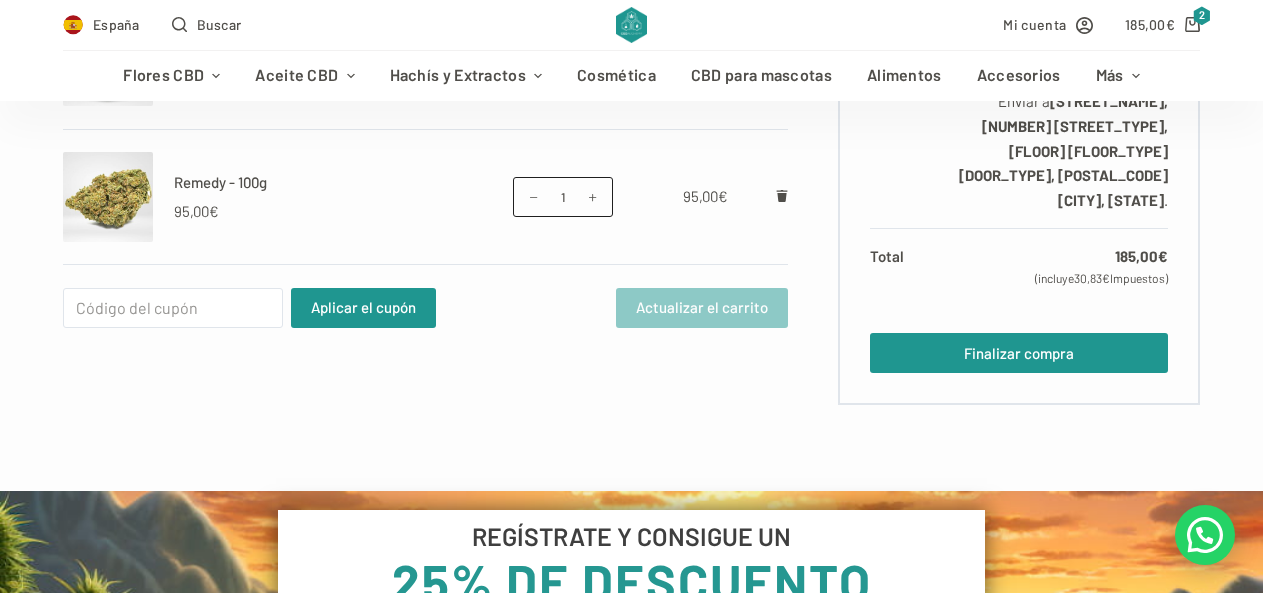 scroll, scrollTop: 600, scrollLeft: 0, axis: vertical 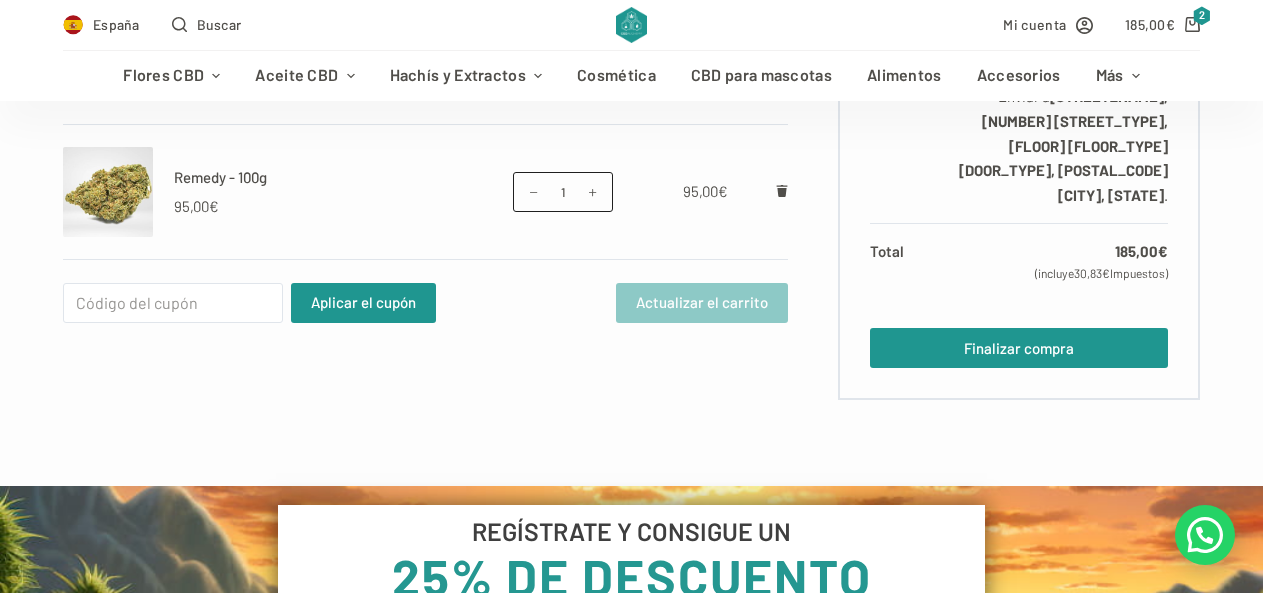 type on "[EMAIL]" 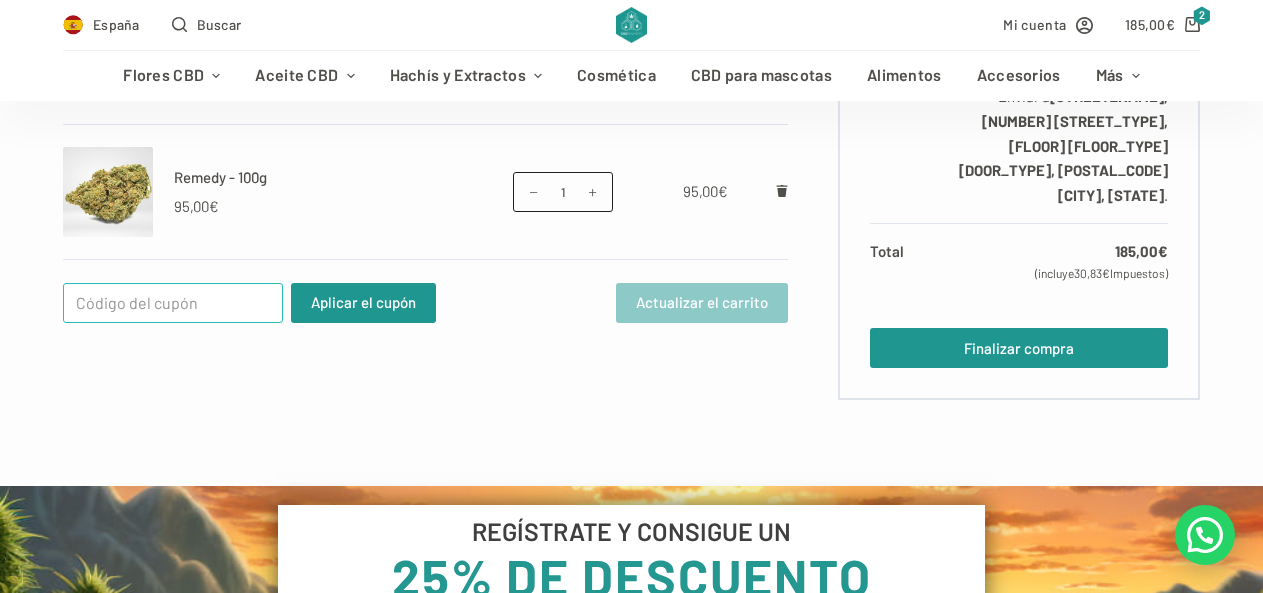 click on "Cupón:" at bounding box center [173, 303] 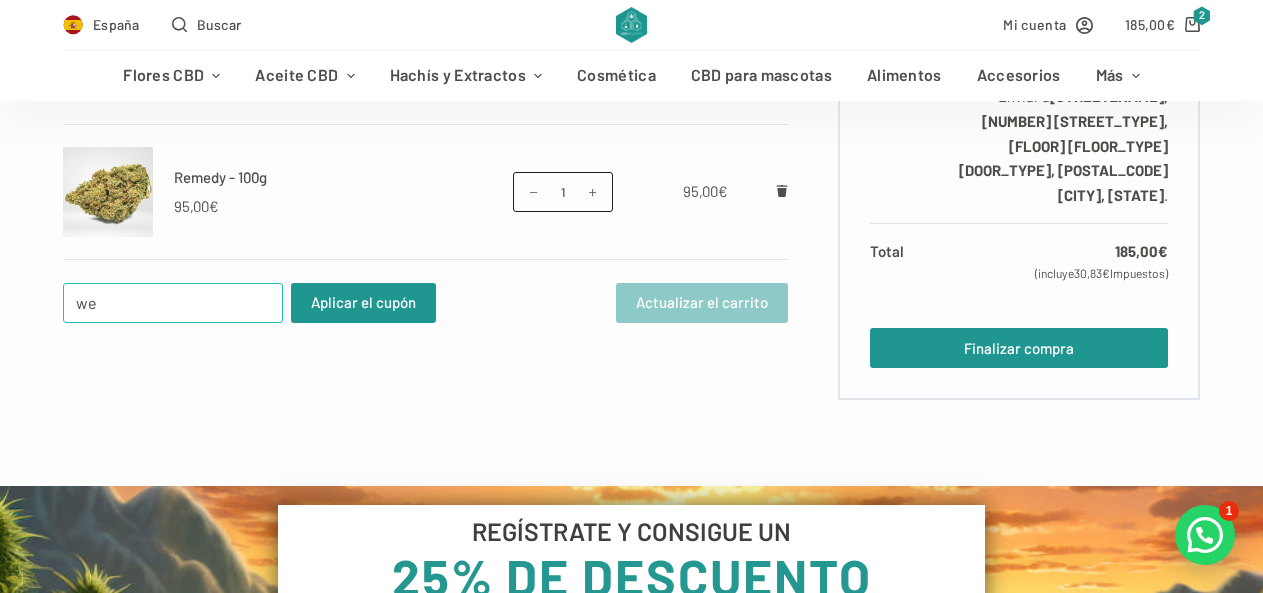 type on "w" 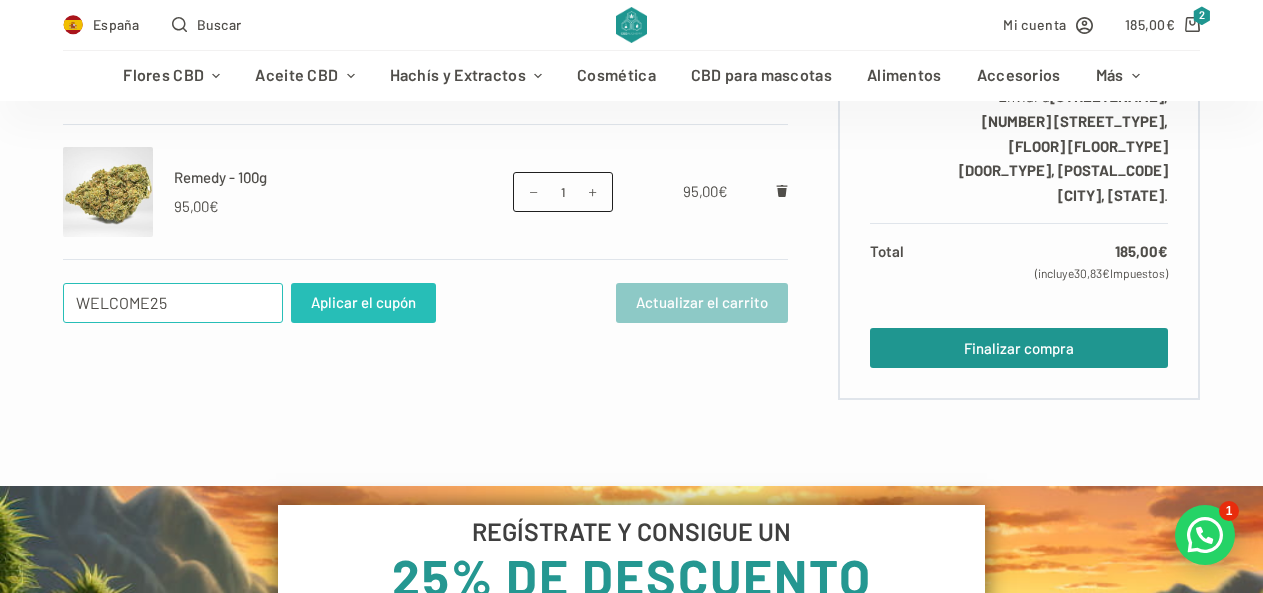 type on "WELCOME25" 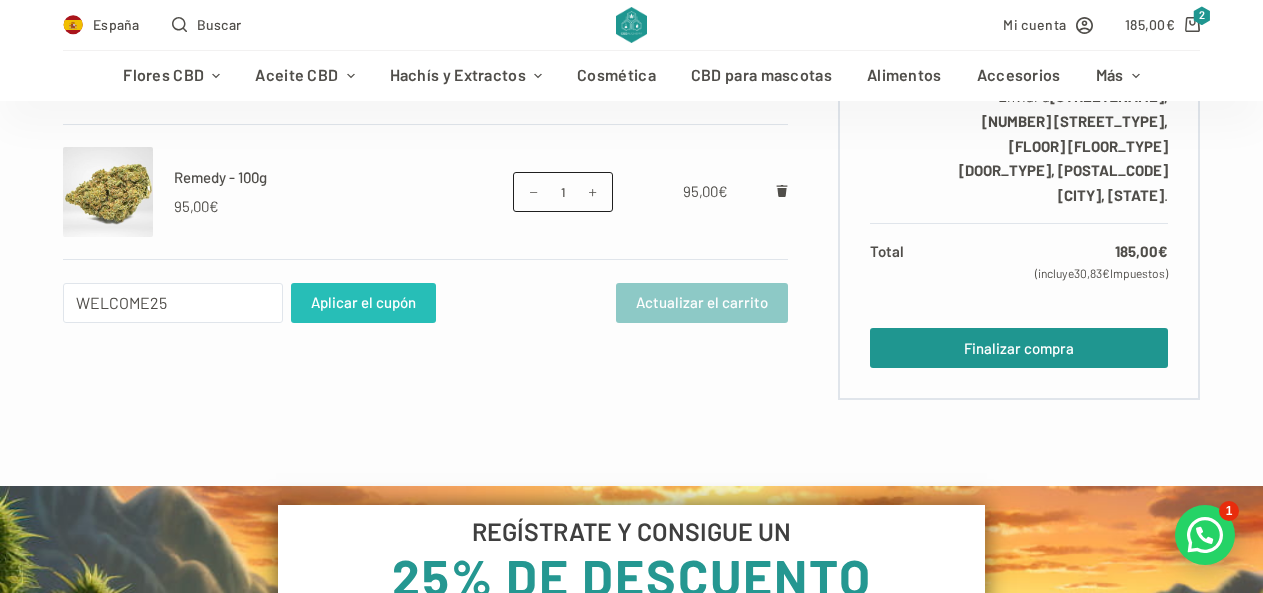 click on "Aplicar el cupón" at bounding box center (363, 303) 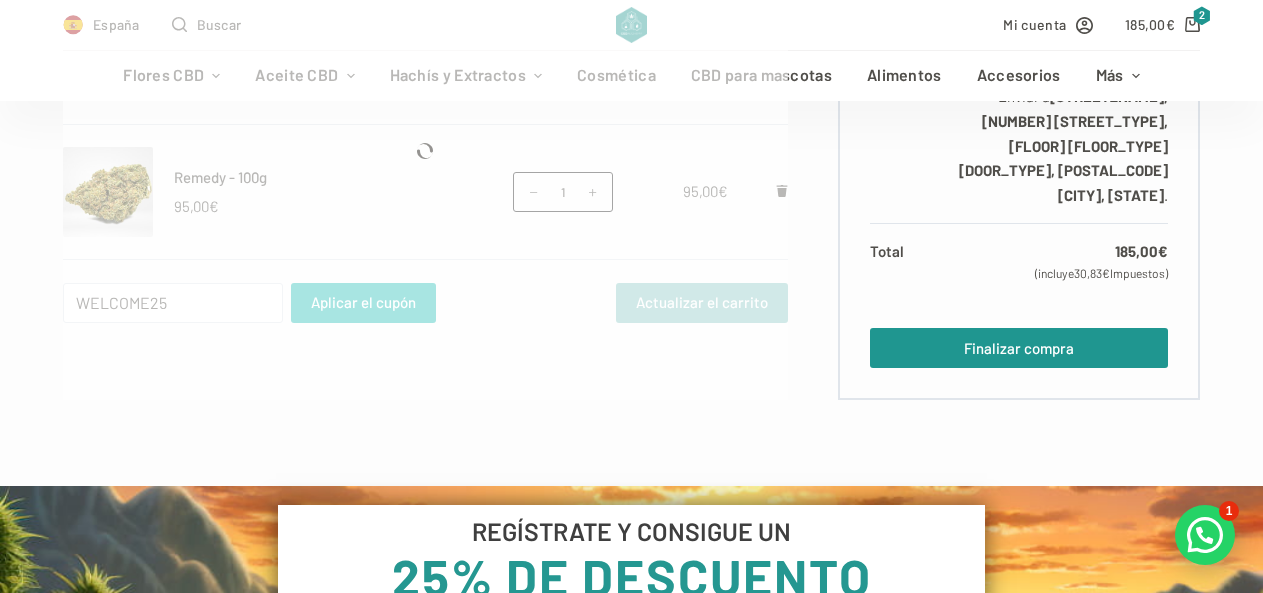 type 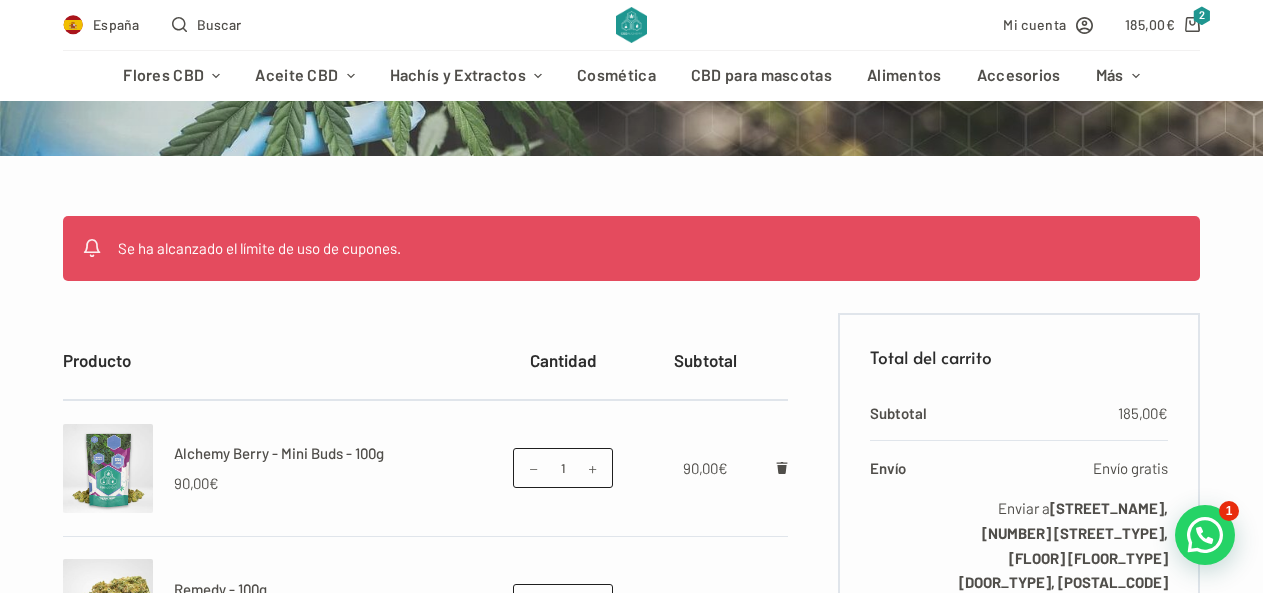 scroll, scrollTop: 101, scrollLeft: 0, axis: vertical 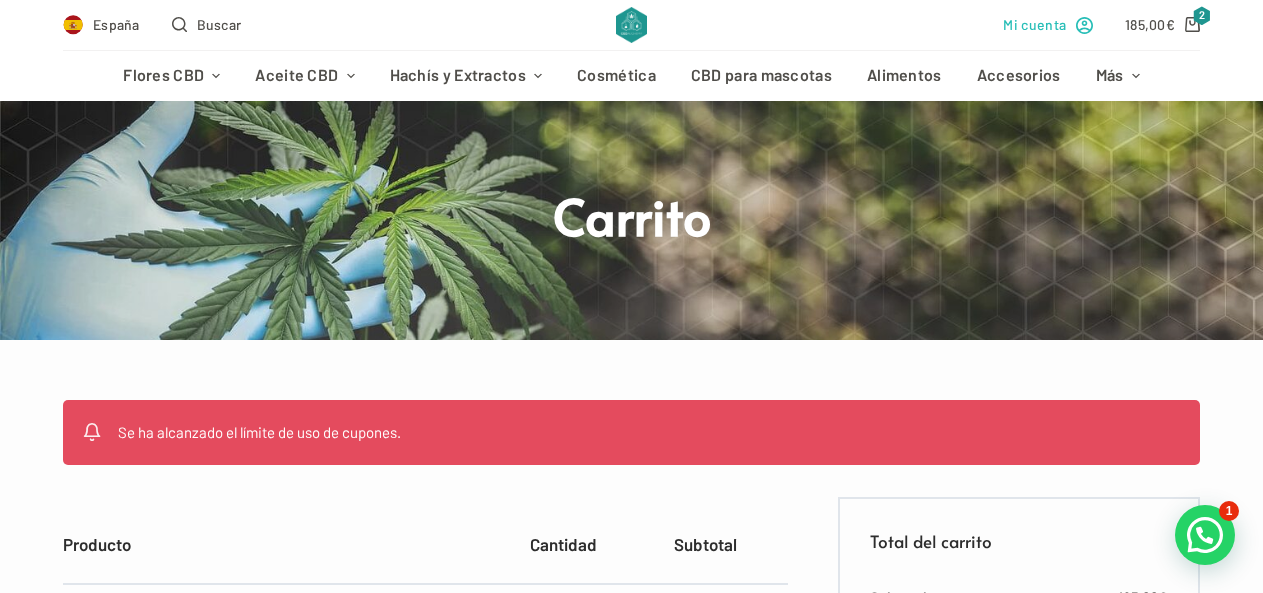 click on "Mi cuenta" at bounding box center (1048, 24) 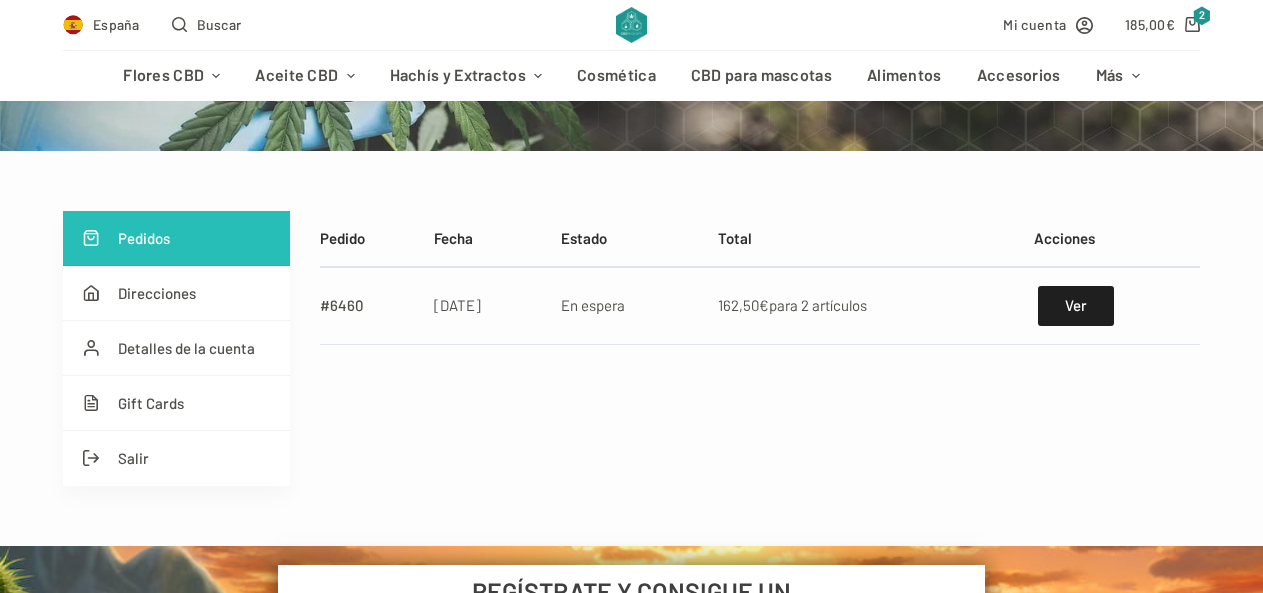 scroll, scrollTop: 300, scrollLeft: 0, axis: vertical 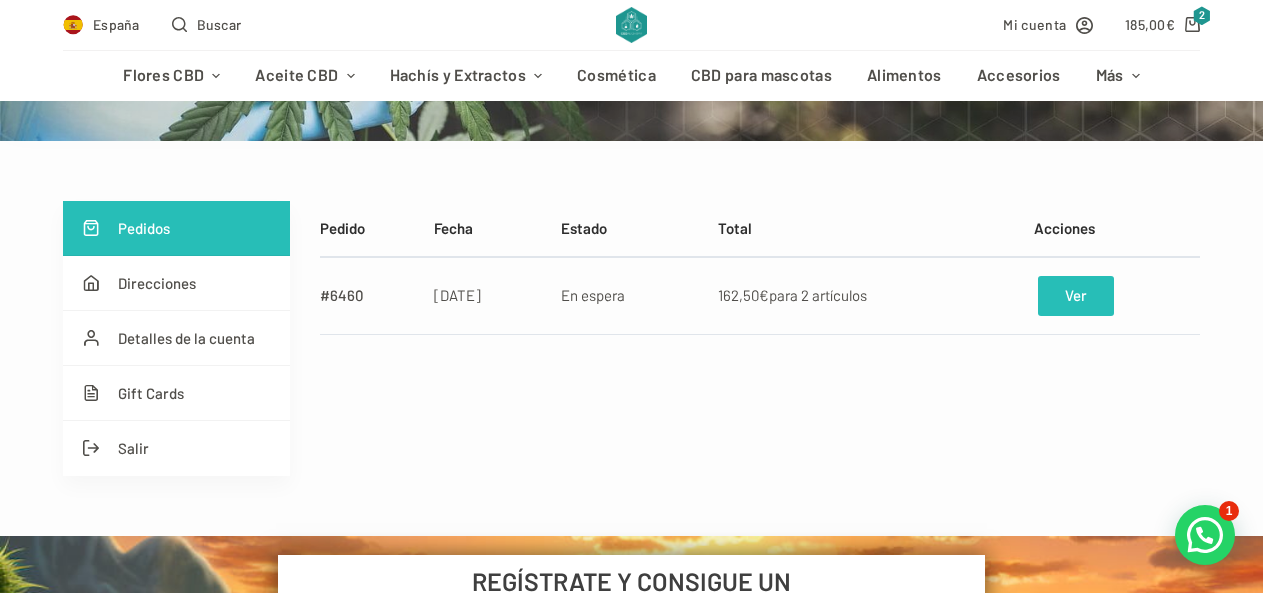 type on "[EMAIL]" 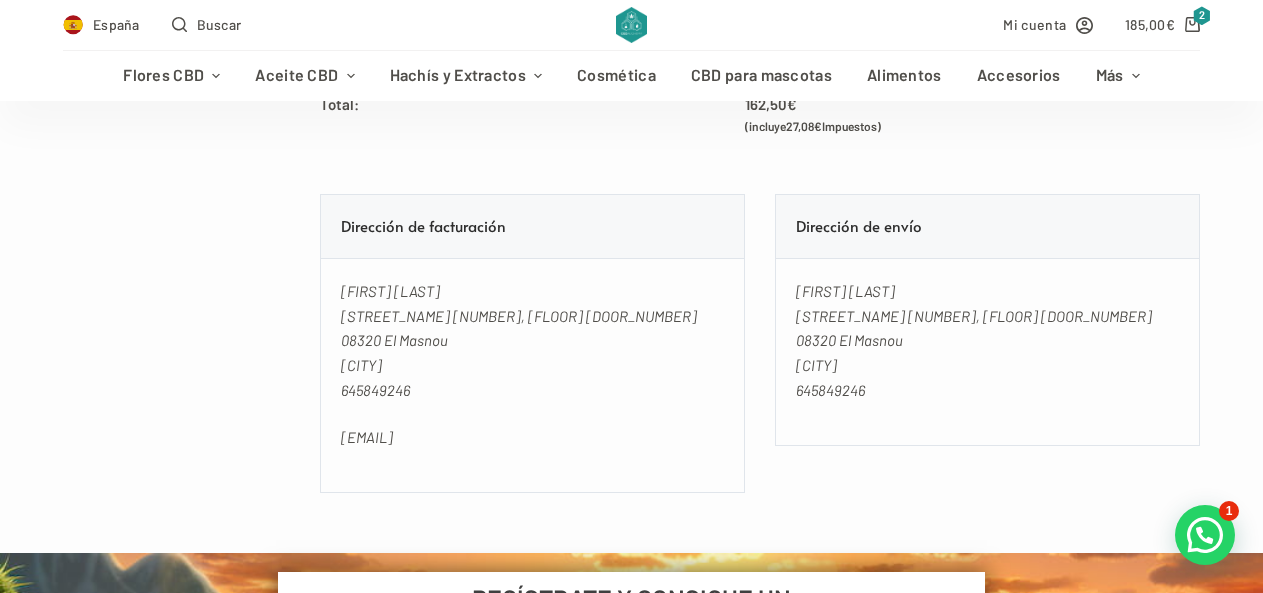 scroll, scrollTop: 1000, scrollLeft: 0, axis: vertical 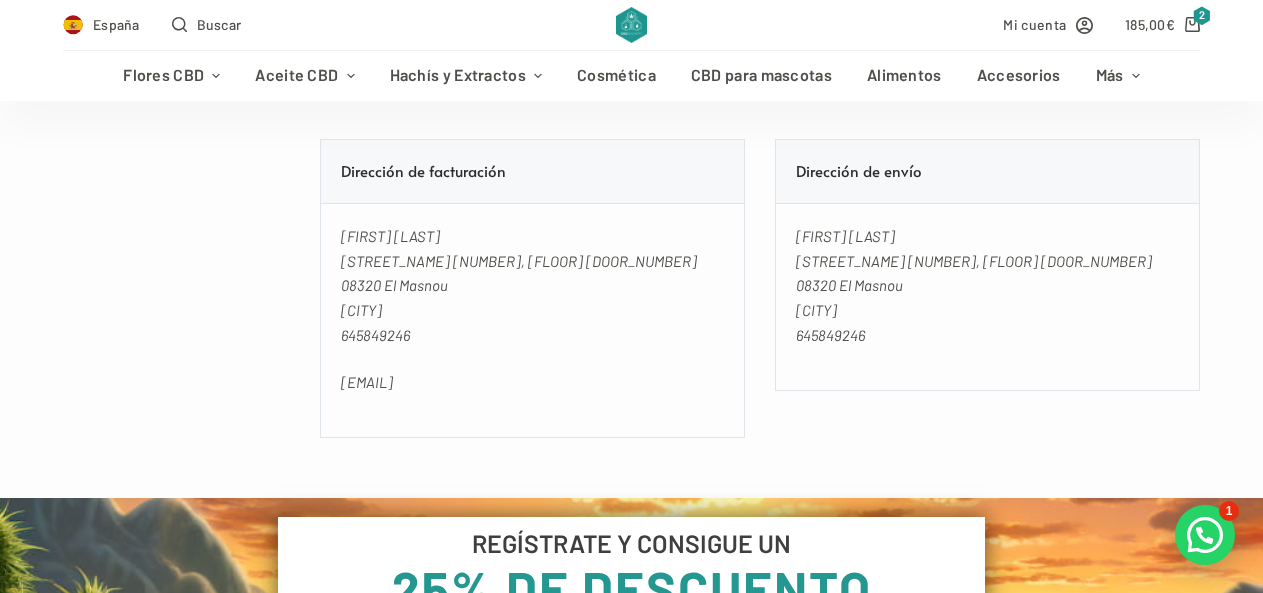 type on "[EMAIL]" 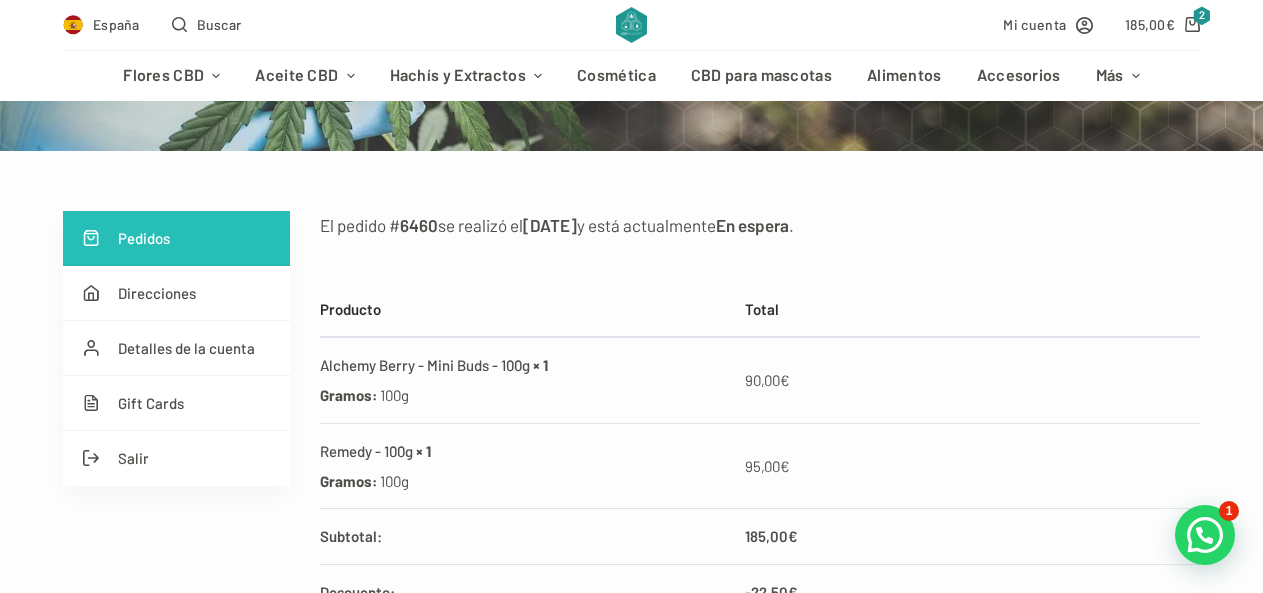 scroll, scrollTop: 300, scrollLeft: 0, axis: vertical 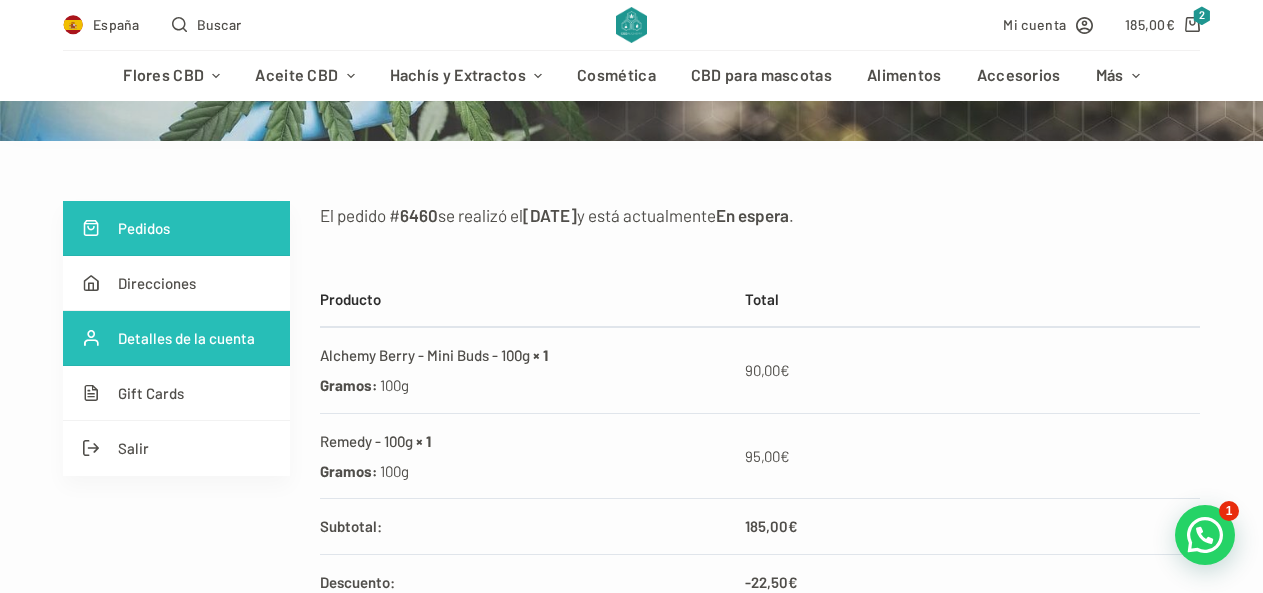 click on "Detalles de la cuenta" at bounding box center [176, 338] 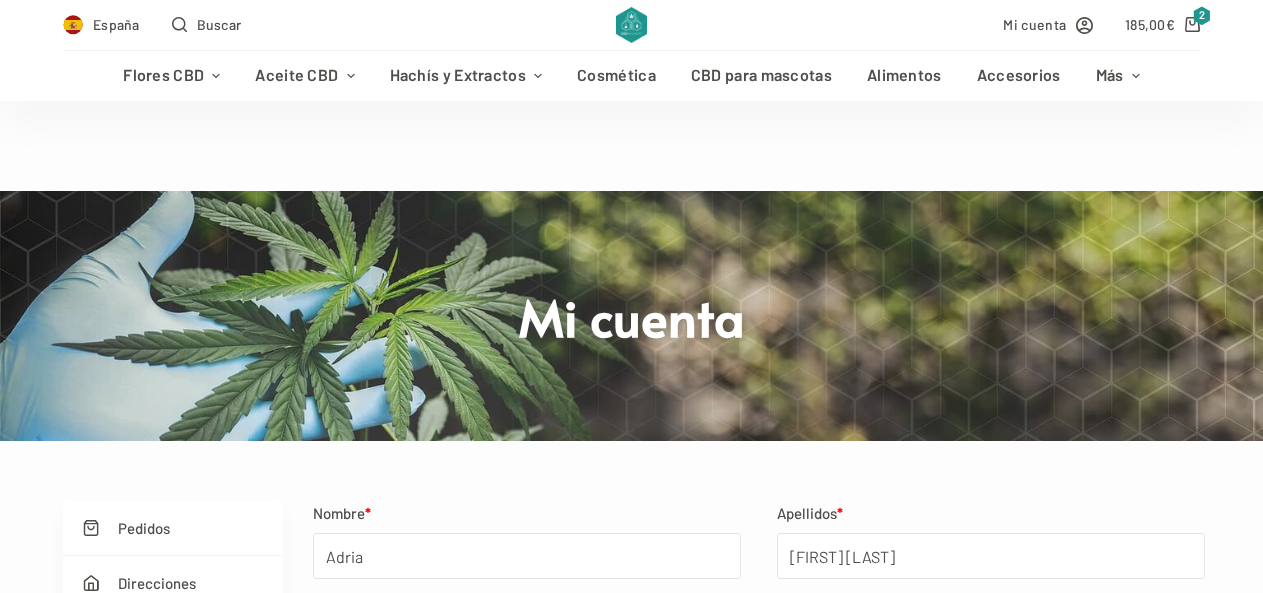 scroll, scrollTop: 300, scrollLeft: 0, axis: vertical 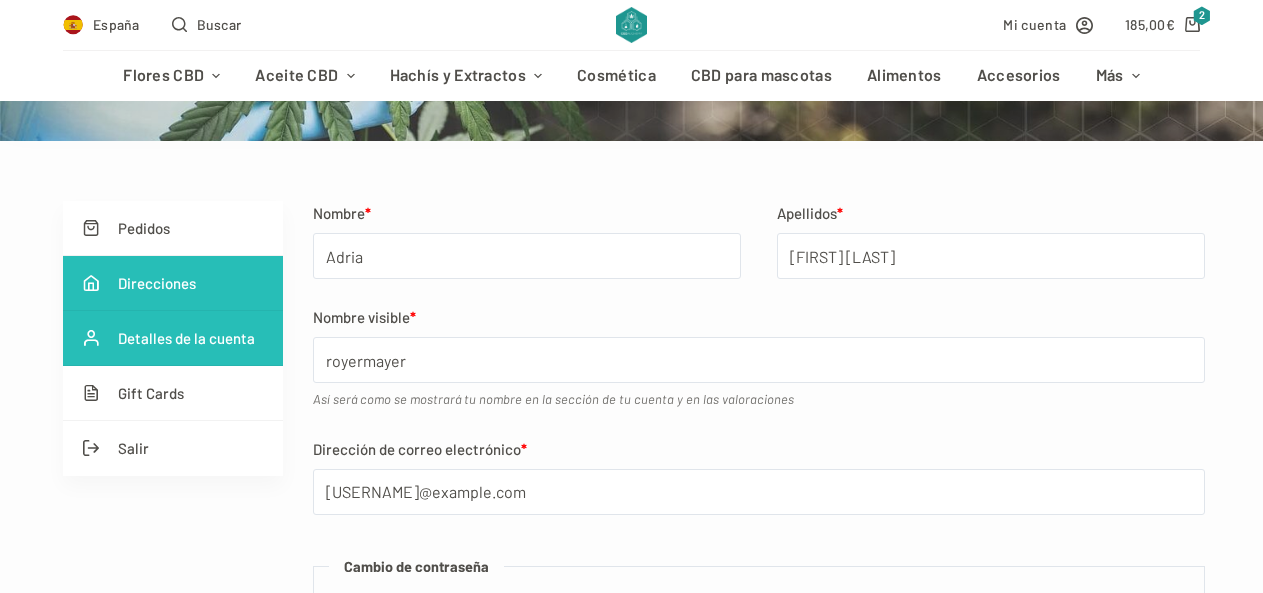 type on "[EMAIL]" 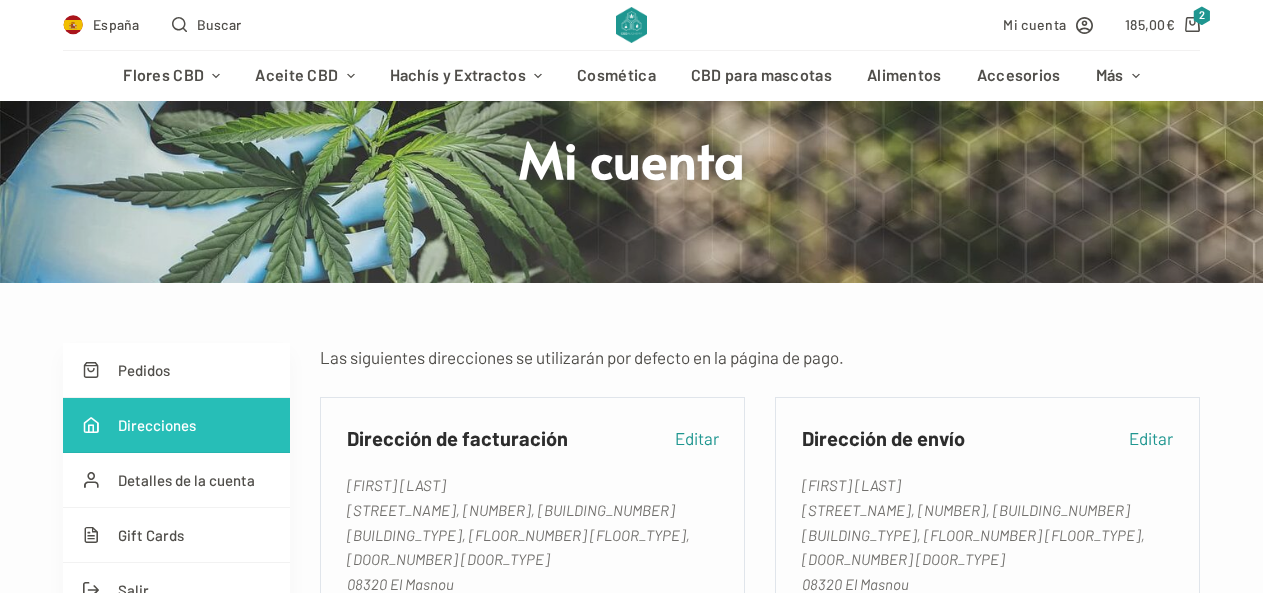scroll, scrollTop: 300, scrollLeft: 0, axis: vertical 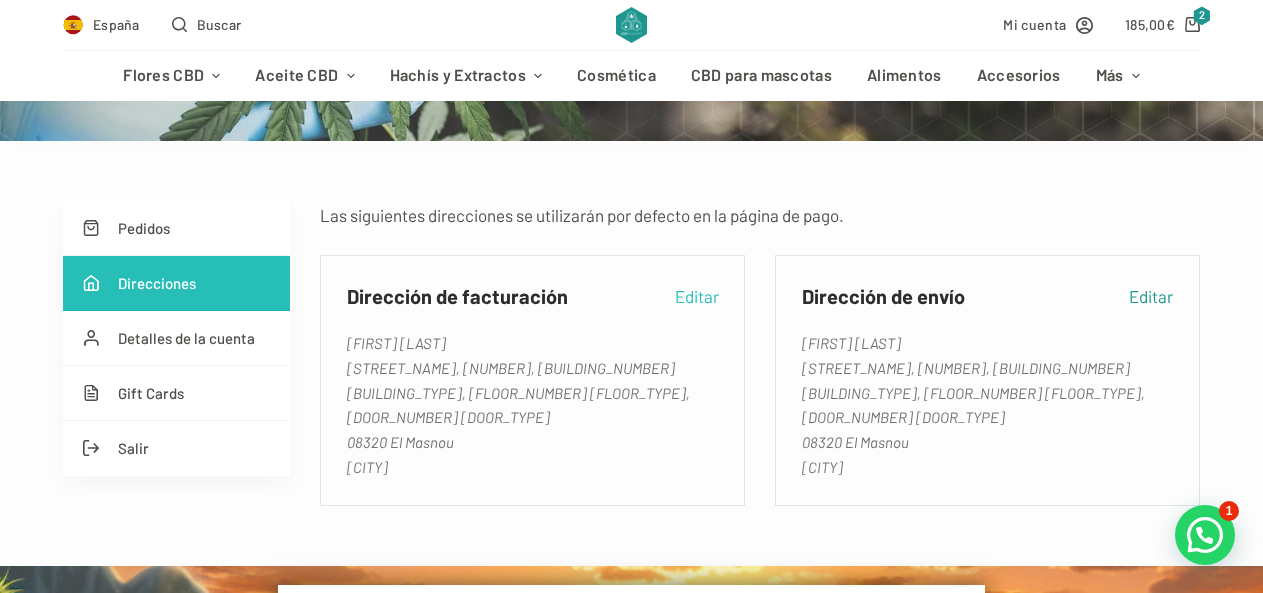 type on "[EMAIL]" 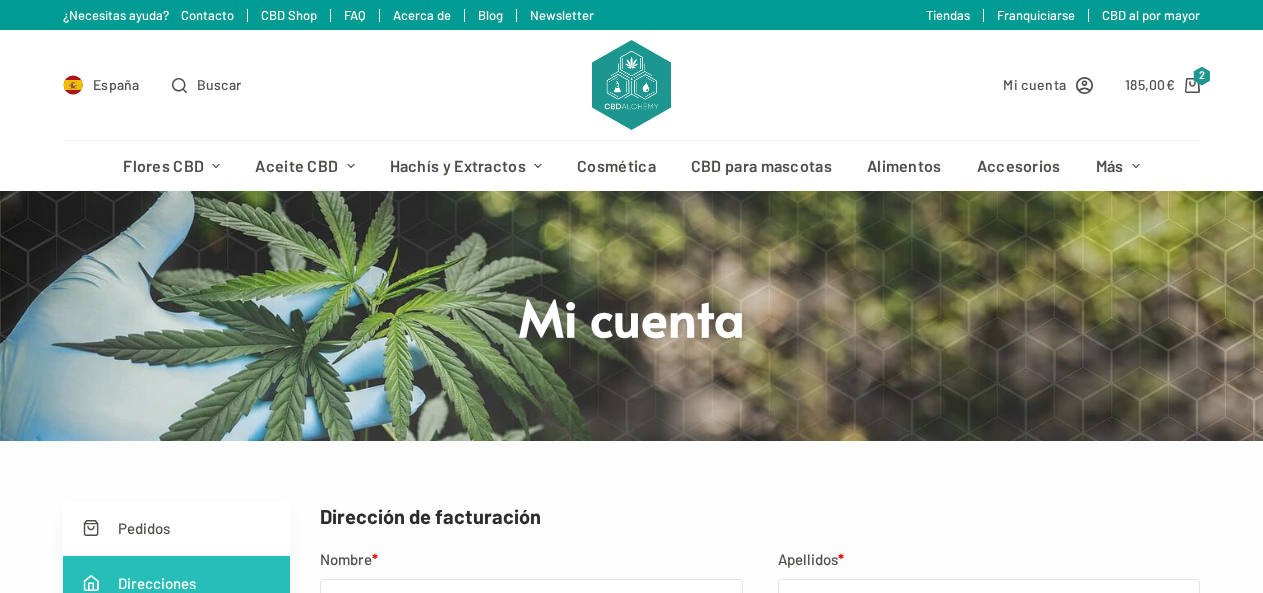 select on "B" 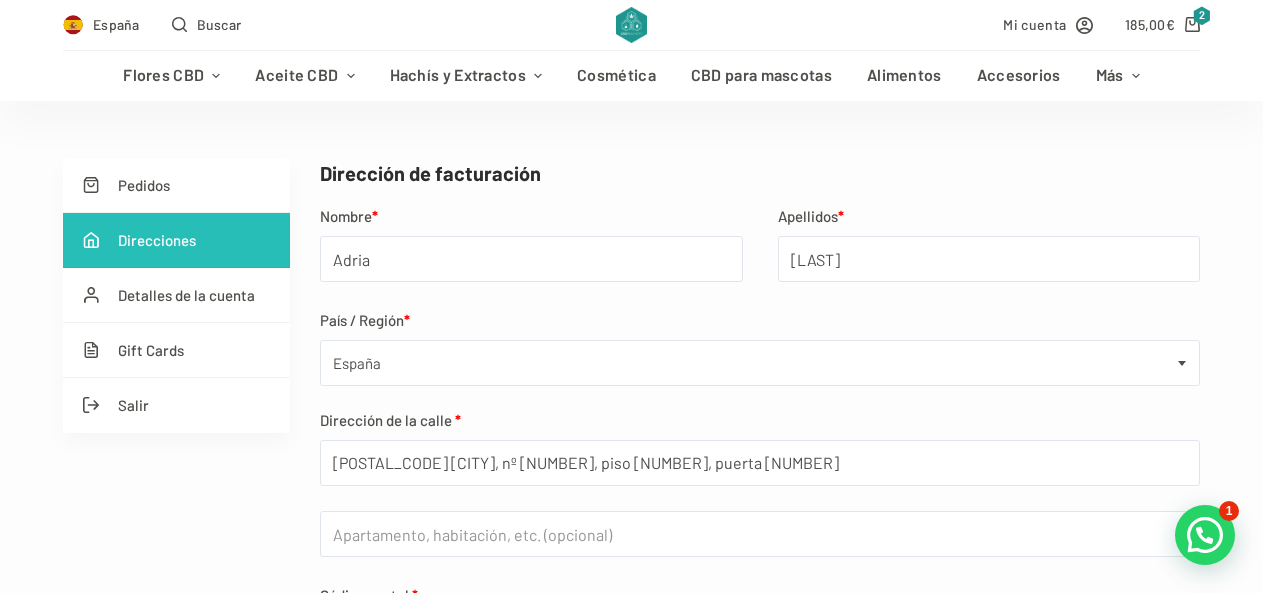 scroll, scrollTop: 400, scrollLeft: 0, axis: vertical 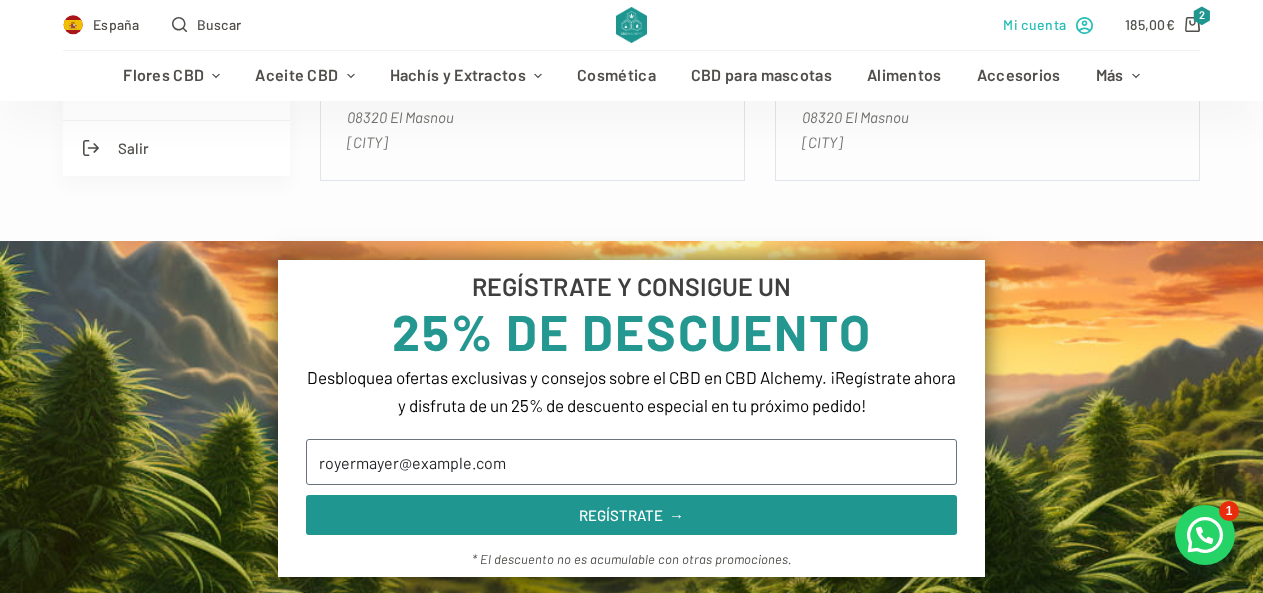 click on "Mi cuenta" at bounding box center [1034, 24] 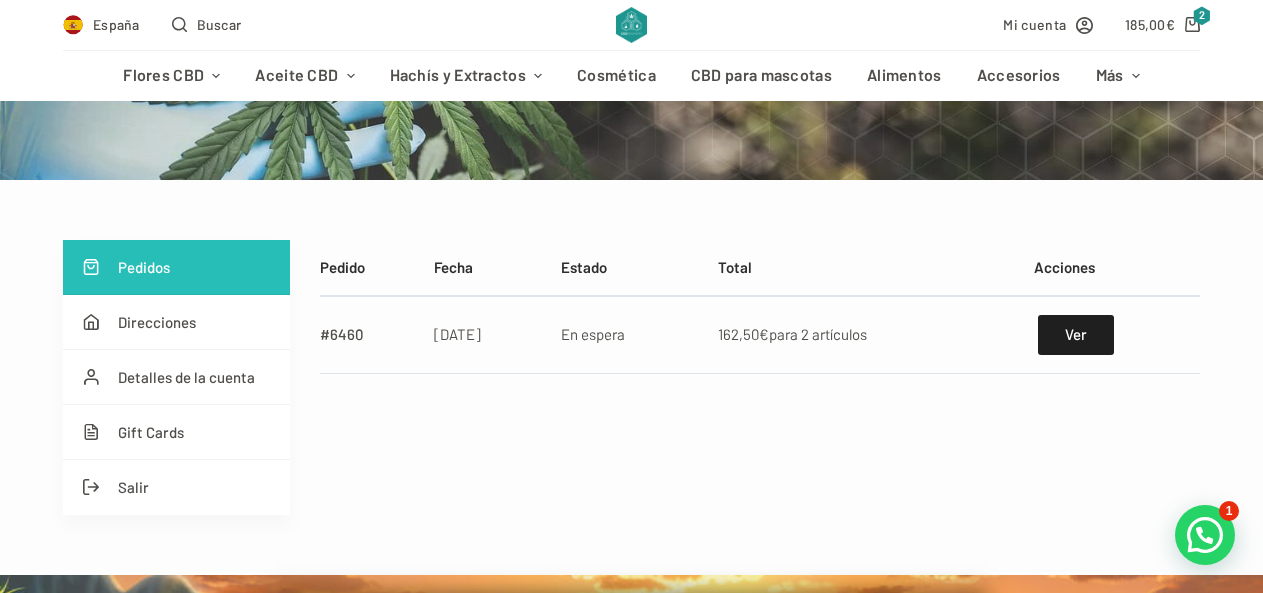 scroll, scrollTop: 200, scrollLeft: 0, axis: vertical 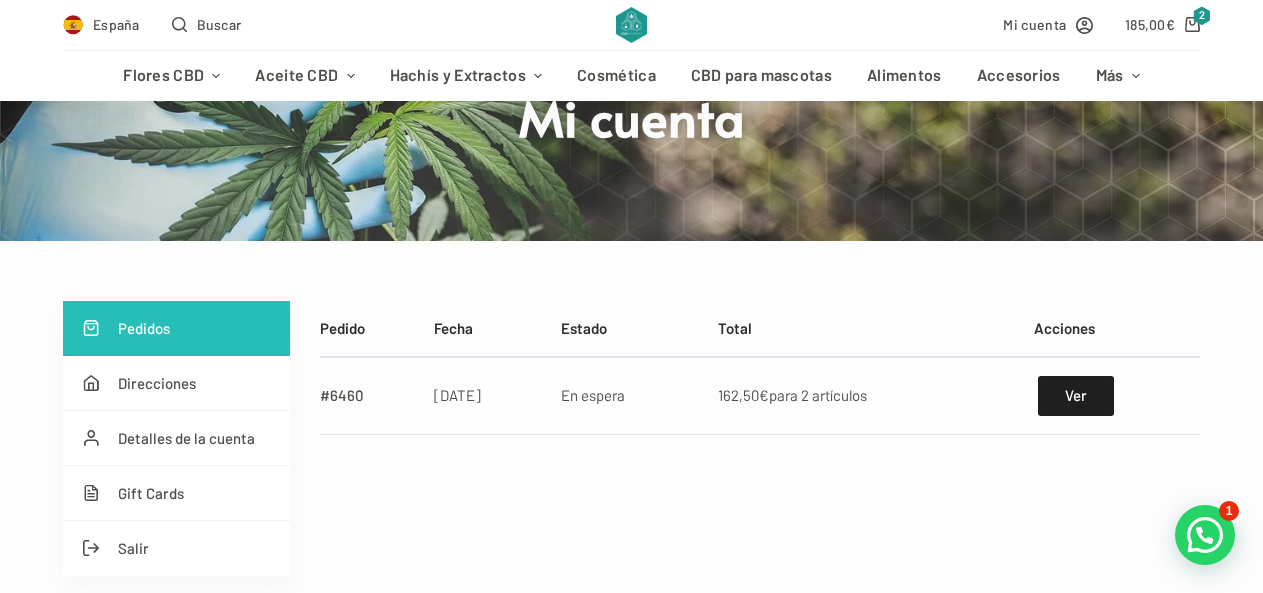type on "[EMAIL]" 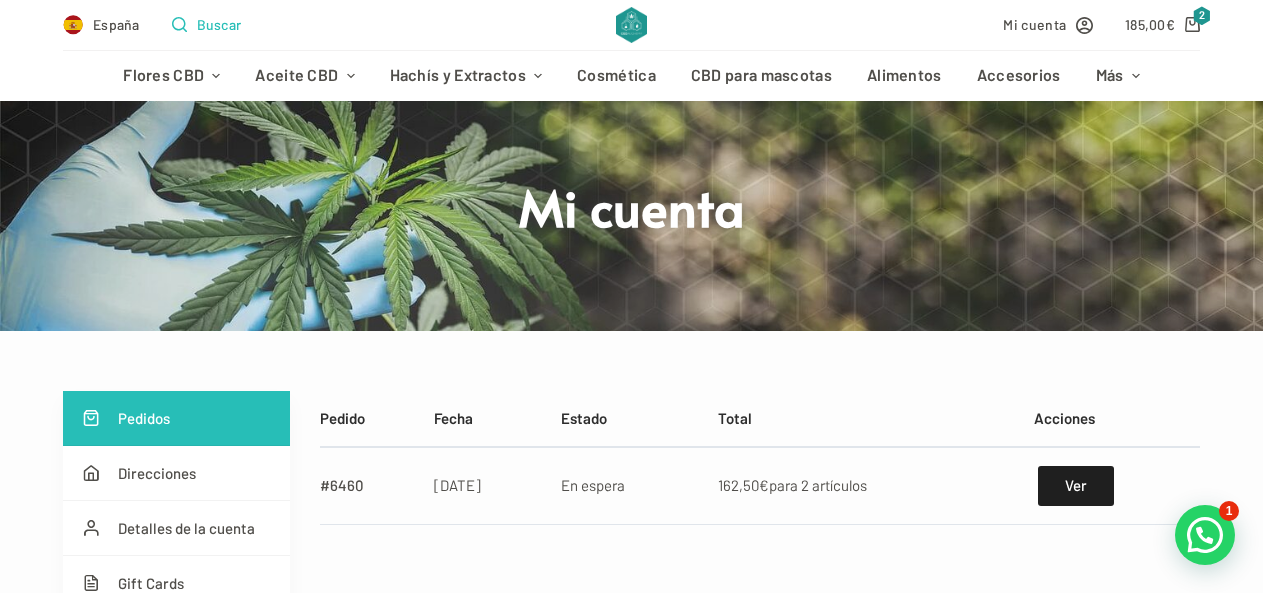 scroll, scrollTop: 100, scrollLeft: 0, axis: vertical 